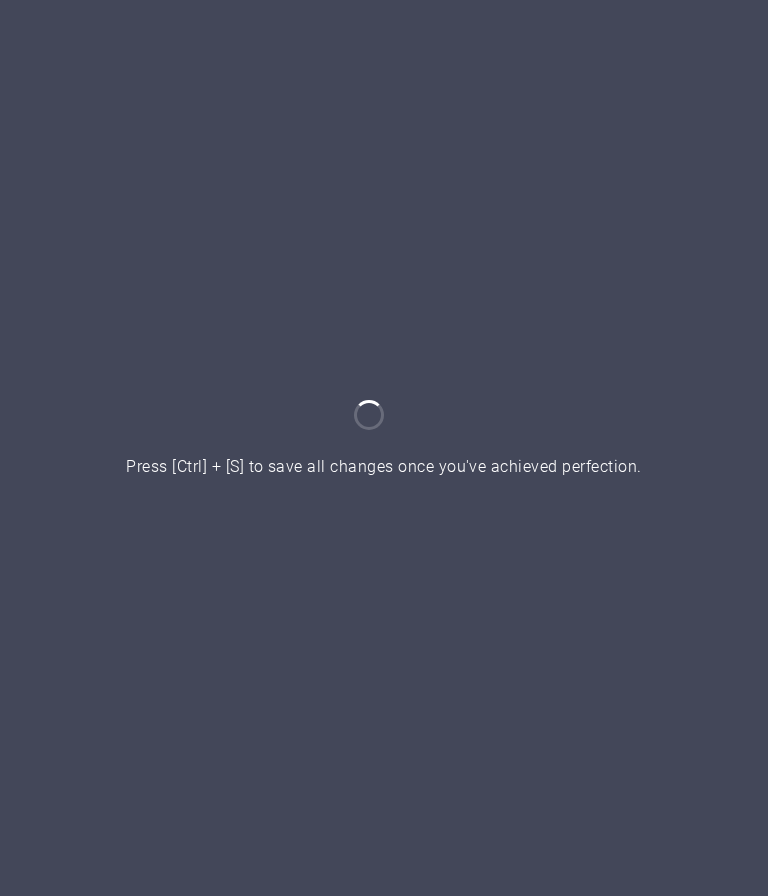 scroll, scrollTop: 0, scrollLeft: 0, axis: both 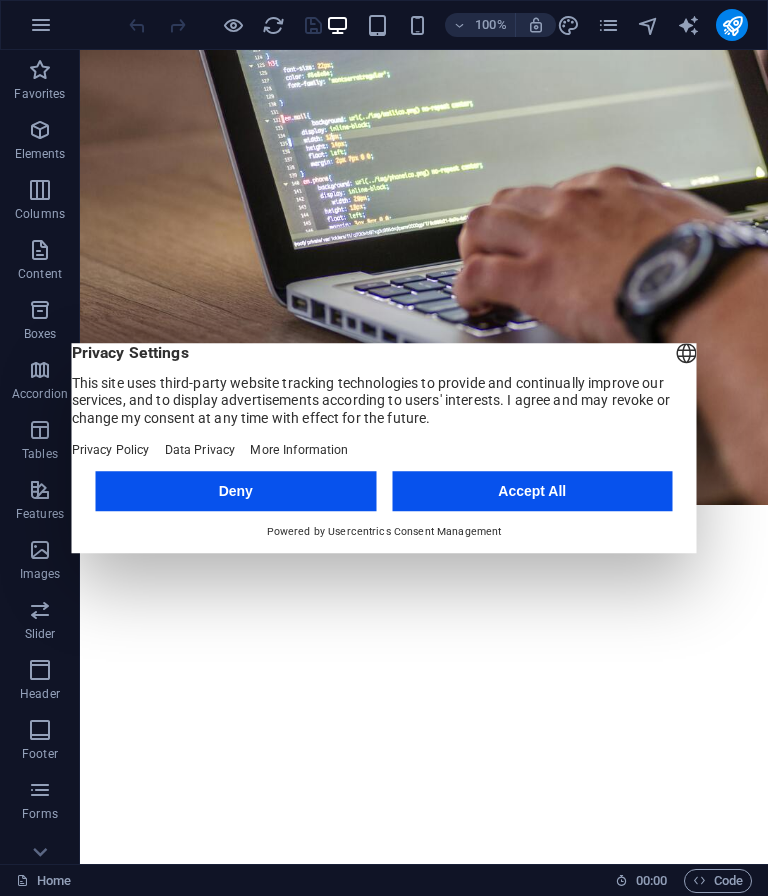 click on "Accept All" at bounding box center (532, 491) 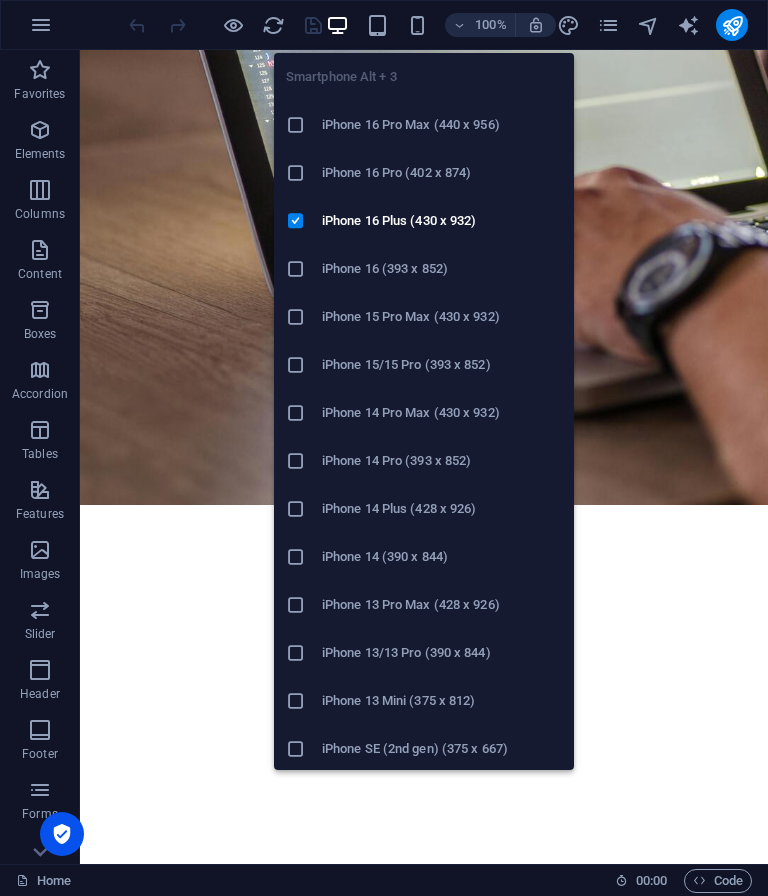 click on "iPhone 15 Pro Max (430 x 932)" at bounding box center (442, 317) 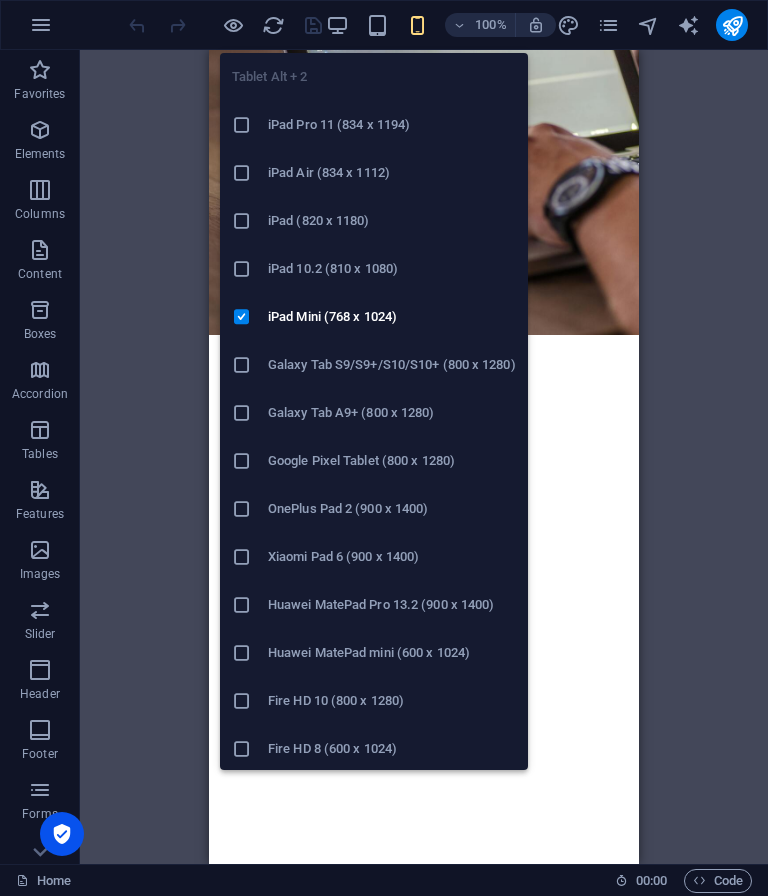 click on "iPad Pro 11 (834 x 1194)" at bounding box center (392, 125) 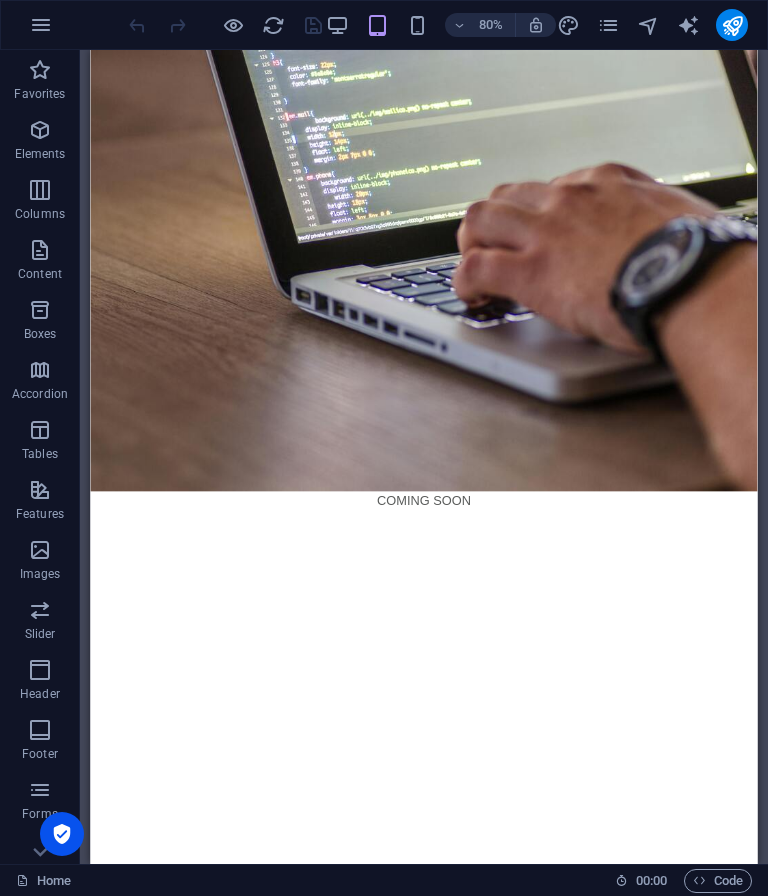 click at bounding box center [40, 130] 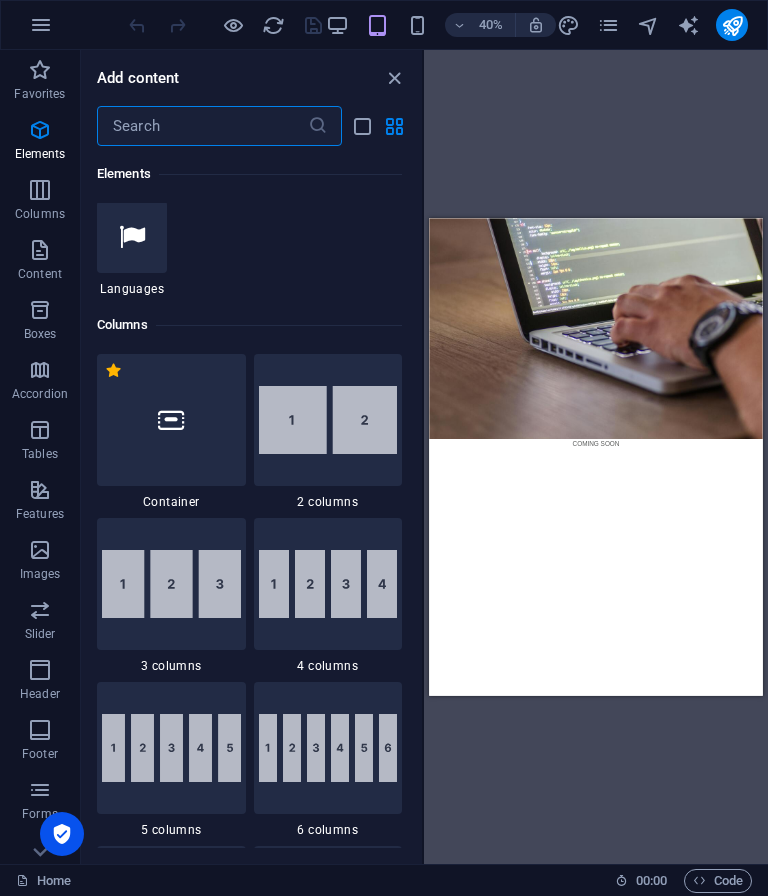 scroll, scrollTop: 865, scrollLeft: 0, axis: vertical 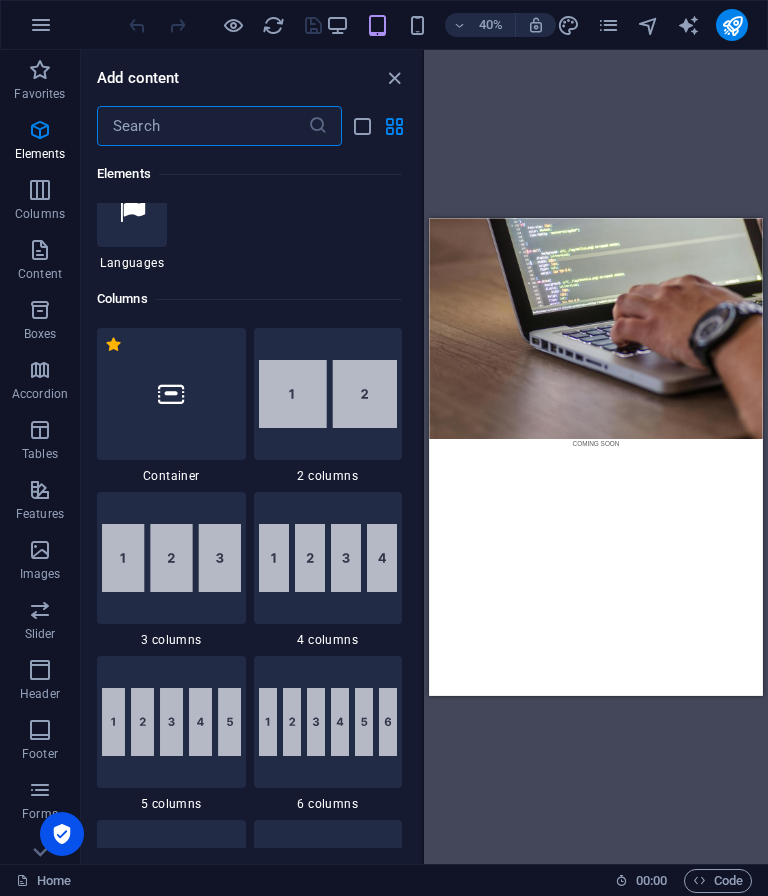 click on "1 Star" at bounding box center [0, 0] 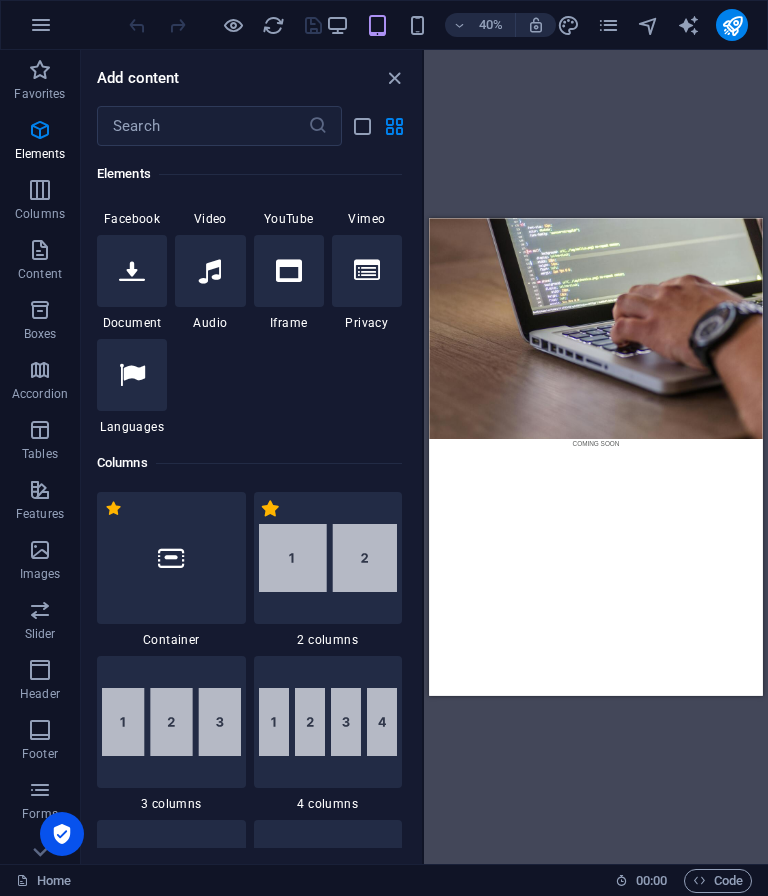 click on "1 Star" at bounding box center (270, 508) 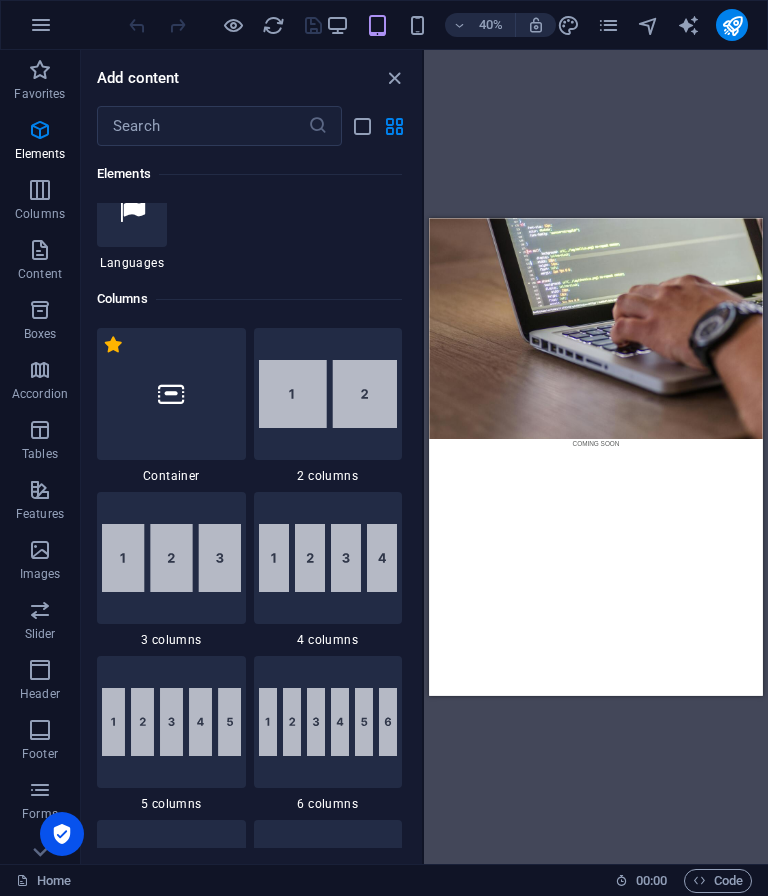 click on "1 Star" at bounding box center [113, 344] 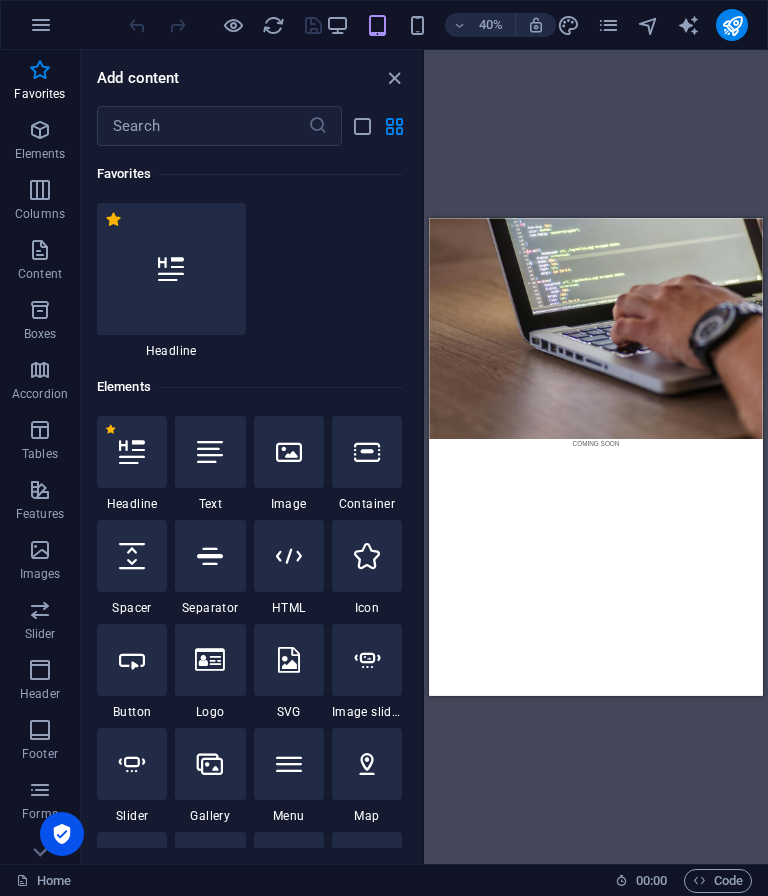 scroll, scrollTop: 0, scrollLeft: 0, axis: both 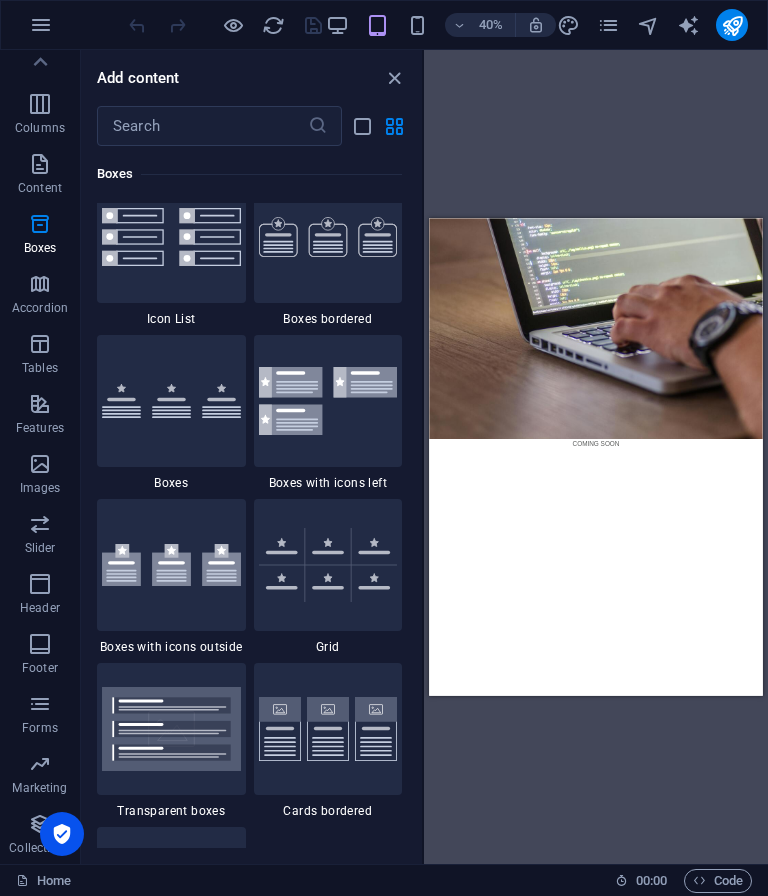 click at bounding box center (40, 704) 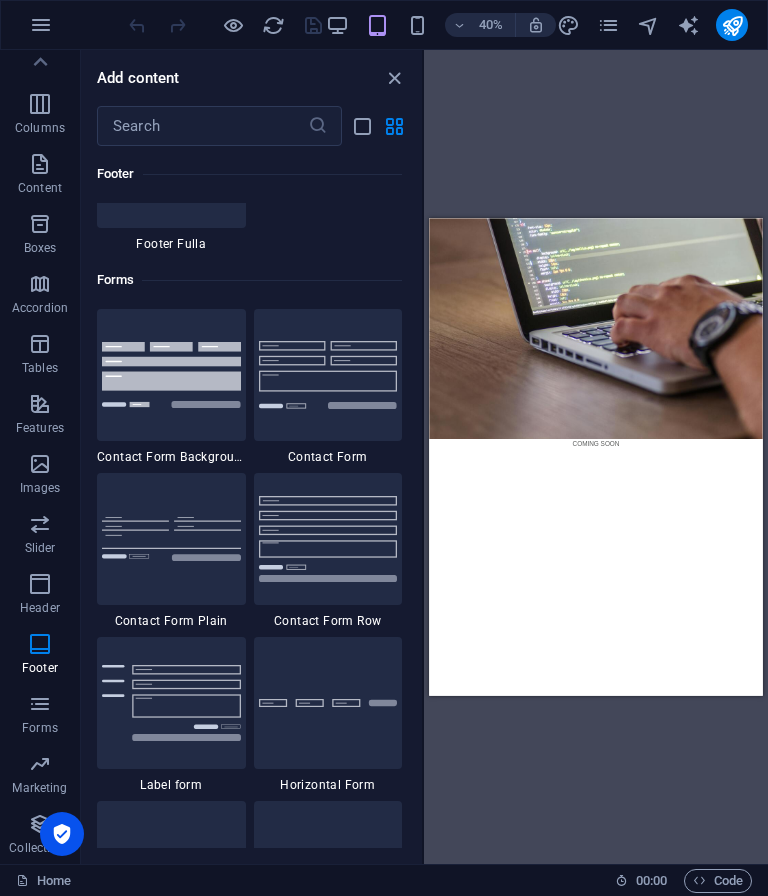 scroll, scrollTop: 14329, scrollLeft: 0, axis: vertical 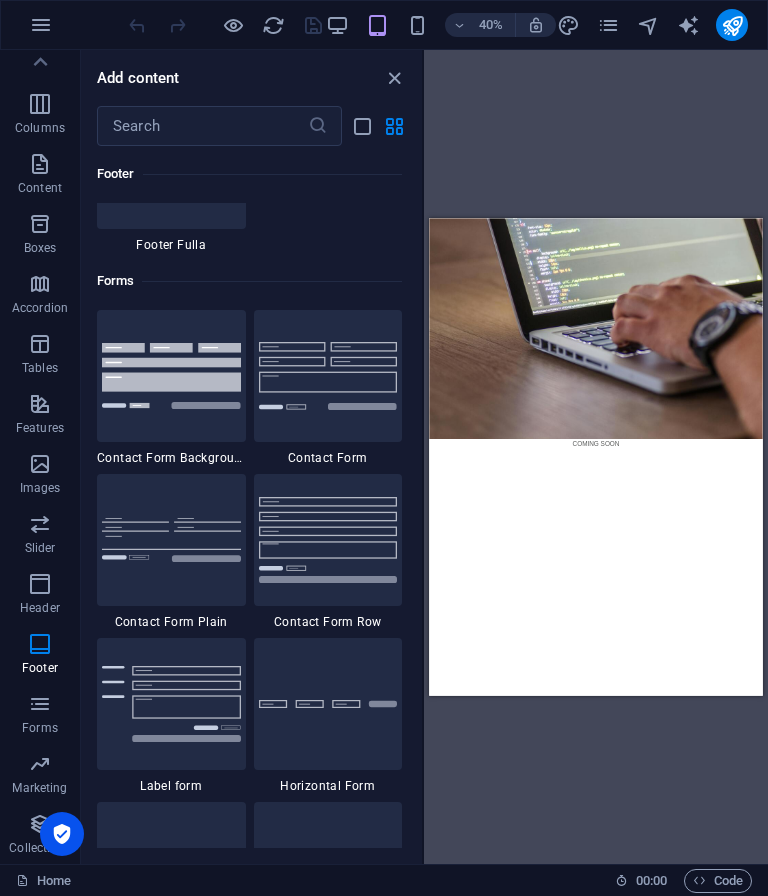 click at bounding box center (328, 539) 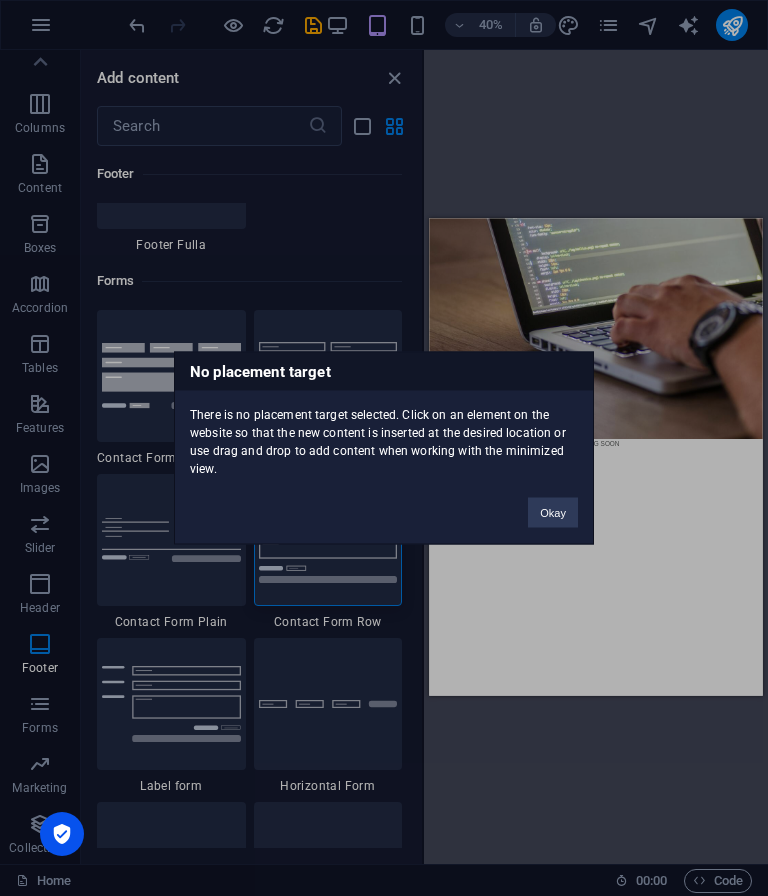 click on "Okay" at bounding box center [553, 513] 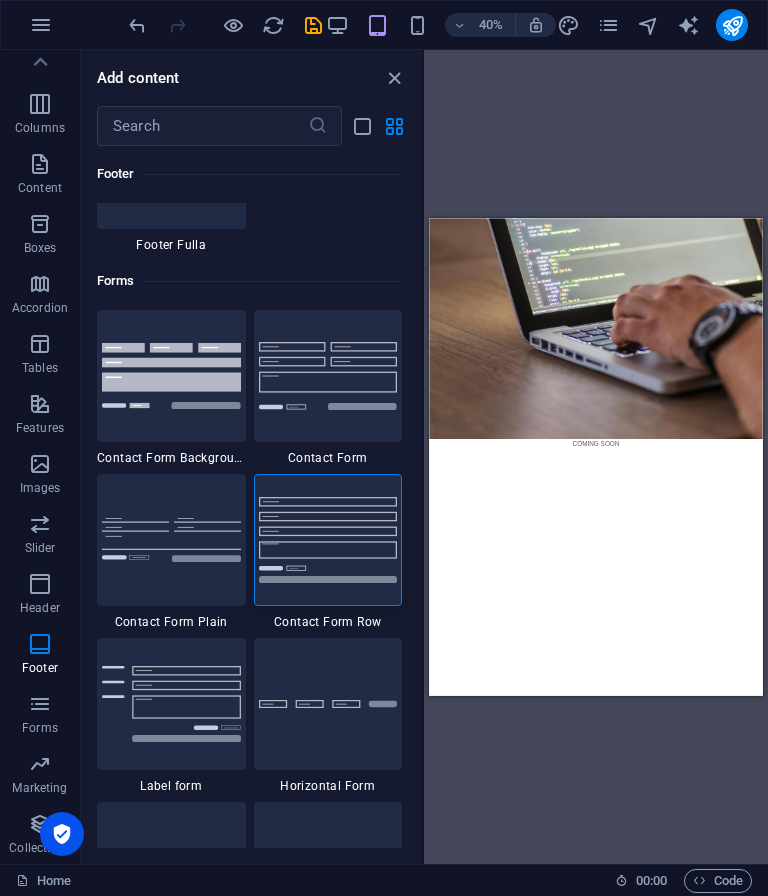 click on "Skip to main content
COMING SOON" at bounding box center (846, 506) 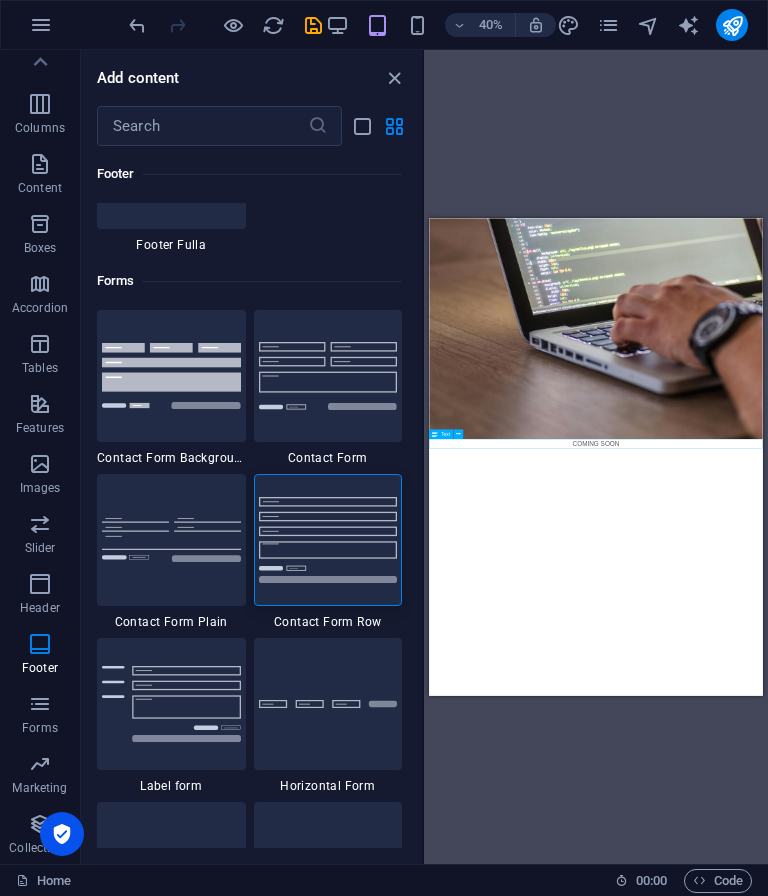 click on "COMING SOON" at bounding box center (846, 782) 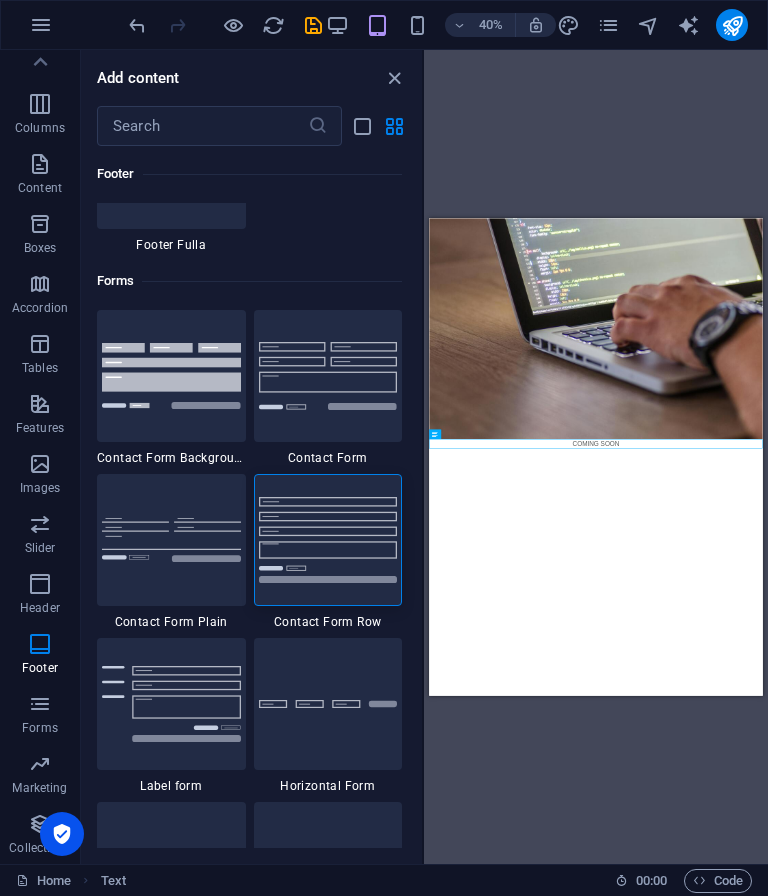 click on "Skip to main content
COMING SOON" at bounding box center [846, 506] 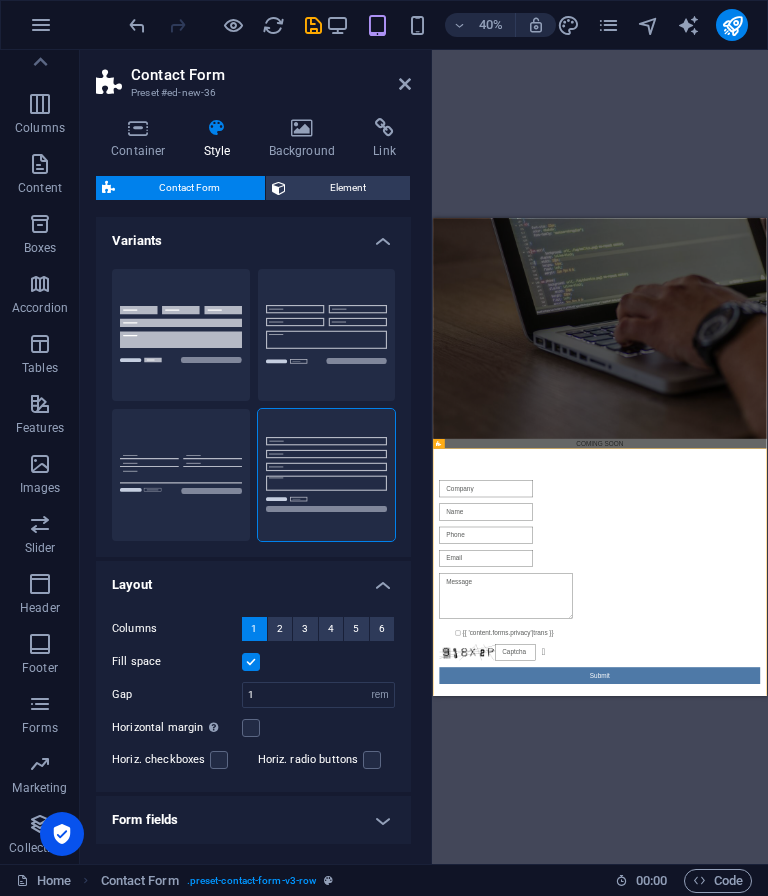click on "{{ 'content.forms.privacy'|trans }} Unreadable? Regenerate Submit" at bounding box center (850, 1128) 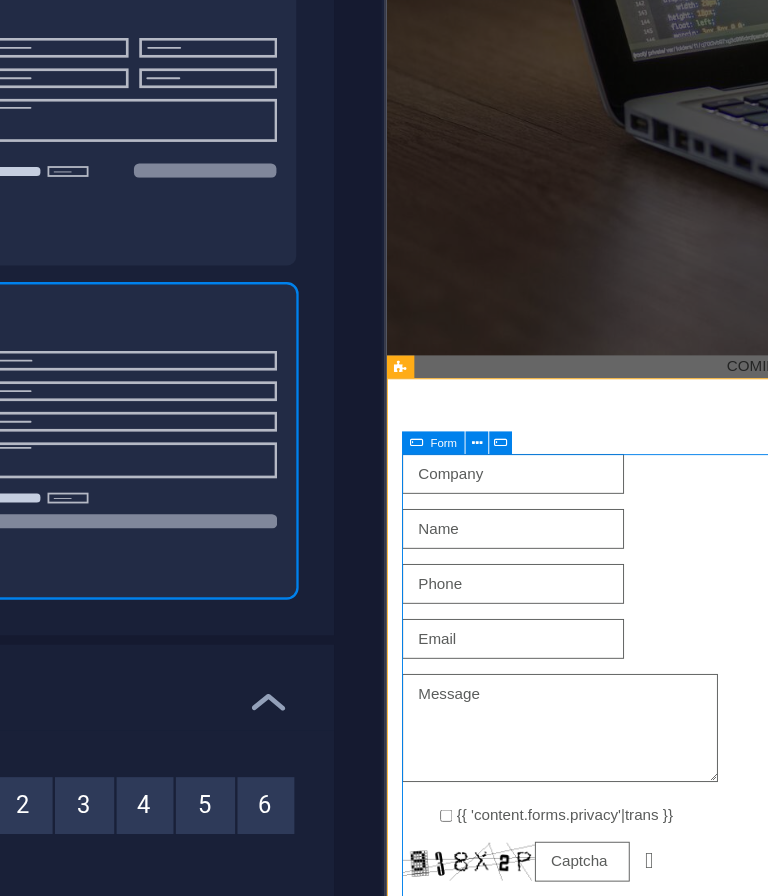 click on "Form" at bounding box center (457, 475) 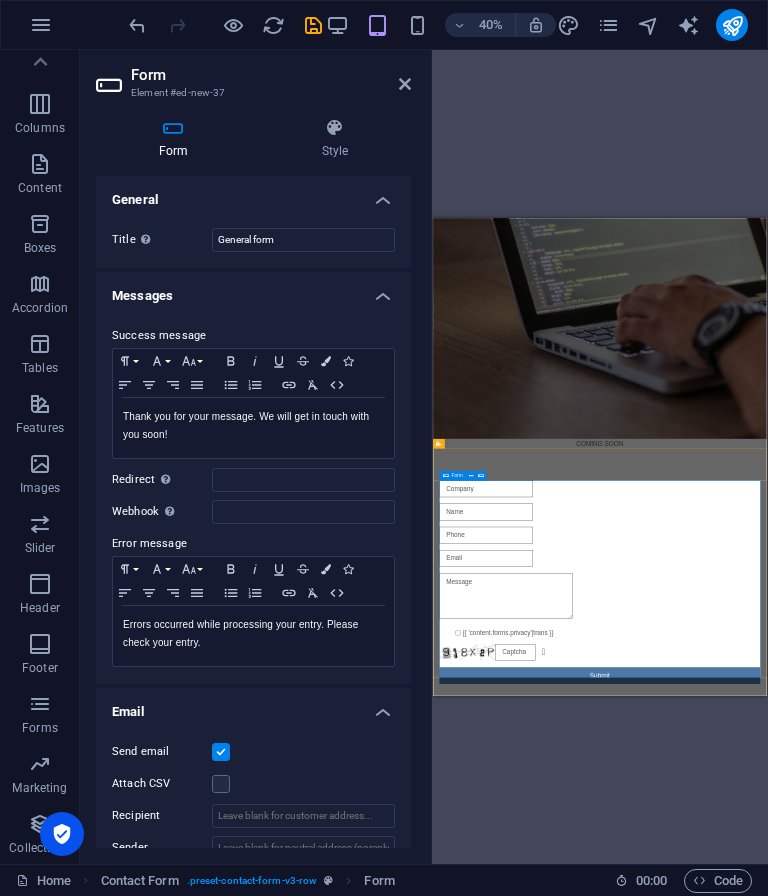 scroll, scrollTop: 0, scrollLeft: 0, axis: both 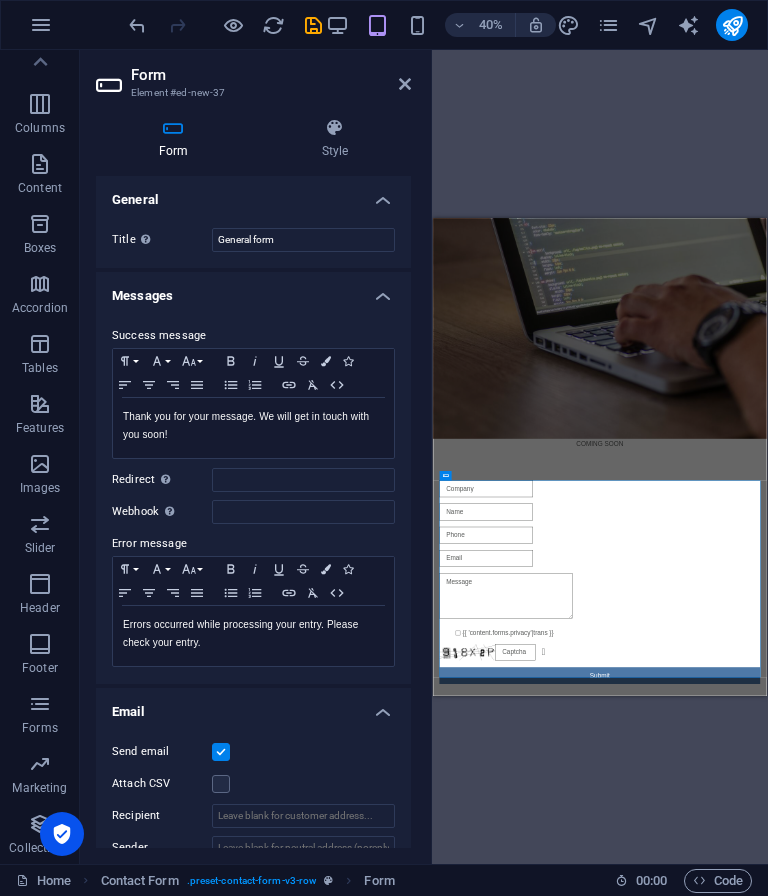 click at bounding box center (405, 84) 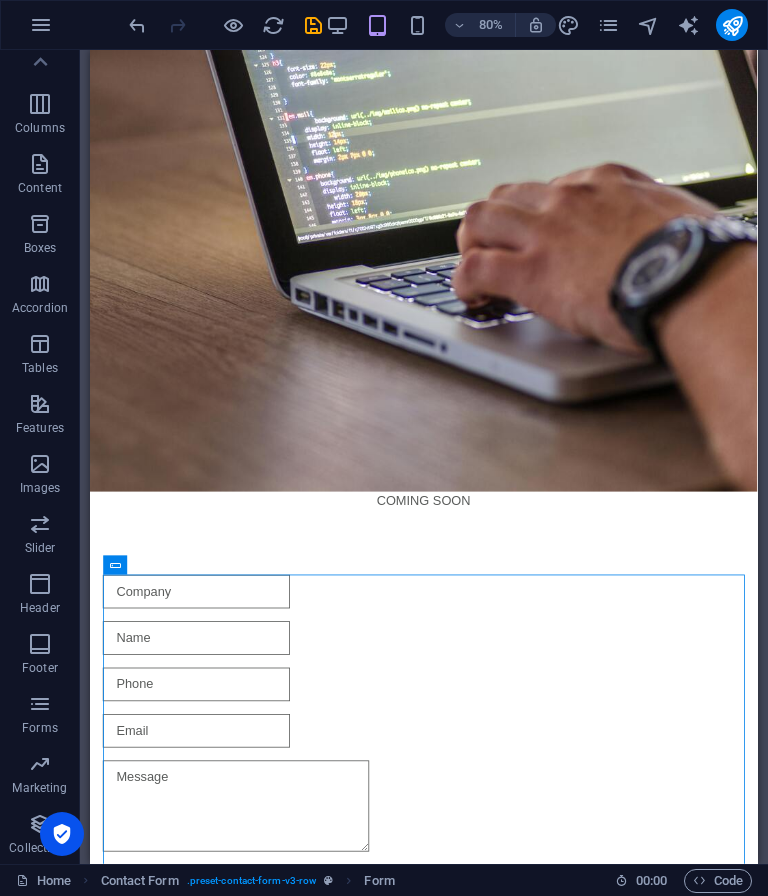 scroll, scrollTop: 15, scrollLeft: 0, axis: vertical 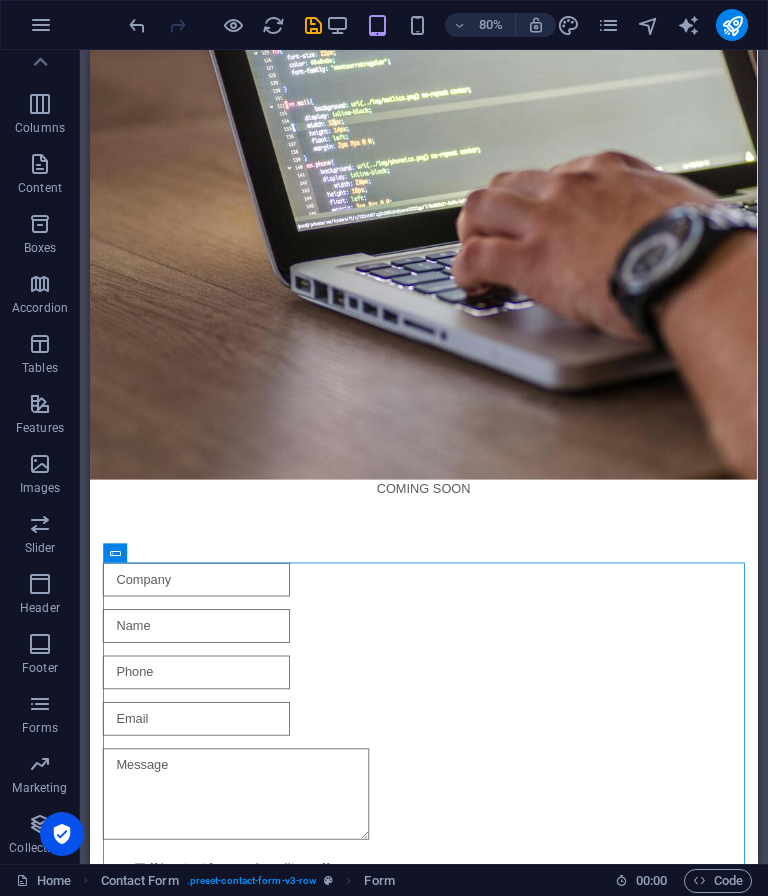 click on "COMING SOON" at bounding box center (507, 599) 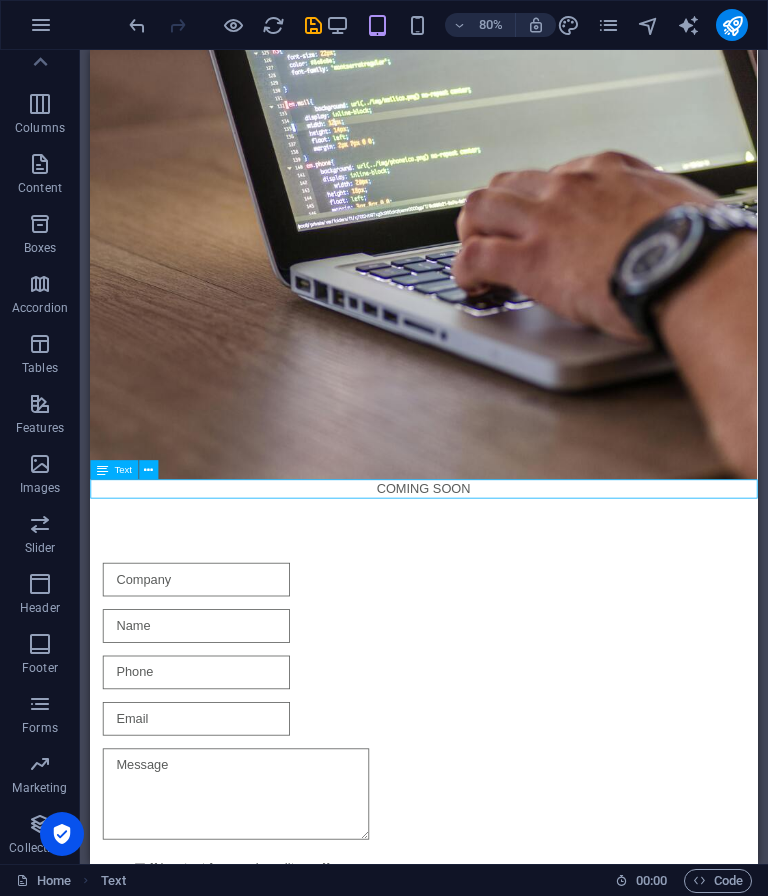 click at bounding box center [688, 25] 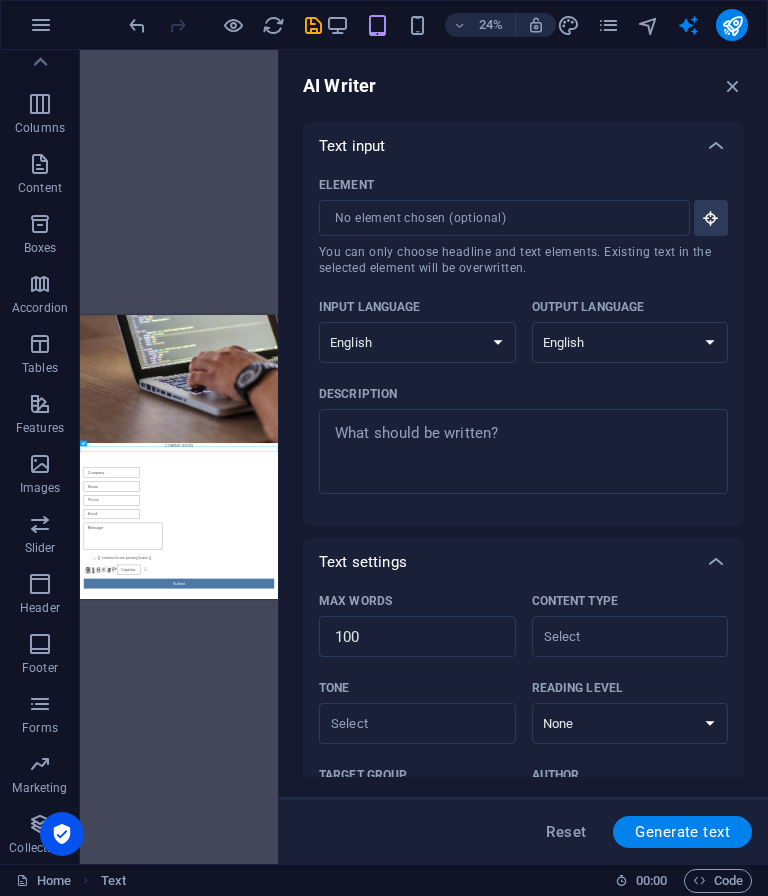 scroll, scrollTop: 0, scrollLeft: 0, axis: both 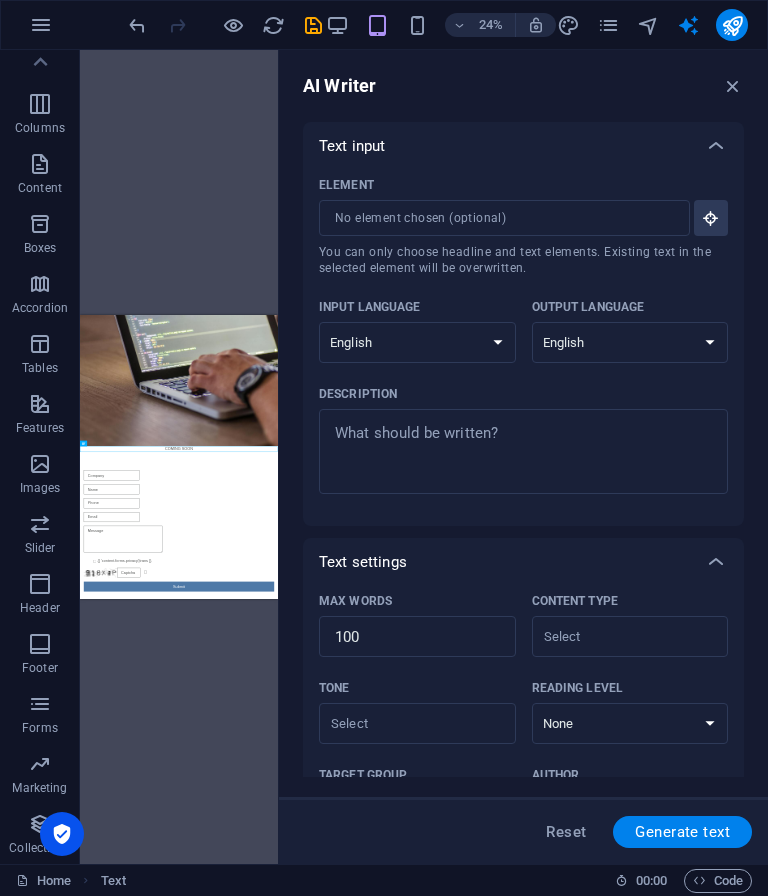 click on "Description x ​" at bounding box center (523, 451) 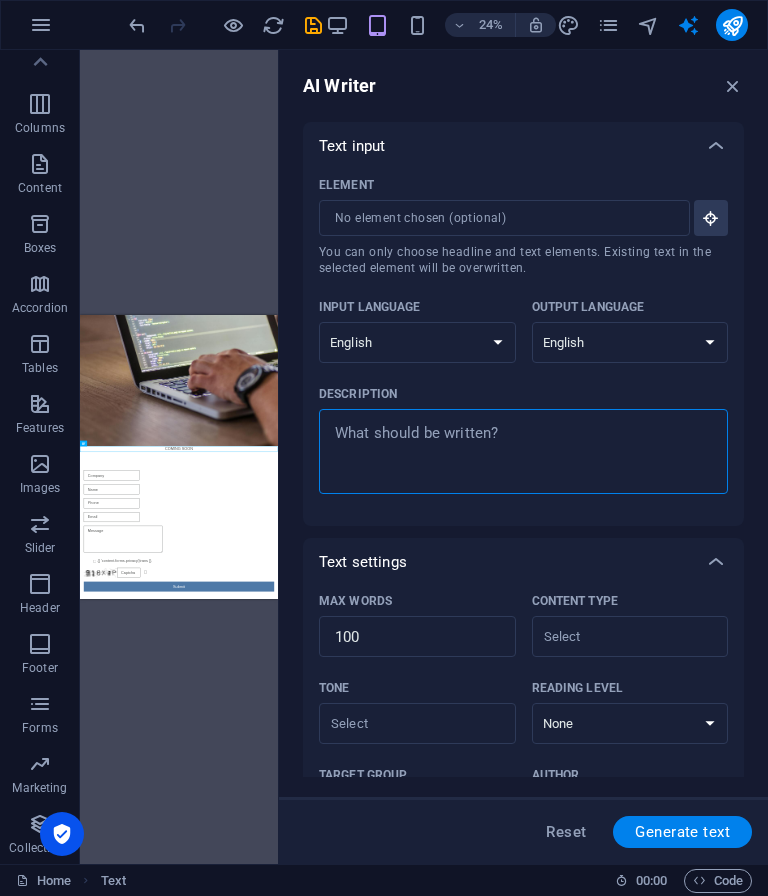 type on "E" 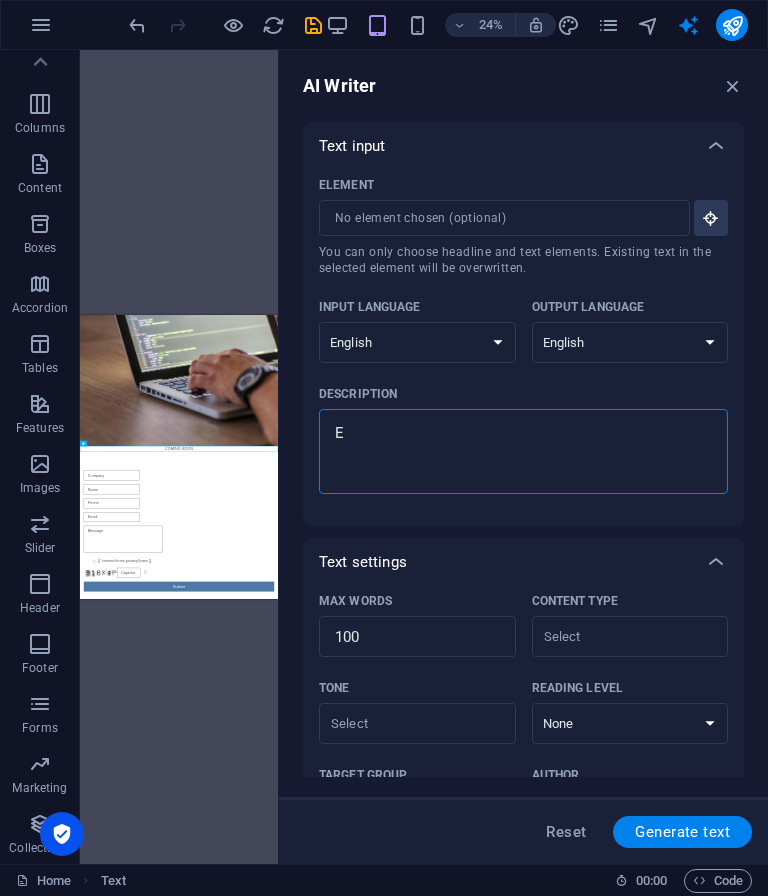type on "Exp" 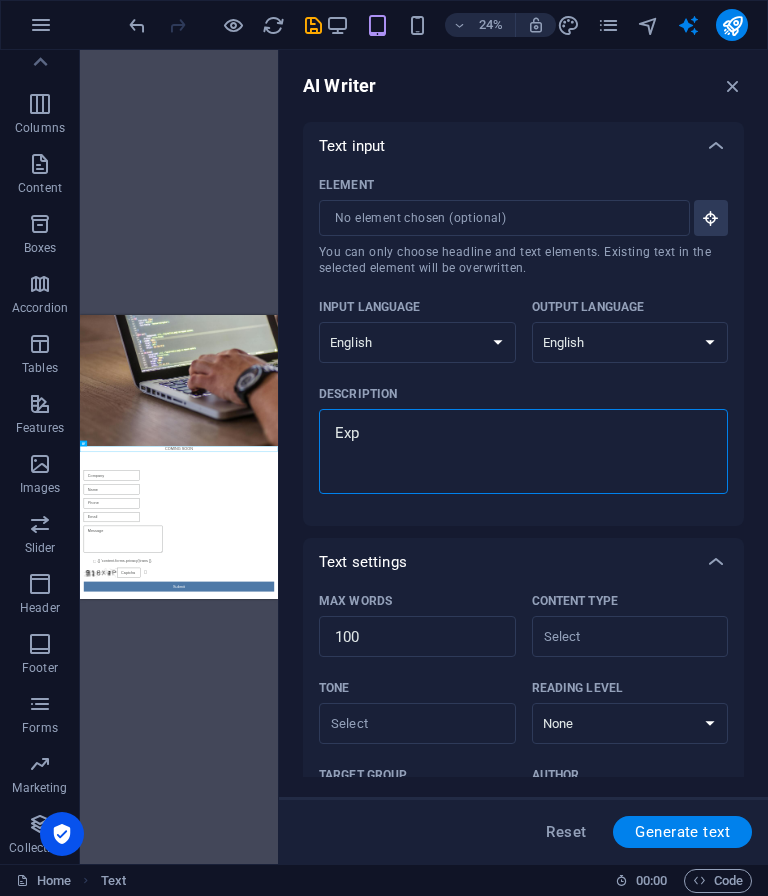 type on "Expla" 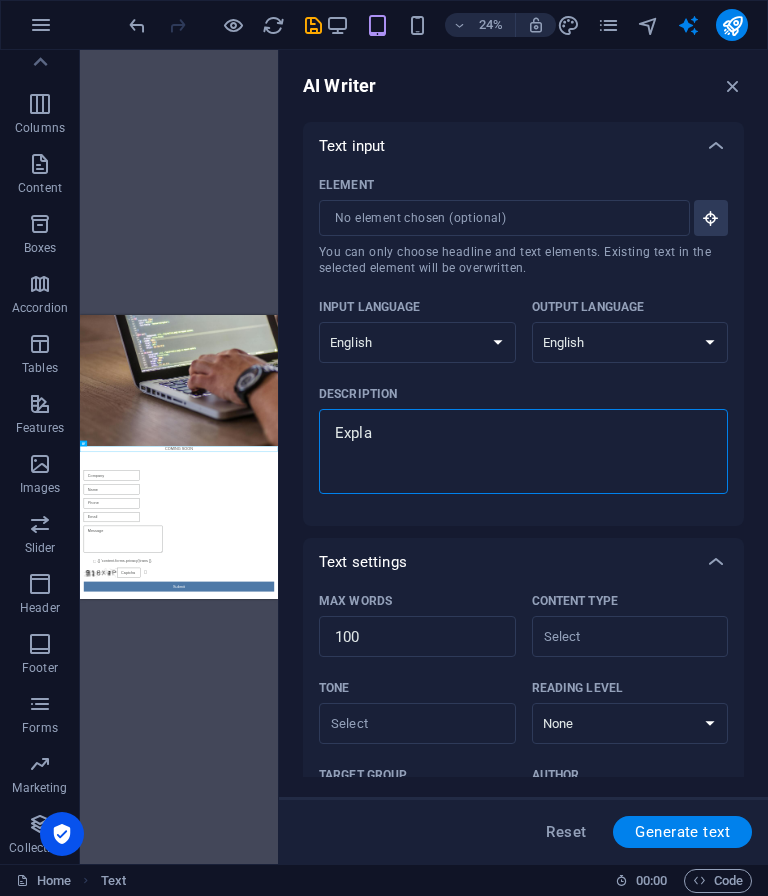 type on "Explain" 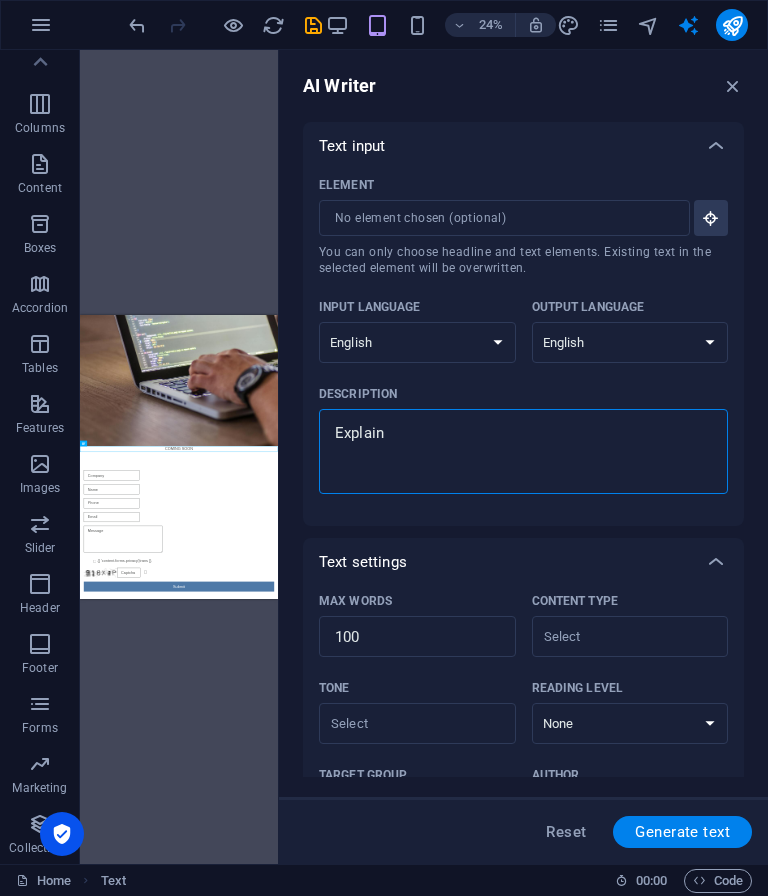 type on "Explaining" 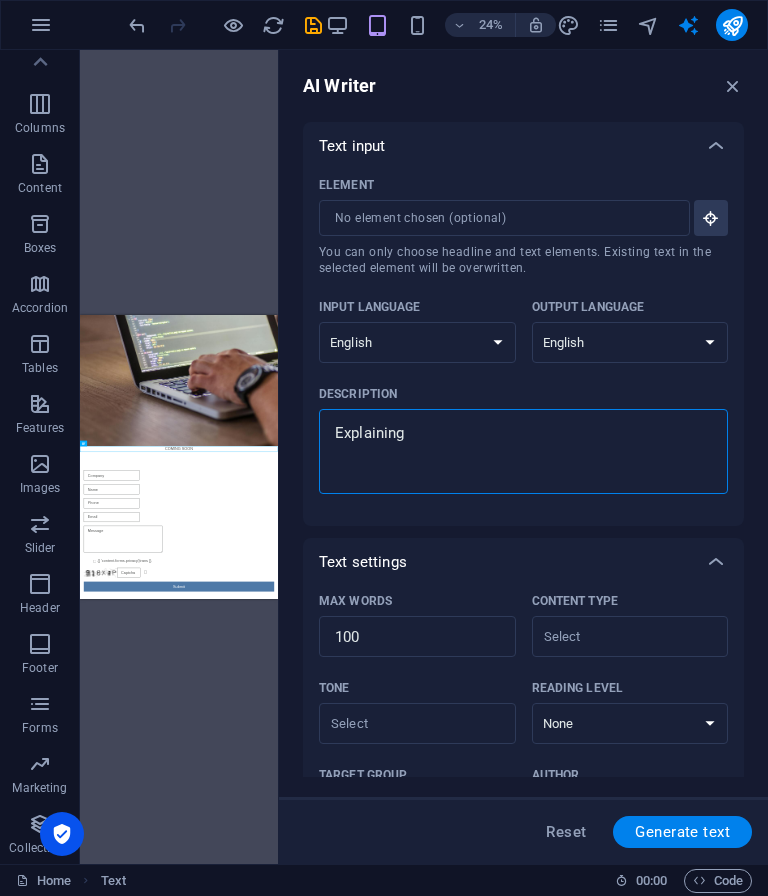 type on "Explaining this" 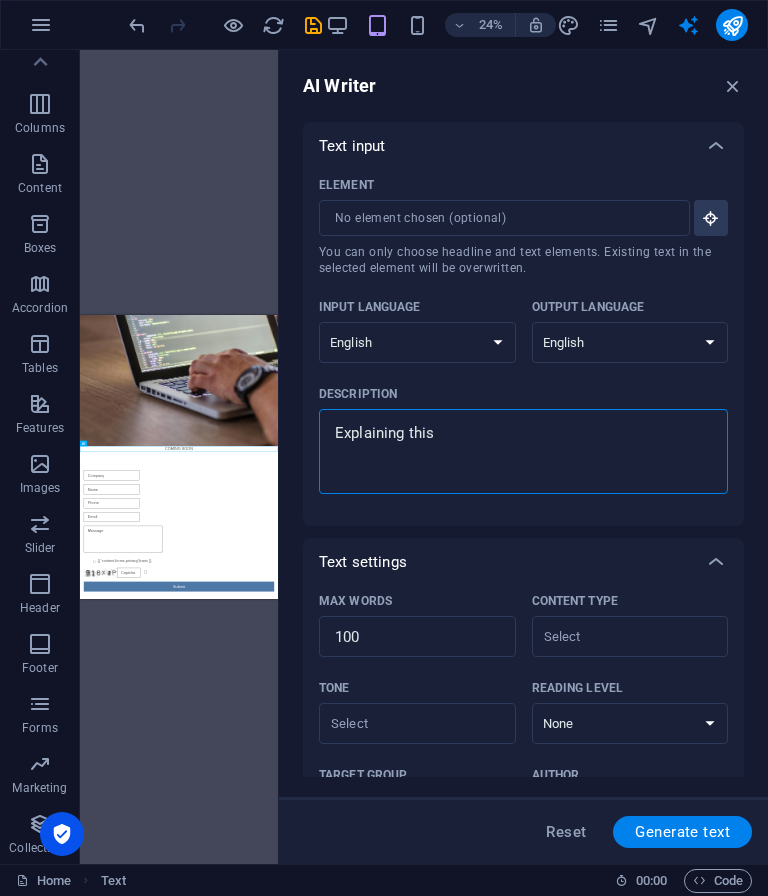type on "Explaining this posting company" 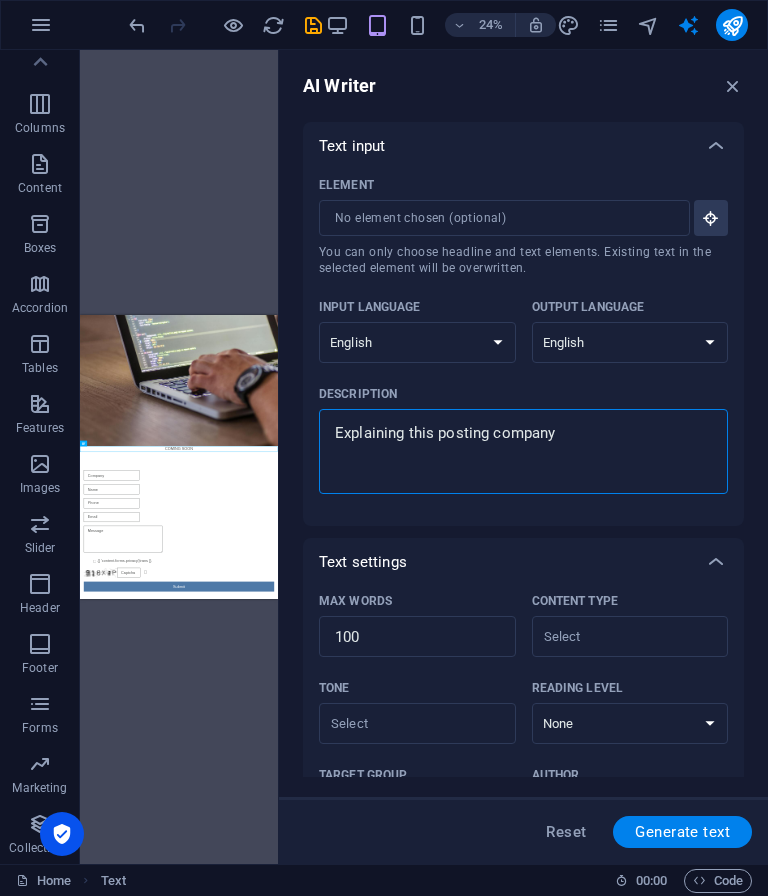 type on "Explaining this posting company will be up" 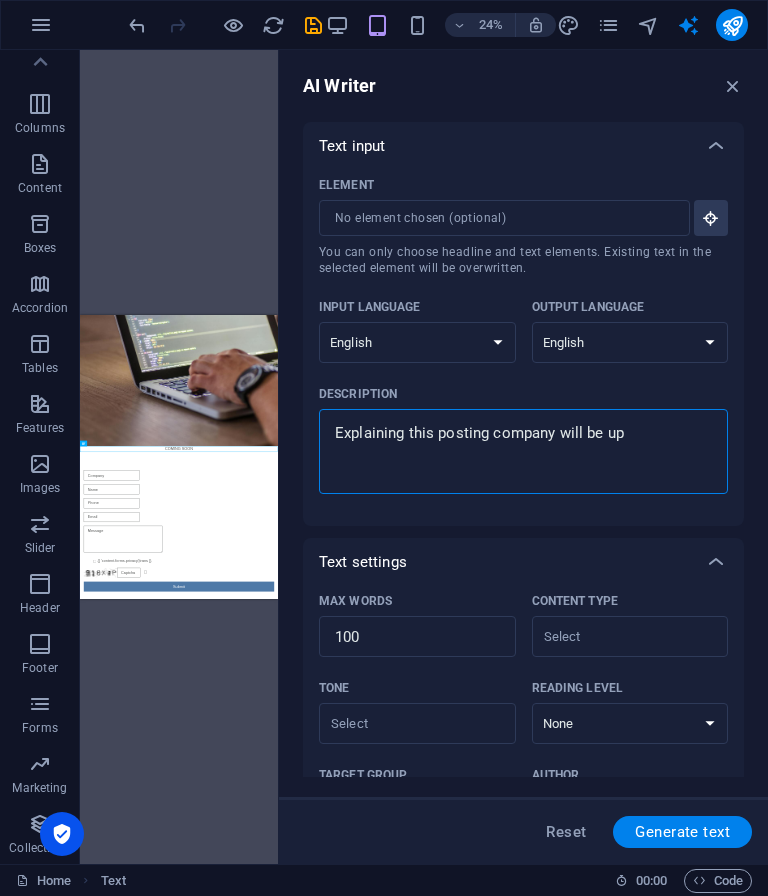 type on "Explaining this posting company will be upper running" 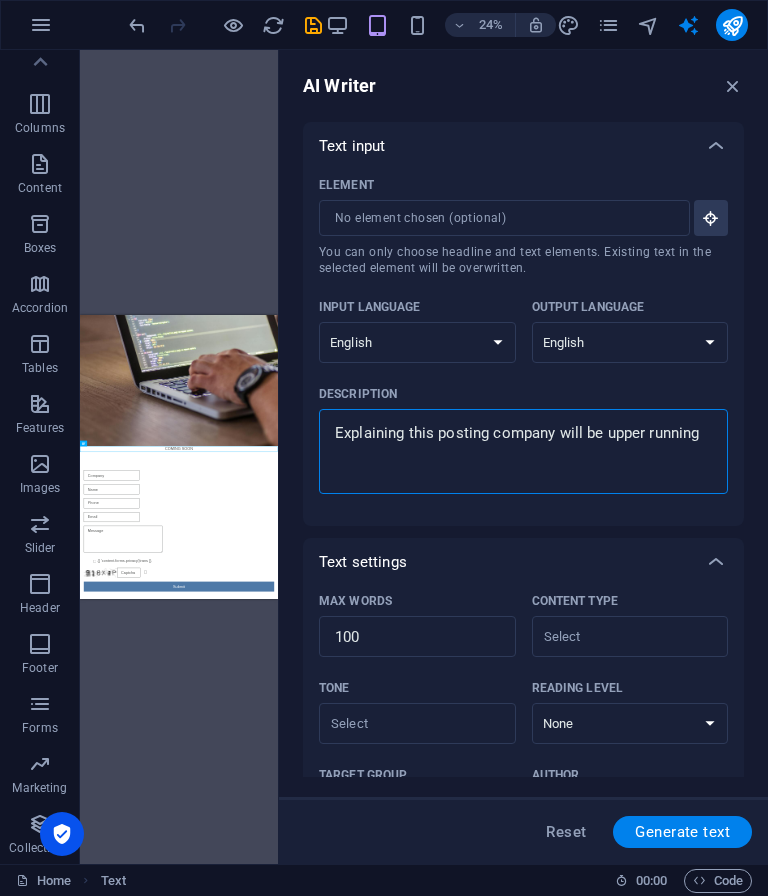 type on "Explaining this posting company will be upper running very" 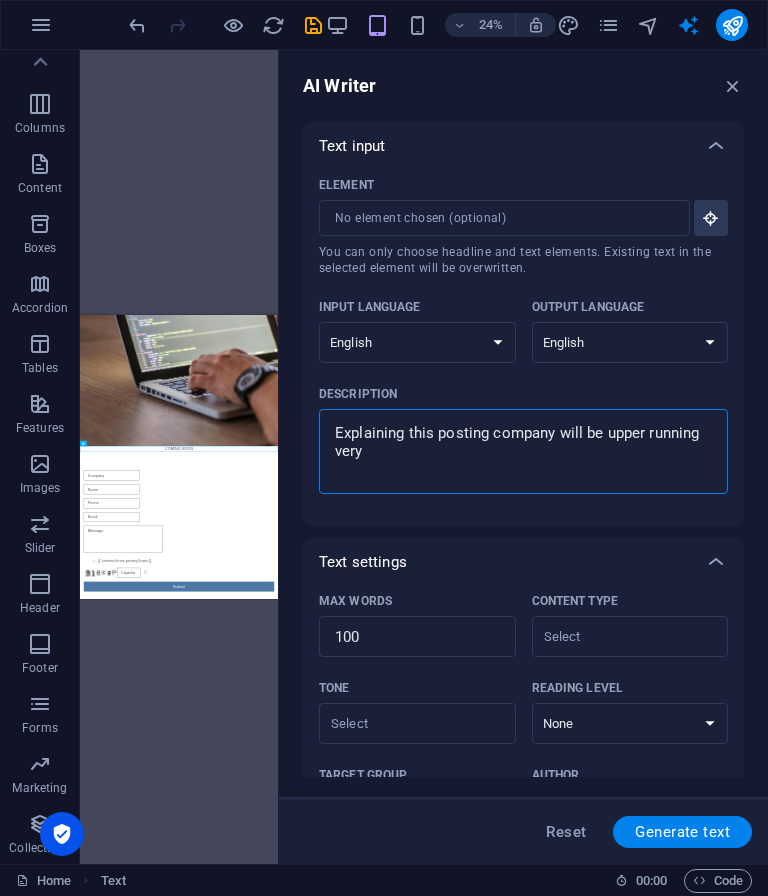 type on "Explaining this posting company will be running very shortly" 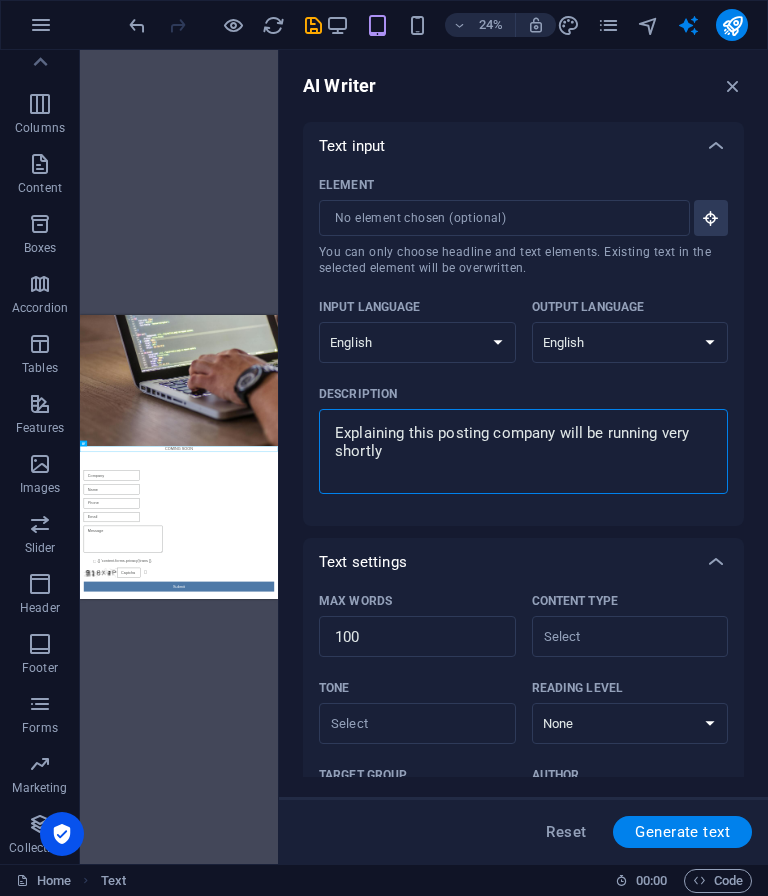 type on "explaining this posting company will be up running very shortly" 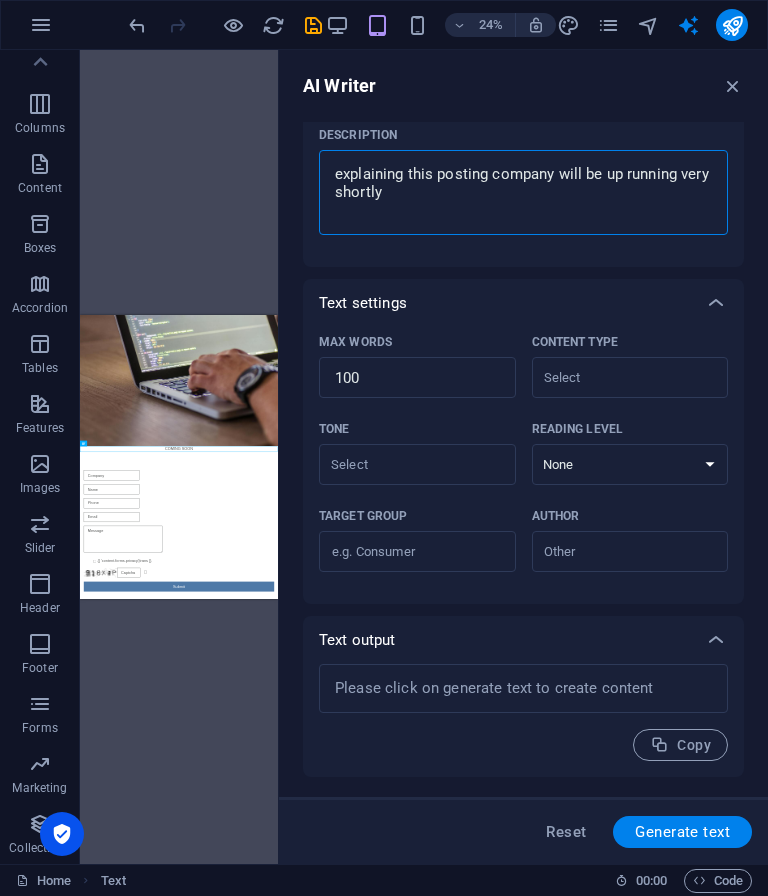 scroll, scrollTop: 259, scrollLeft: 0, axis: vertical 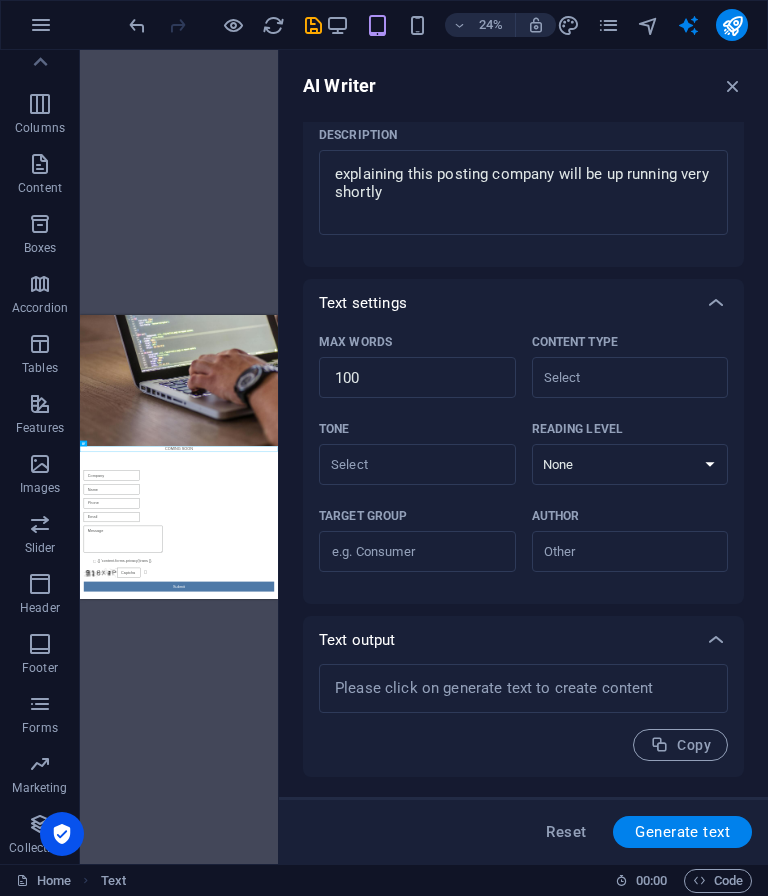 type on "x" 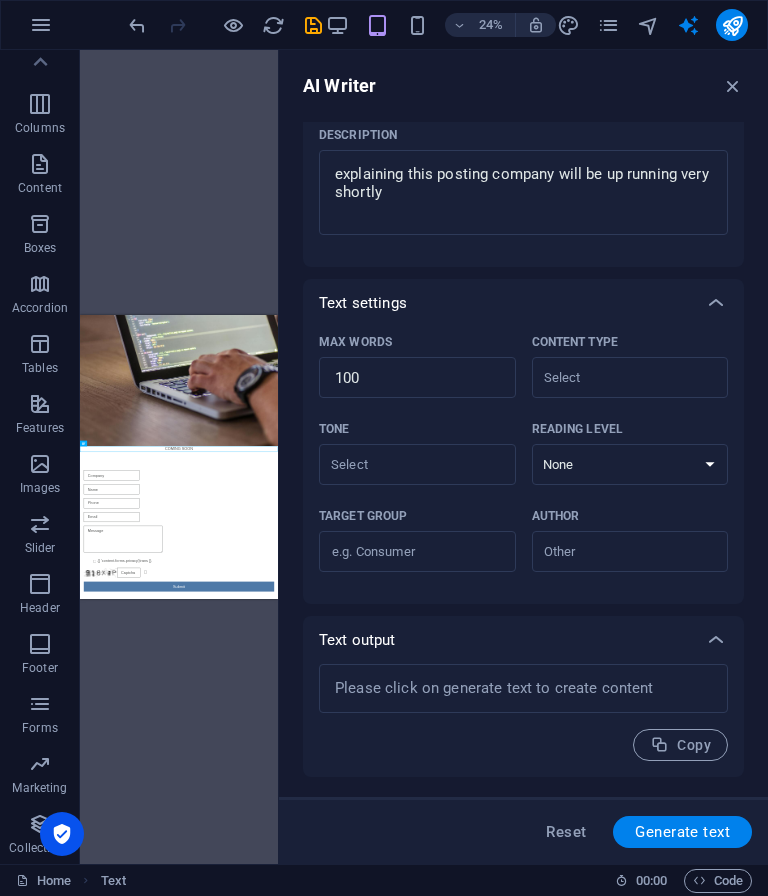 click on "Generate text" at bounding box center (682, 832) 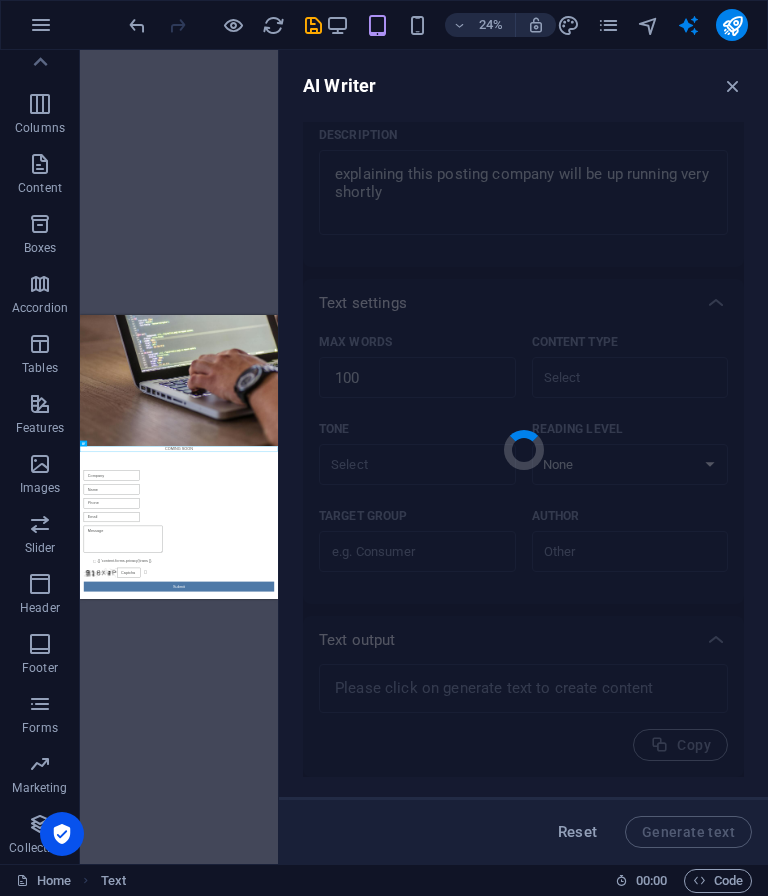 type on "x" 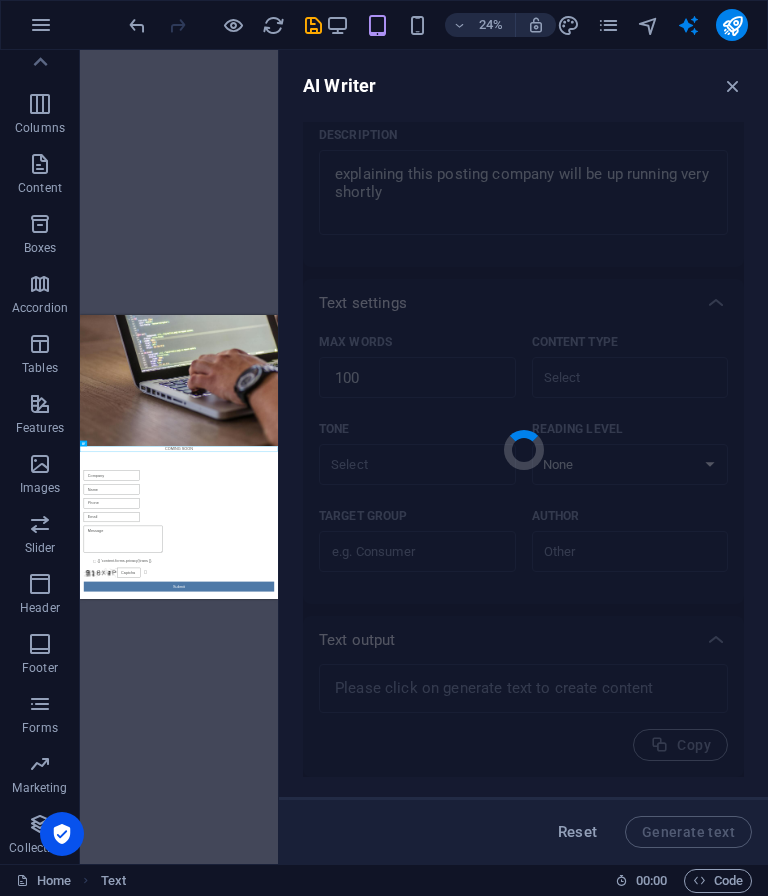 type on "We are excited to announce that our company will soon be operational, bringing innovative solutions to meet your needs. Our dedicated team is working diligently to ensure a seamless launch, and we can't wait to share our services with you. Stay tuned for updates as we prepare to go live and offer exceptional experiences tailored just for you. Thank you for your patience and support during this final phase!" 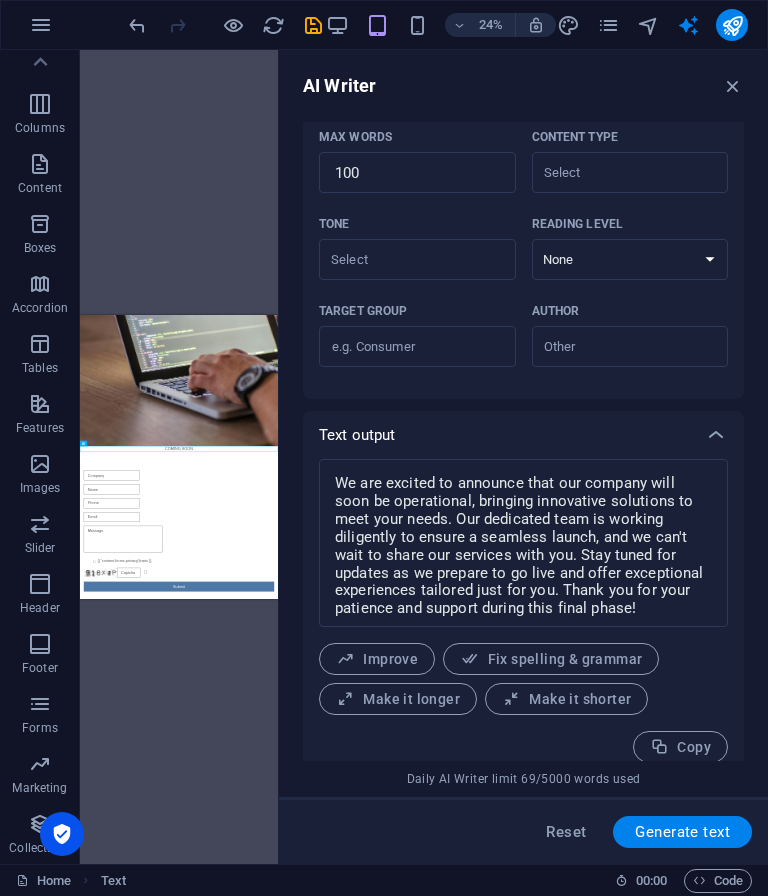 scroll, scrollTop: 482, scrollLeft: 0, axis: vertical 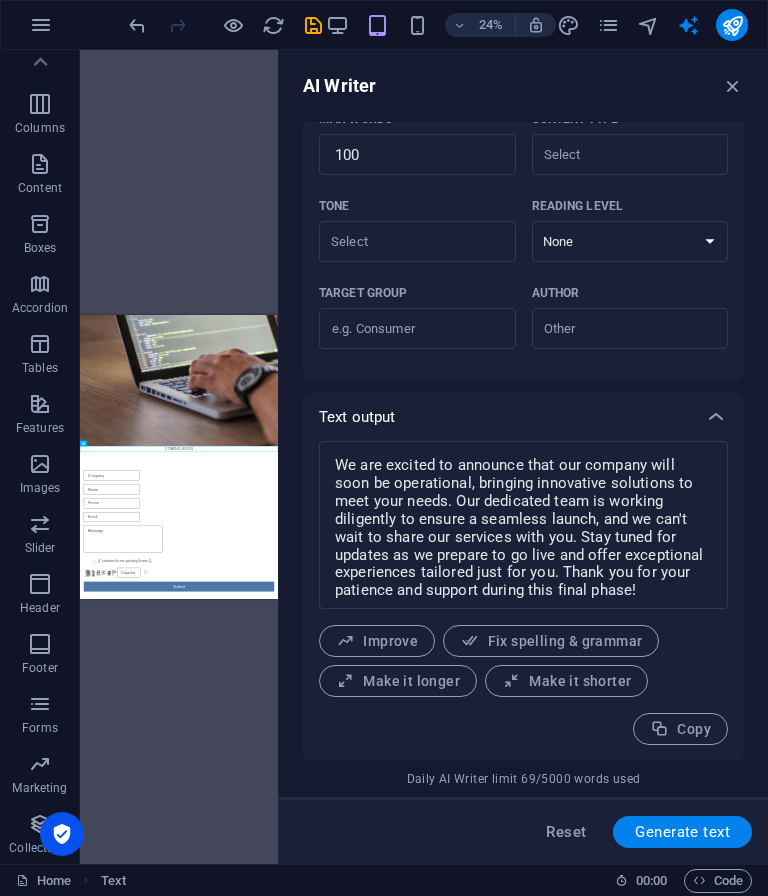 click on "Copy" at bounding box center (680, 729) 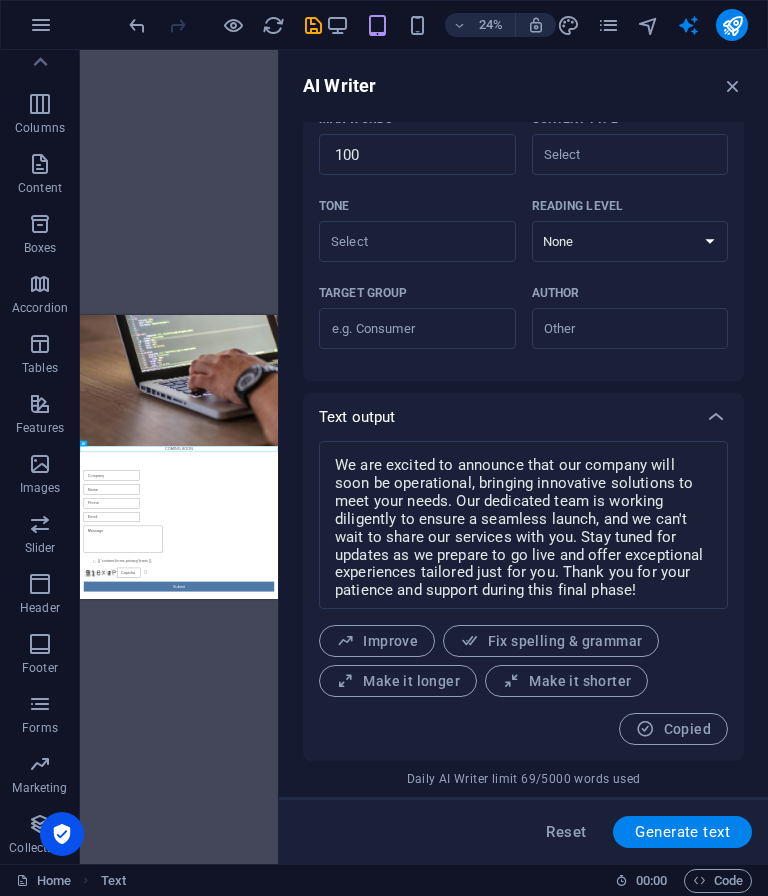 click on "Drag here to replace the existing content. Press “Ctrl” if you want to create a new element.
Text   Contact Form   Form" at bounding box center [179, 457] 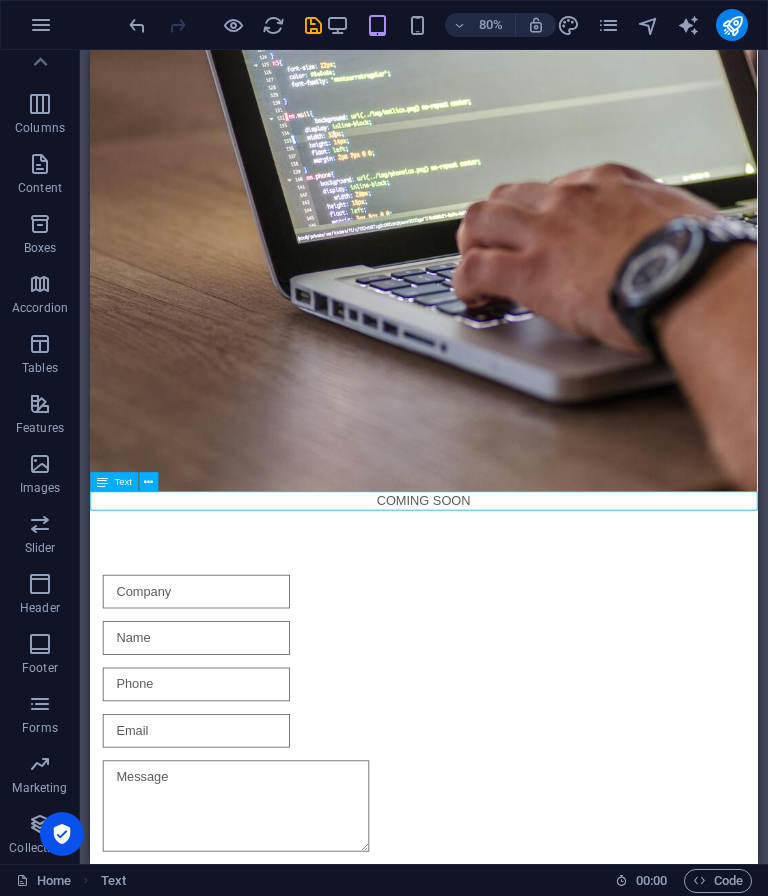 click on "COMING SOON" at bounding box center (507, 614) 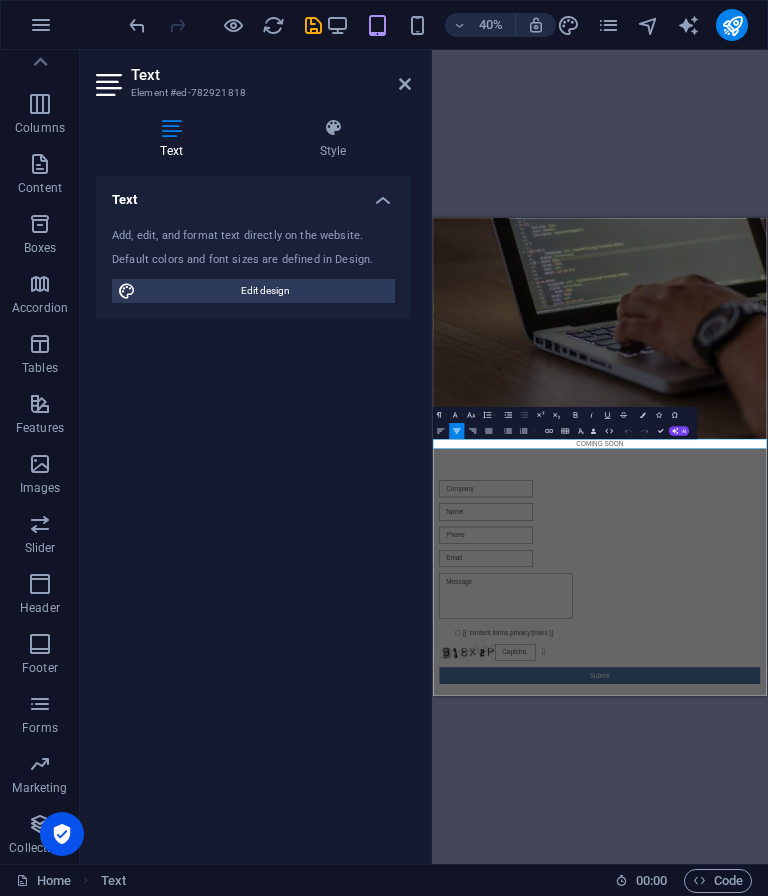 click on "COMING SOON" at bounding box center (850, 782) 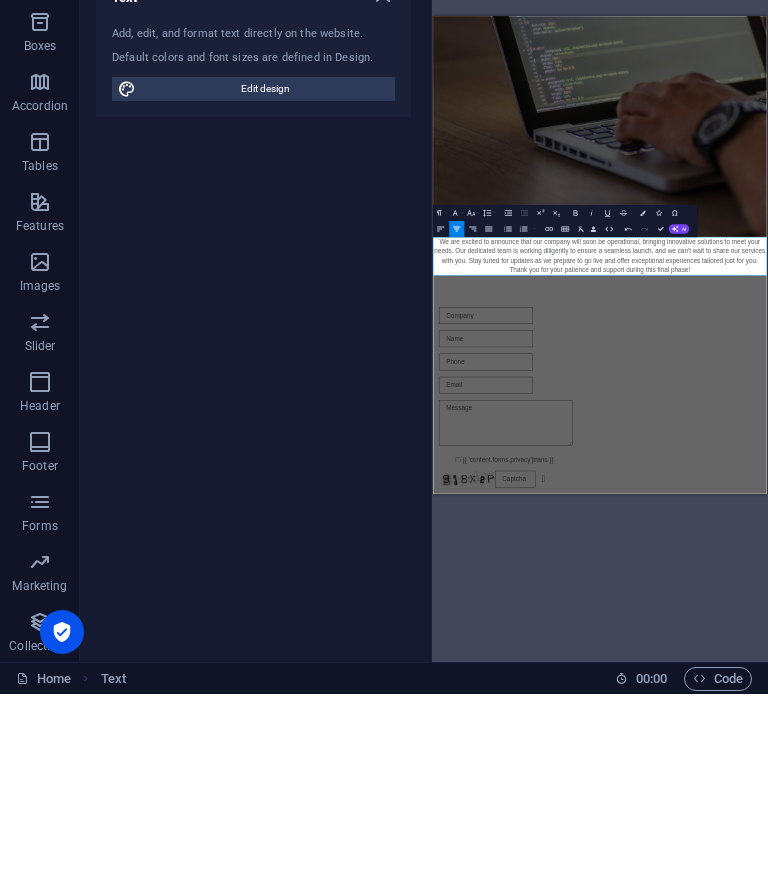 scroll, scrollTop: 6308, scrollLeft: 4, axis: both 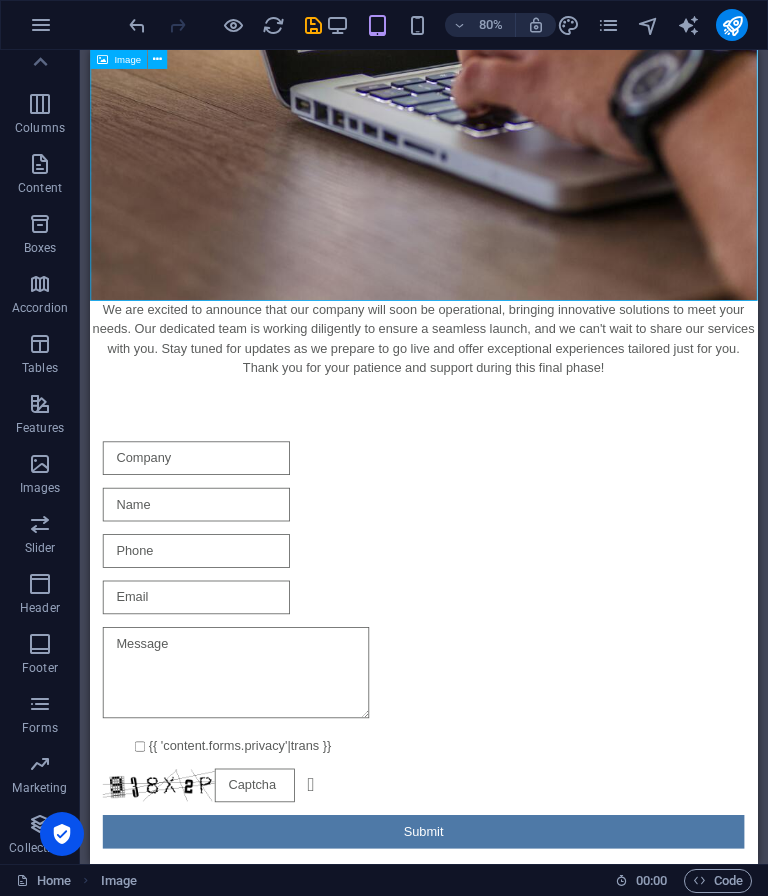 click at bounding box center (507, 677) 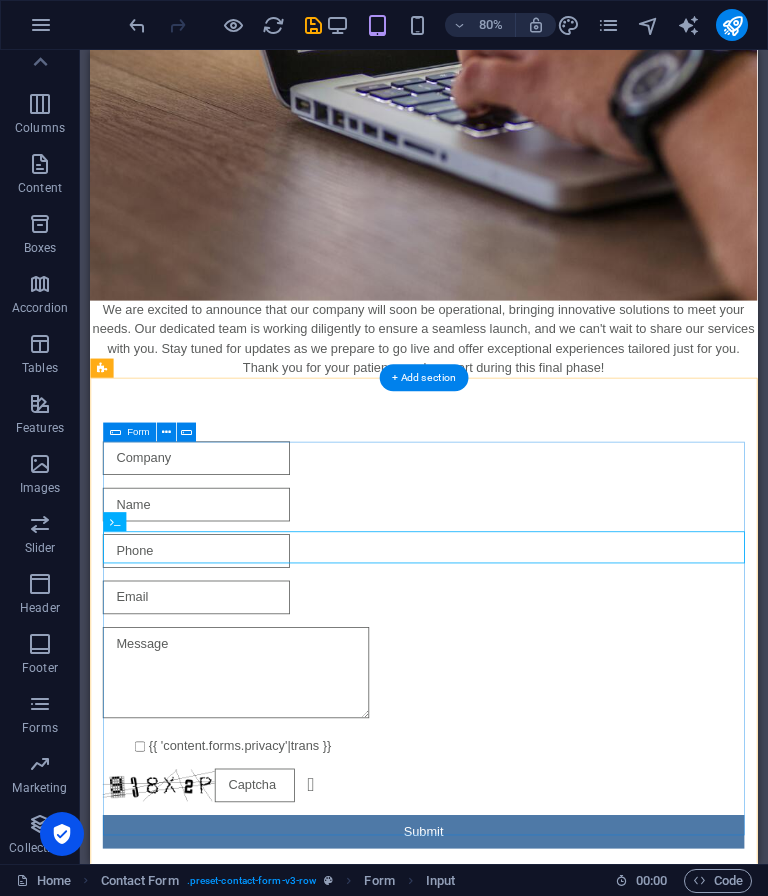 click at bounding box center [166, 432] 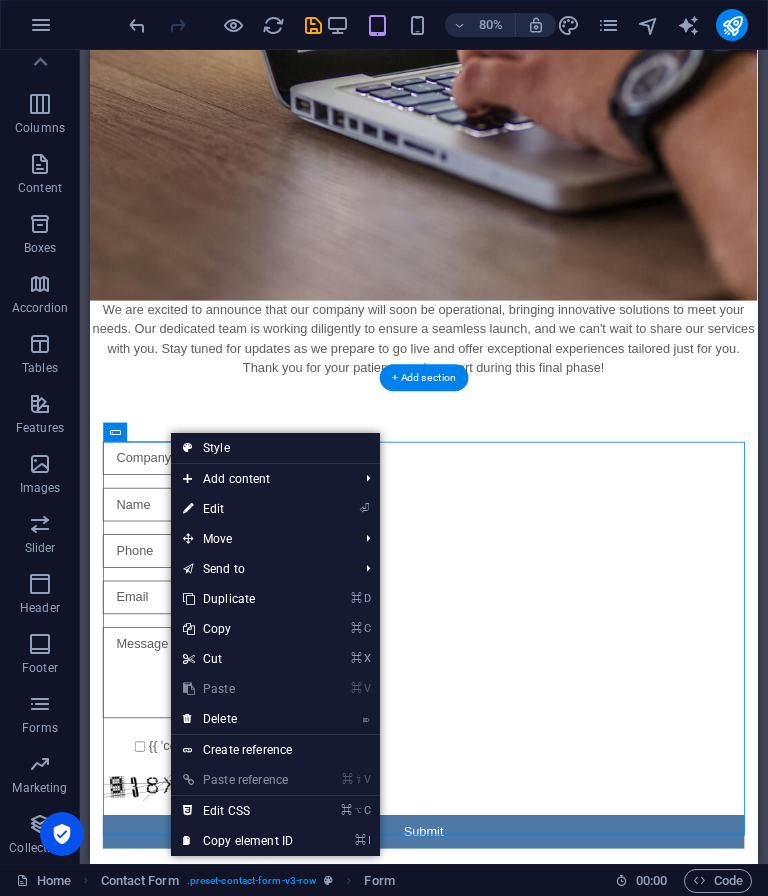 click on "⌦  Delete" at bounding box center (238, 719) 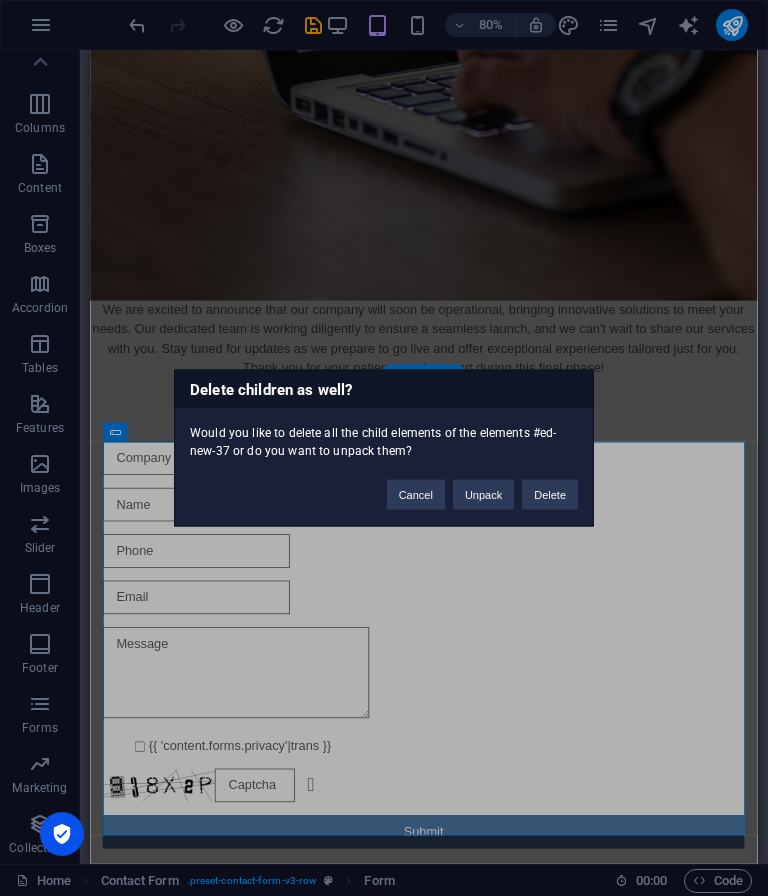 click on "Delete" at bounding box center [550, 495] 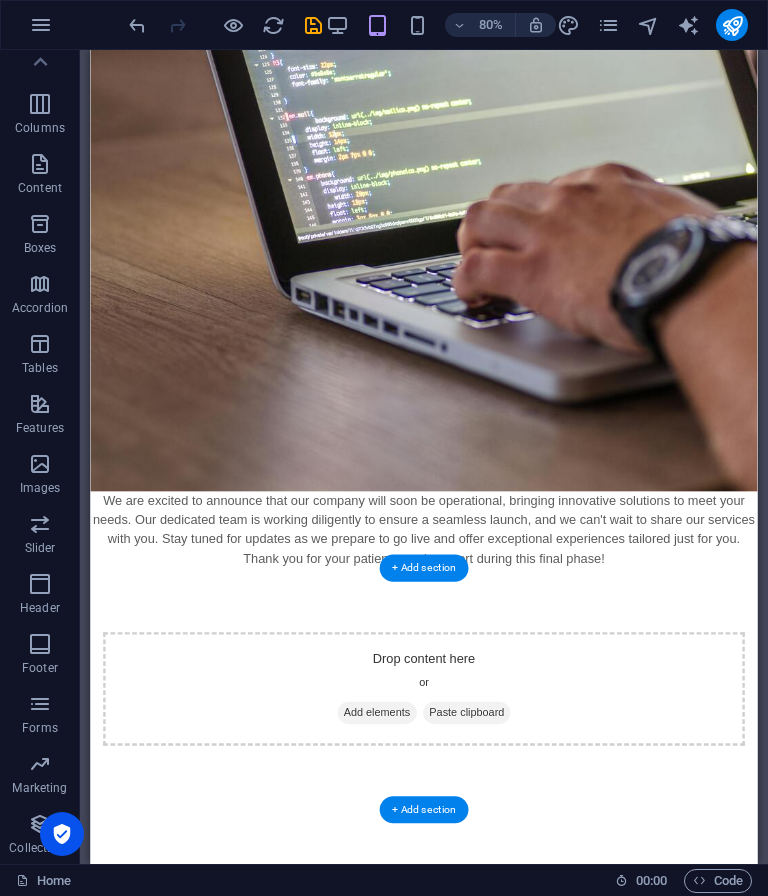 click at bounding box center (732, 25) 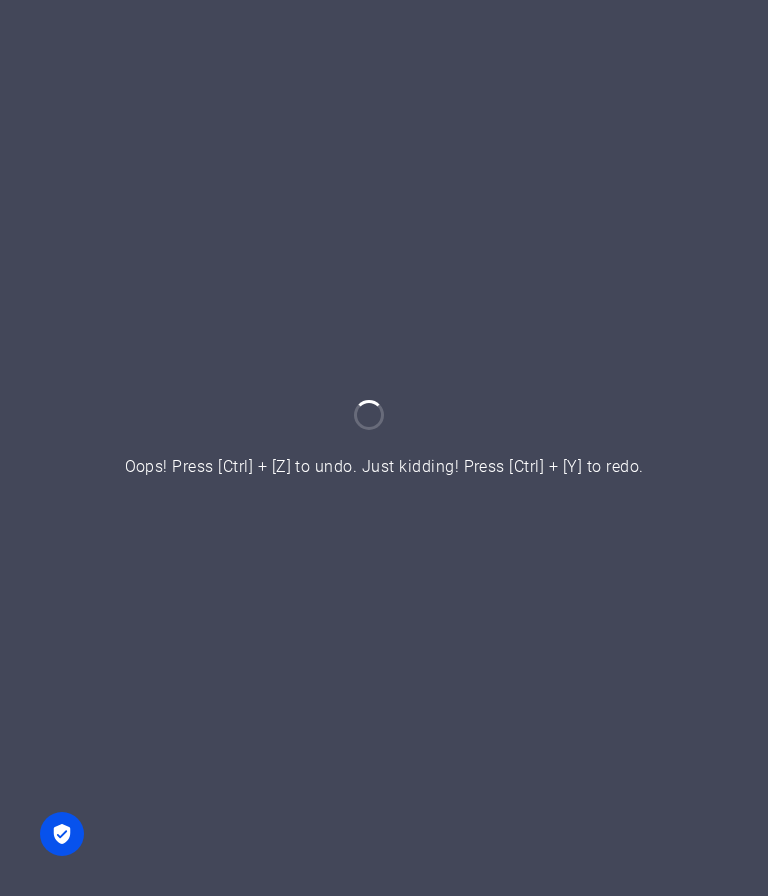 scroll, scrollTop: 0, scrollLeft: 0, axis: both 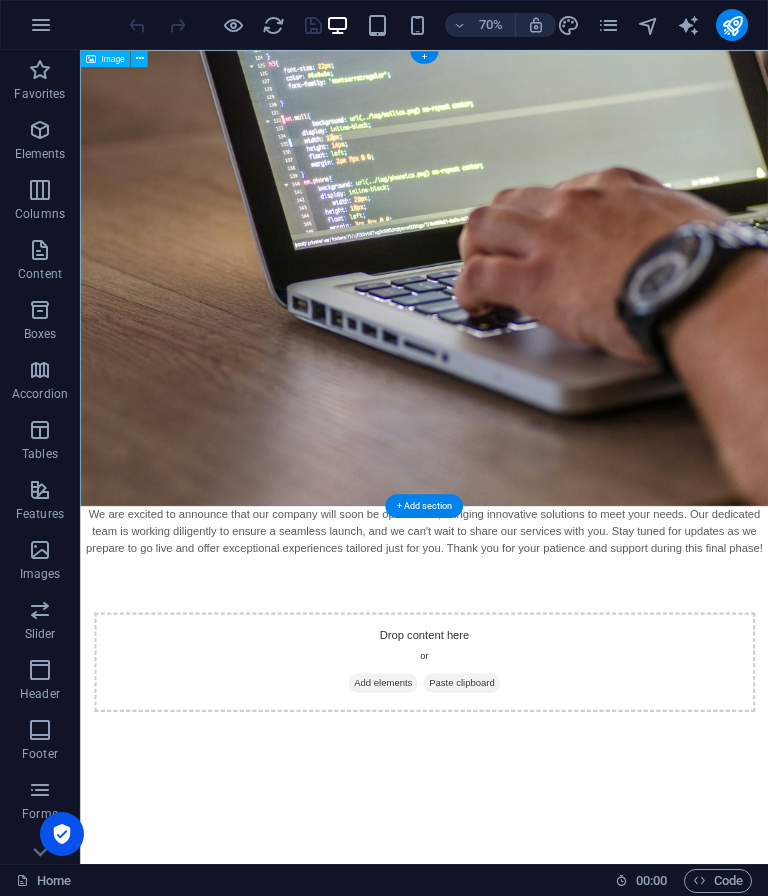 click at bounding box center [571, 375] 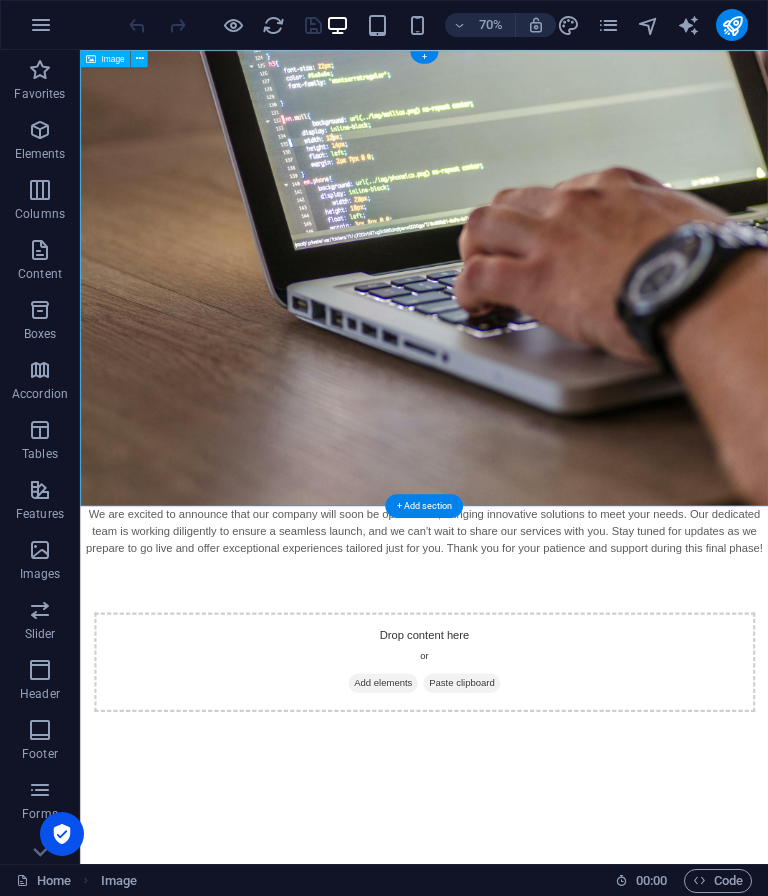 click on "Image" at bounding box center [112, 58] 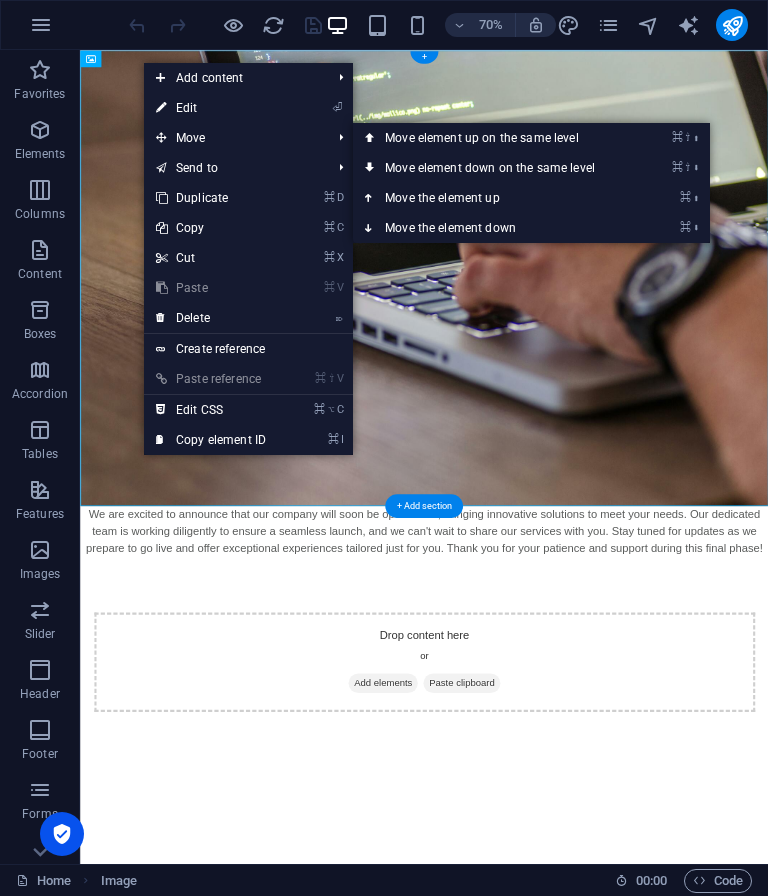 click at bounding box center (571, 375) 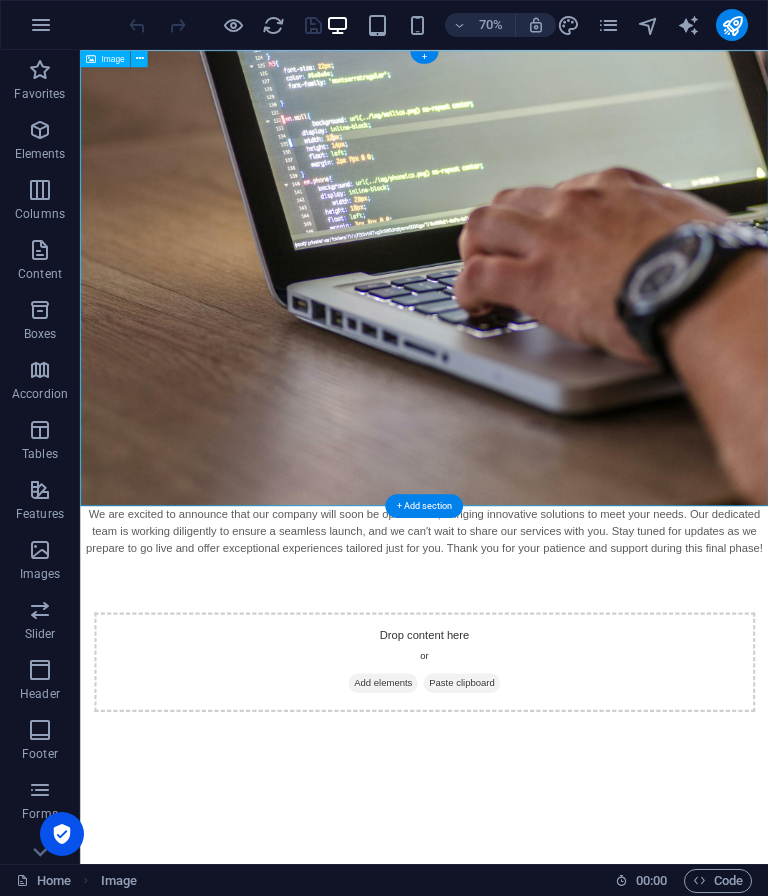 click at bounding box center (139, 58) 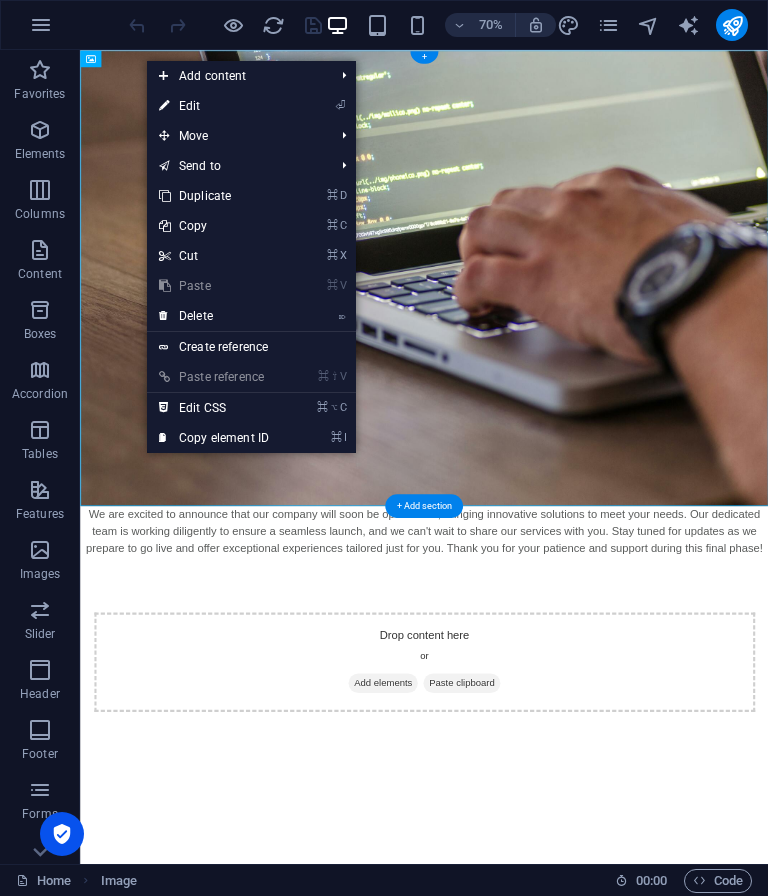 click at bounding box center (571, 375) 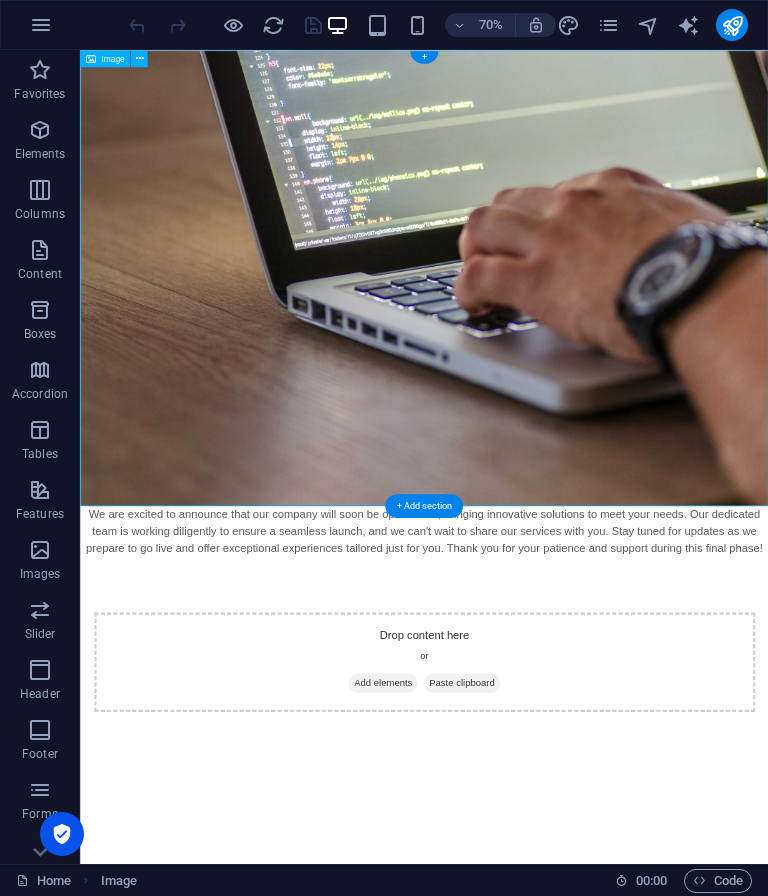 click on "Image" at bounding box center (105, 58) 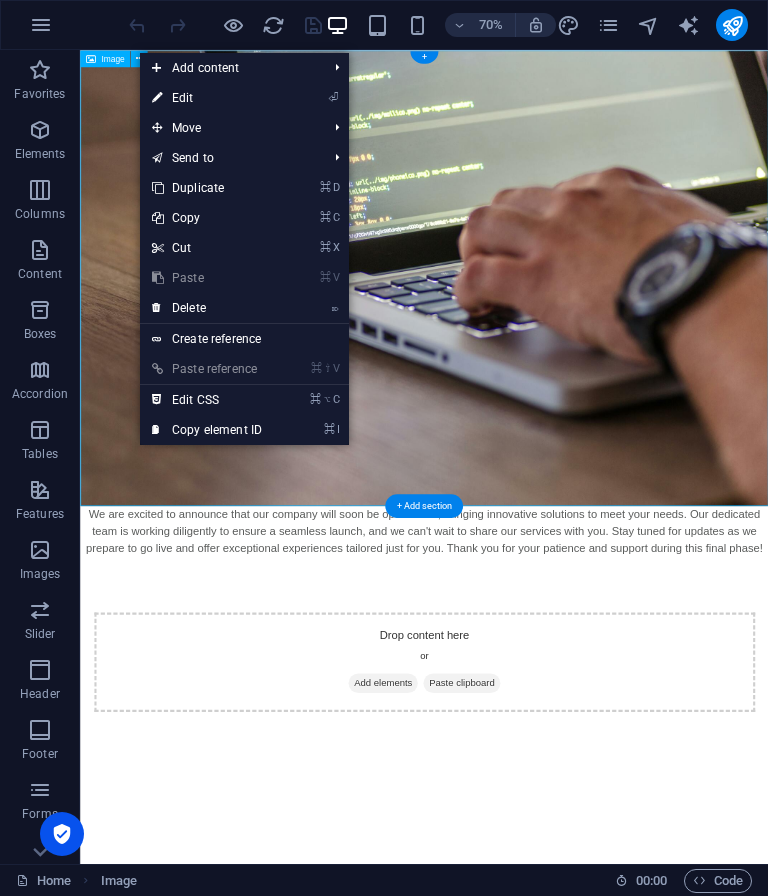 click at bounding box center (571, 375) 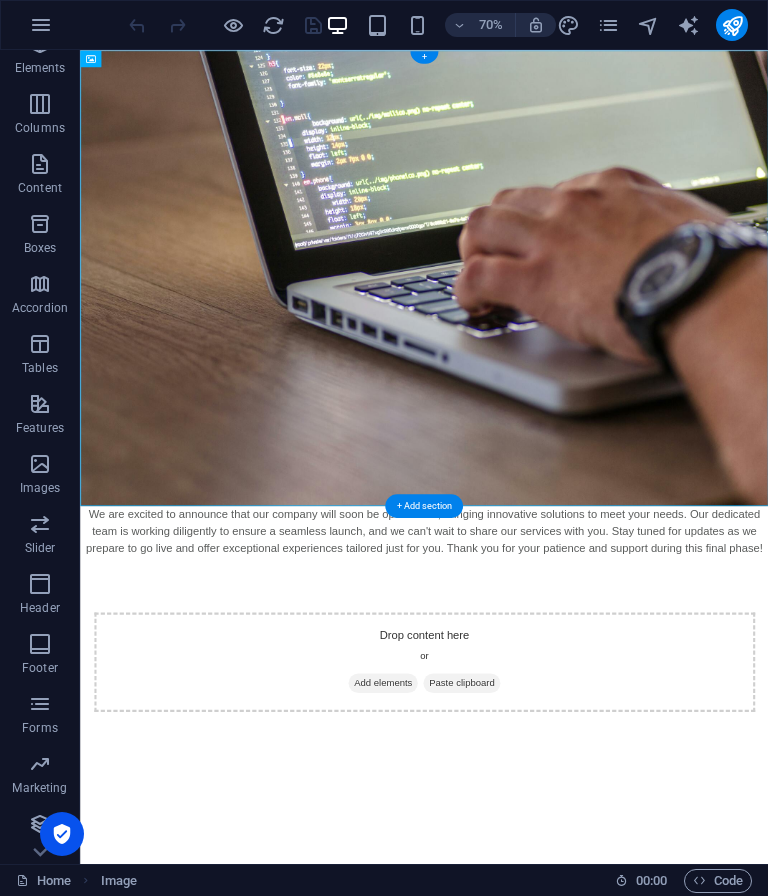 scroll, scrollTop: 86, scrollLeft: 0, axis: vertical 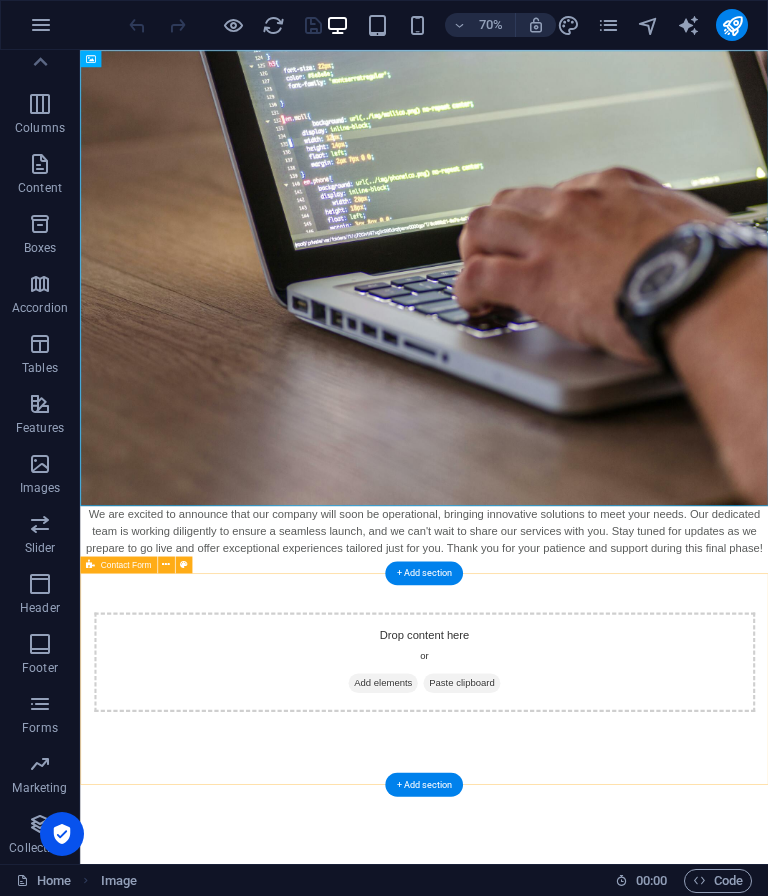 click on "Add elements" at bounding box center (512, 954) 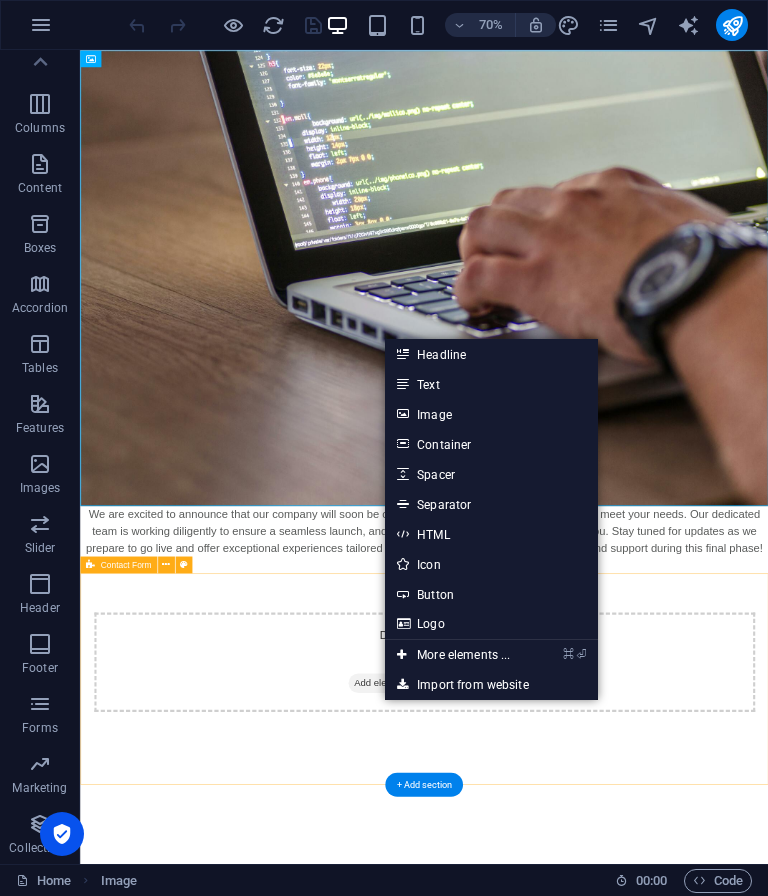 click on "Drop content here or  Add elements  Paste clipboard" at bounding box center [571, 924] 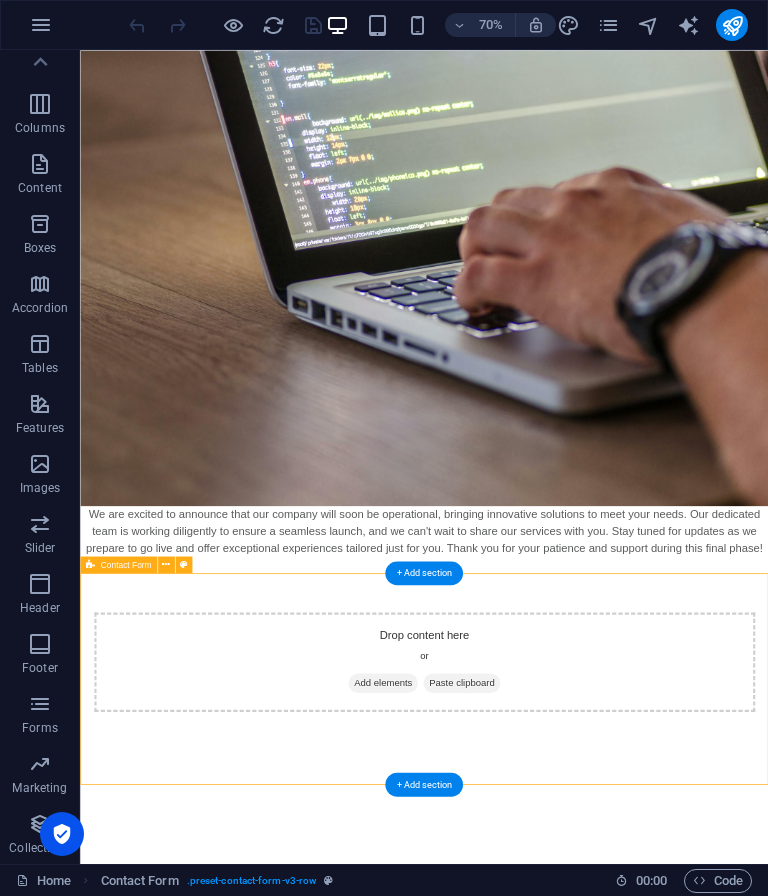 click at bounding box center [40, 644] 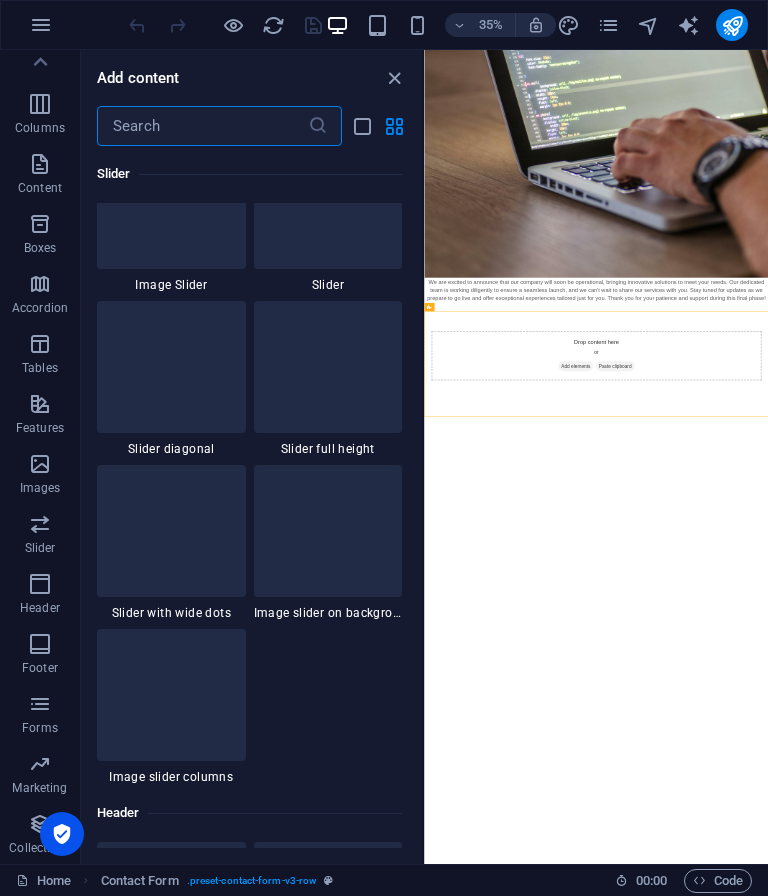 scroll, scrollTop: 13075, scrollLeft: 0, axis: vertical 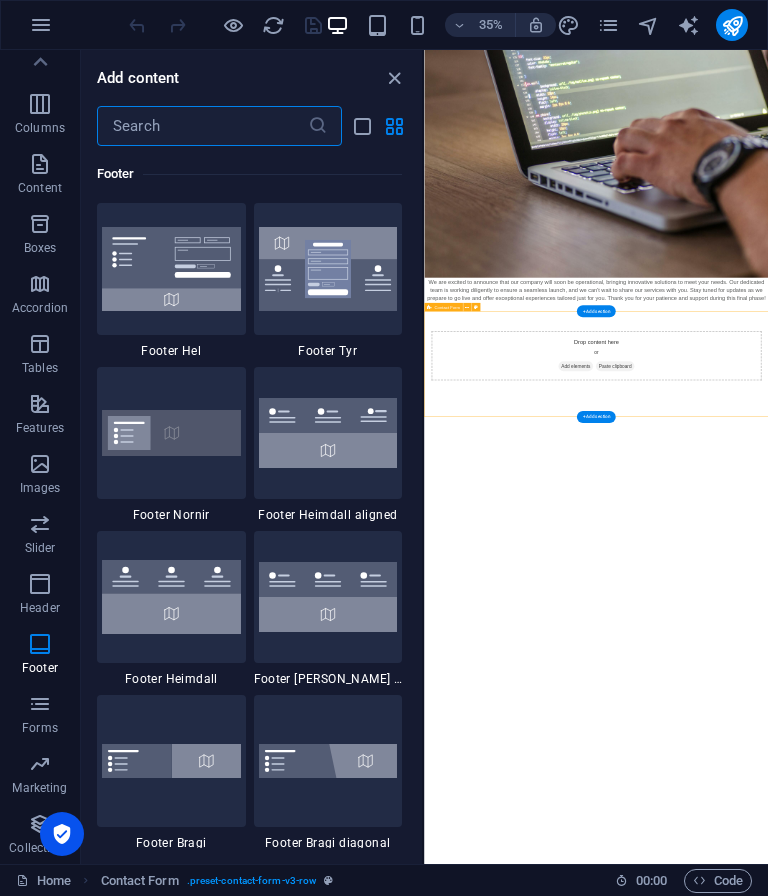 click on "Drop content here or  Add elements  Paste clipboard" at bounding box center [916, 924] 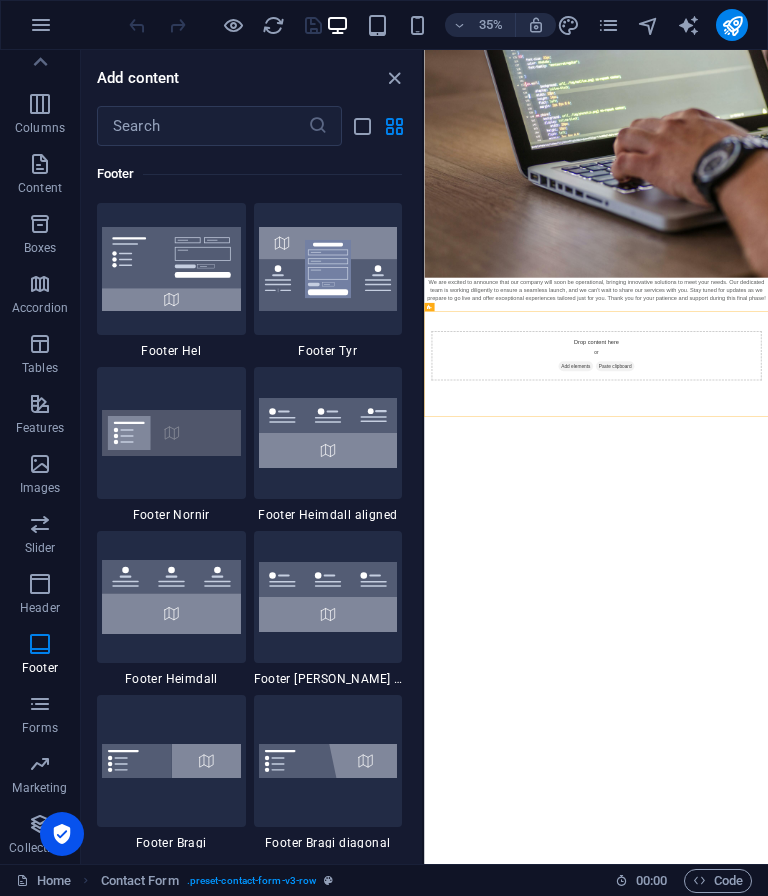 click at bounding box center [171, 269] 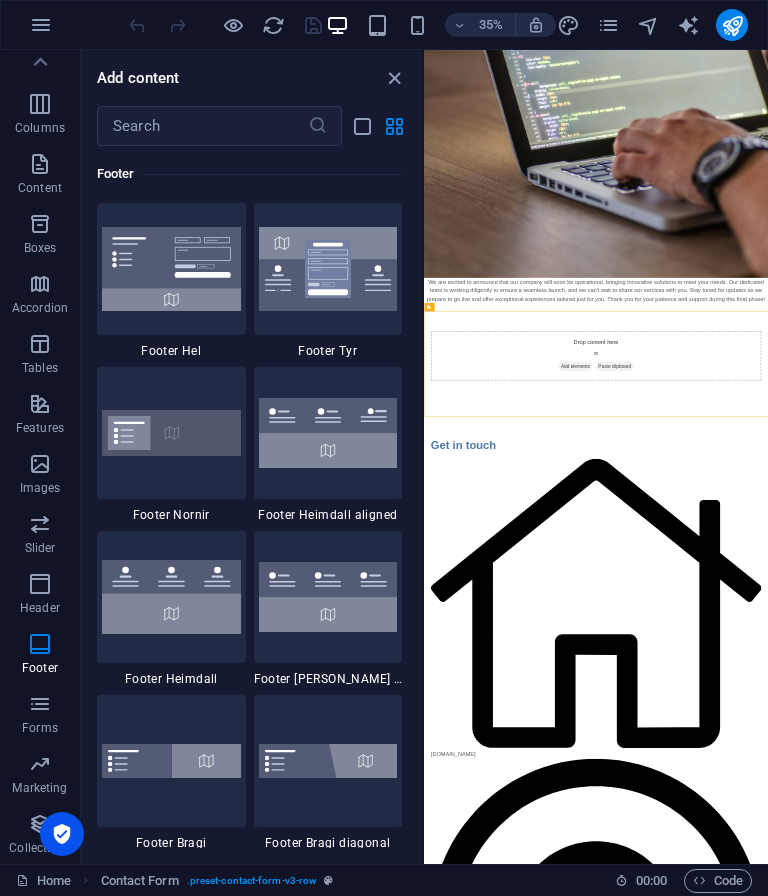 select on "%" 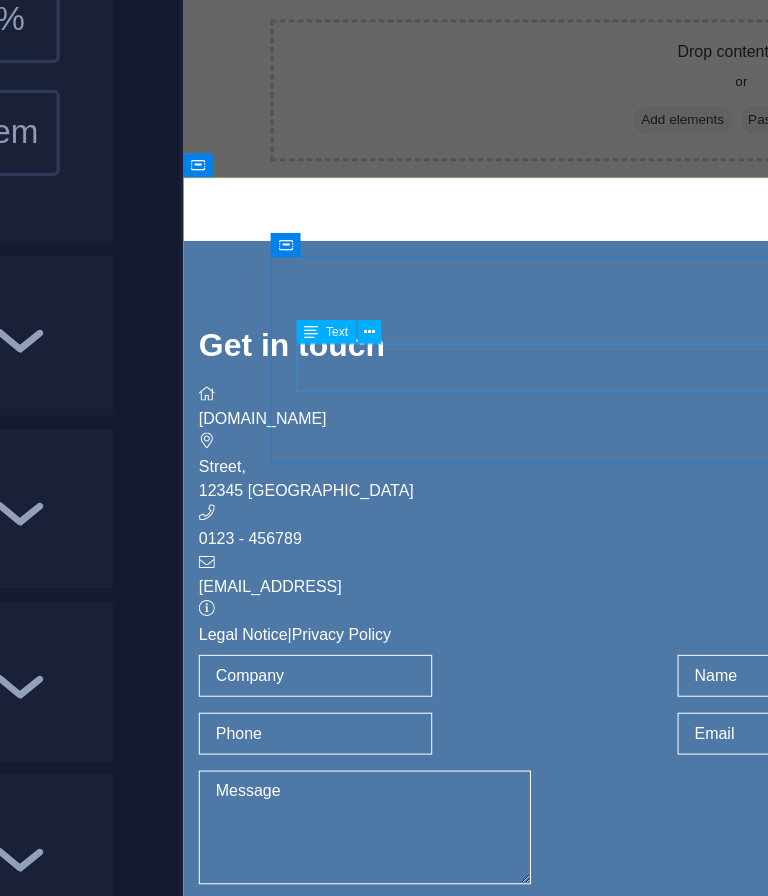 click on "Berlin" at bounding box center (330, 495) 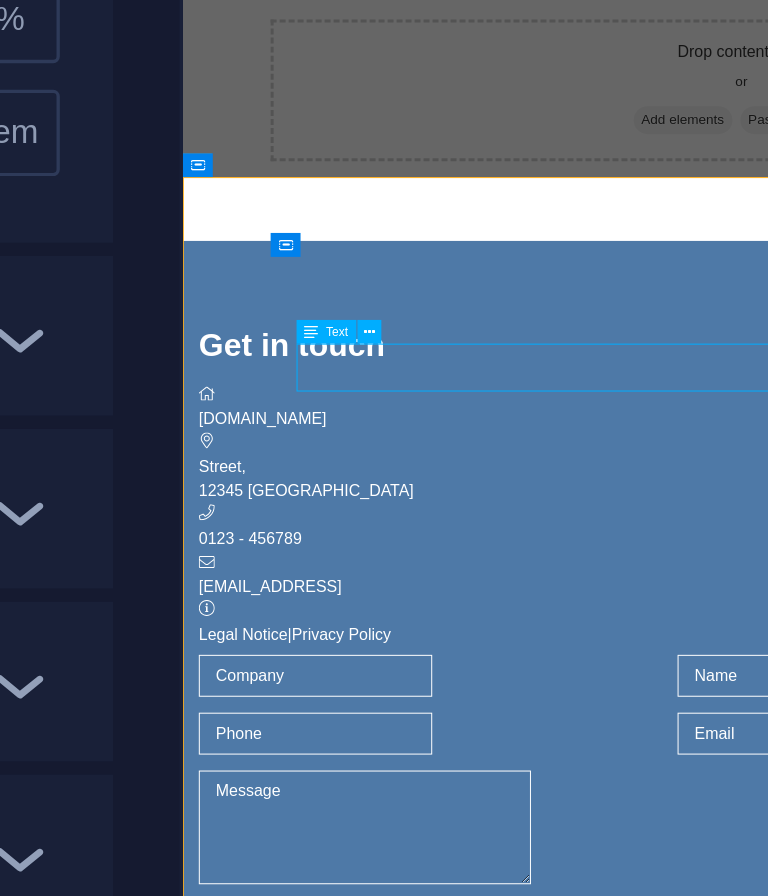 click on "Street , 12345   Berlin" at bounding box center (670, 484) 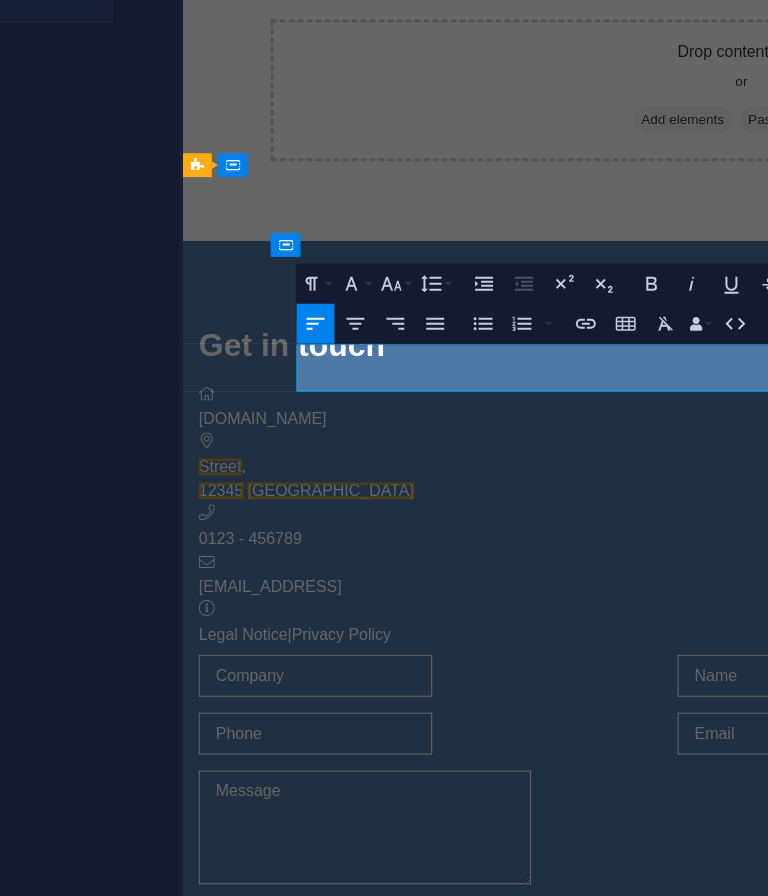 click on "12345   Berlin" at bounding box center [670, 496] 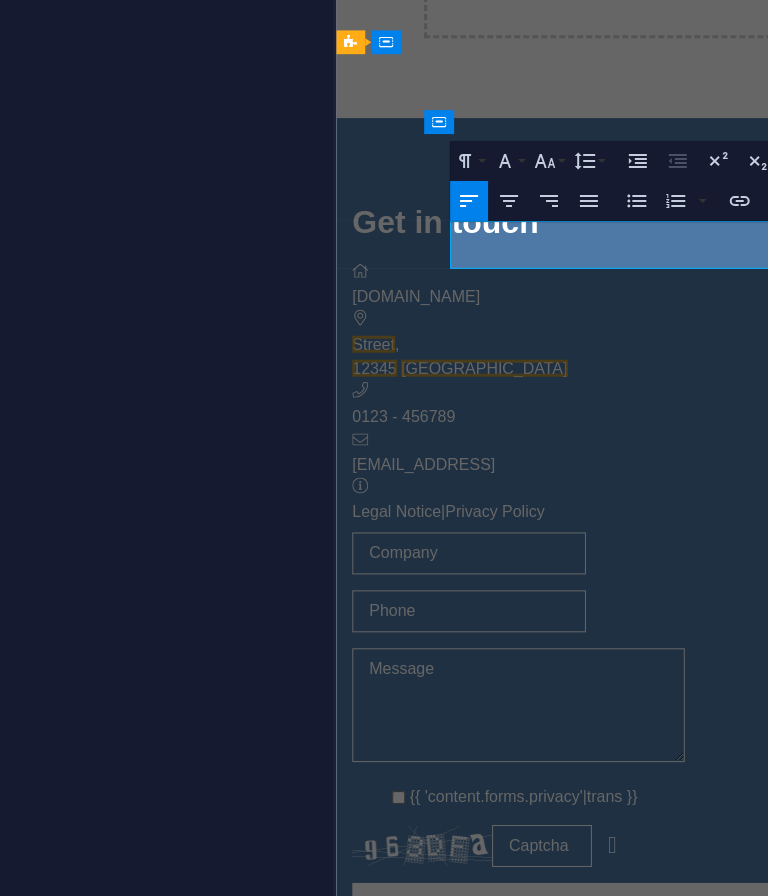 click on "12345   Berlin" at bounding box center (824, 372) 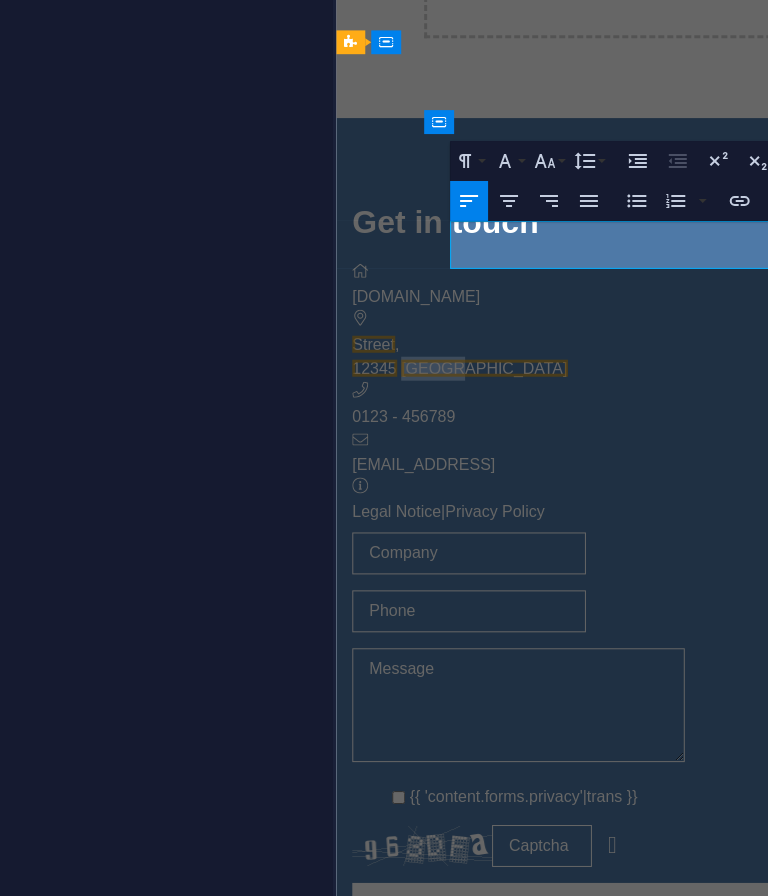 click on "Berlin" at bounding box center [484, 371] 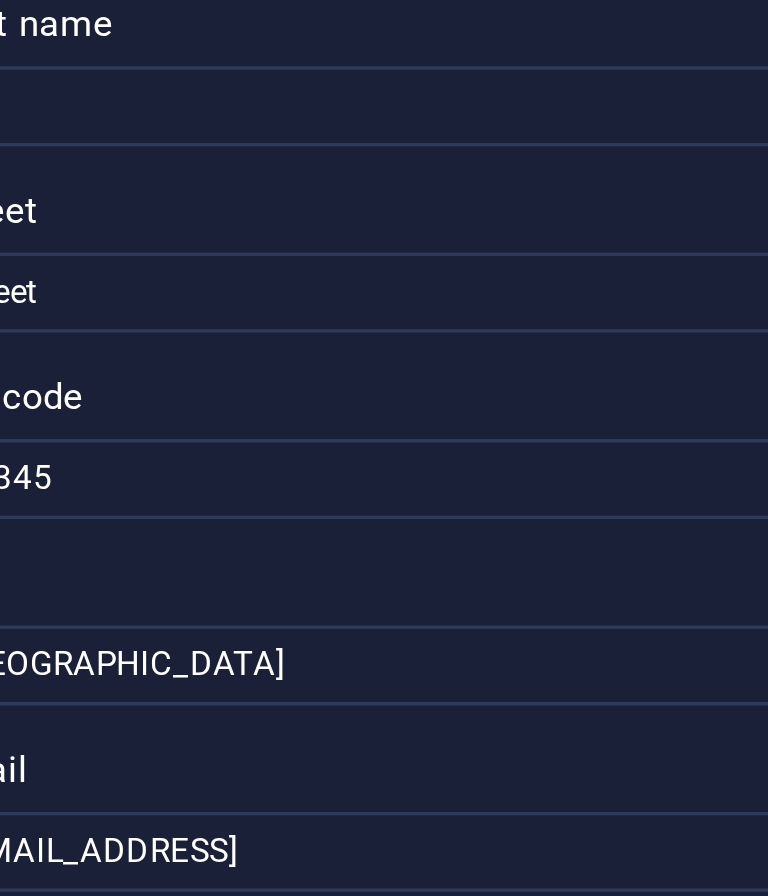 scroll, scrollTop: 2125, scrollLeft: 0, axis: vertical 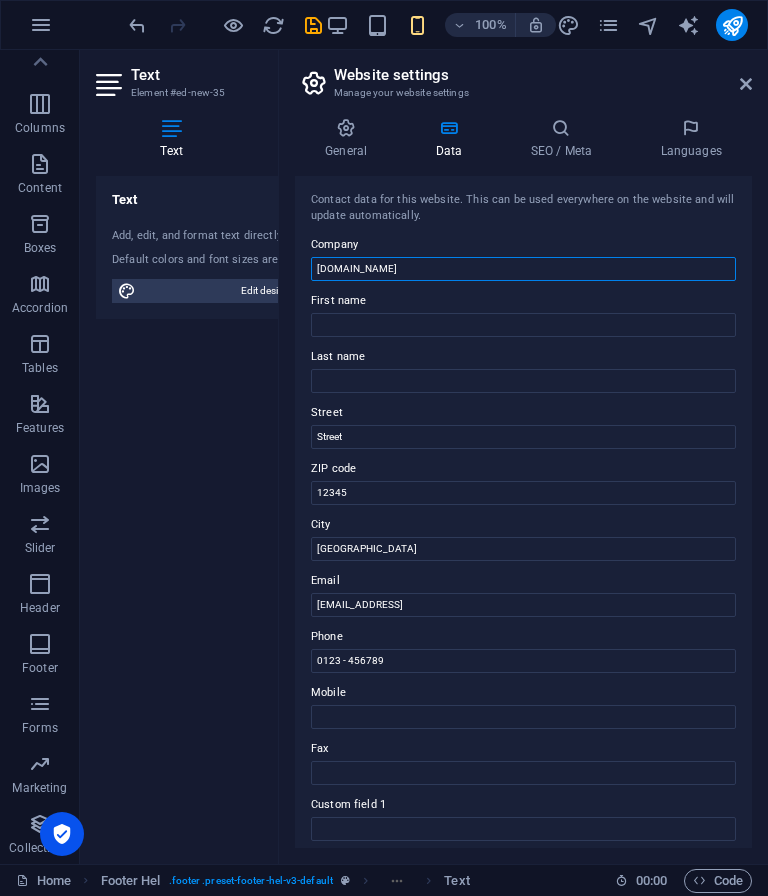 click on "[DOMAIN_NAME]" at bounding box center (523, 269) 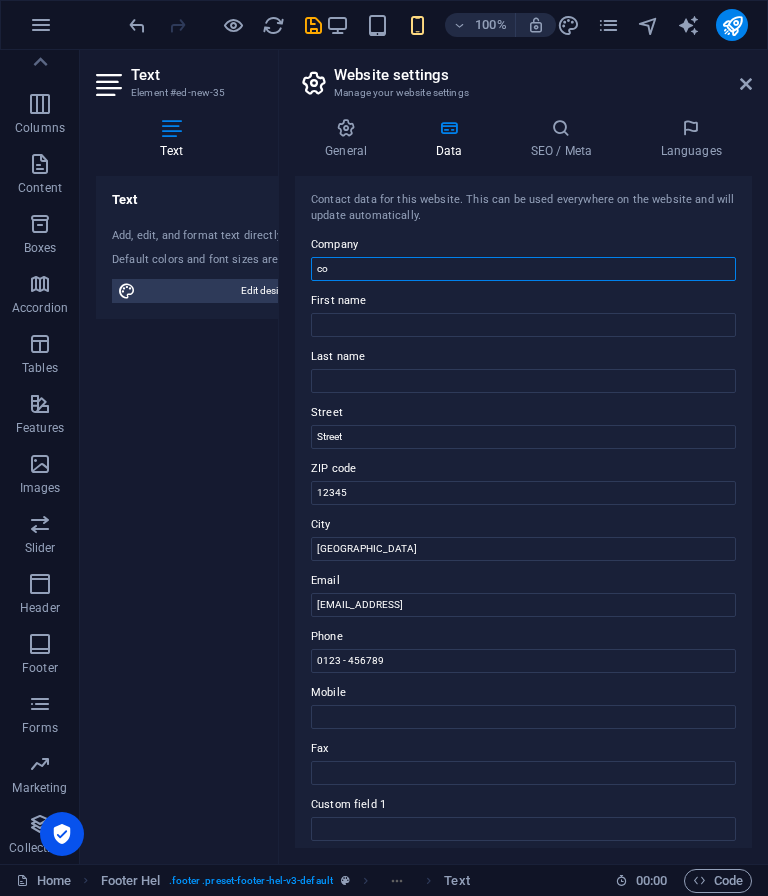 type on "c" 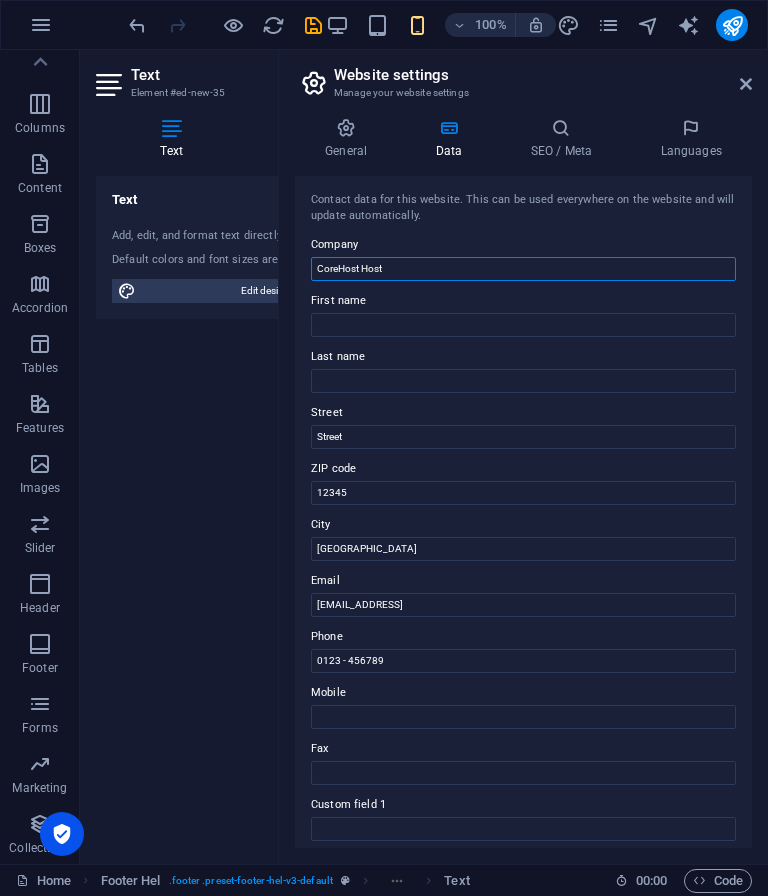type on "CoreHost Host" 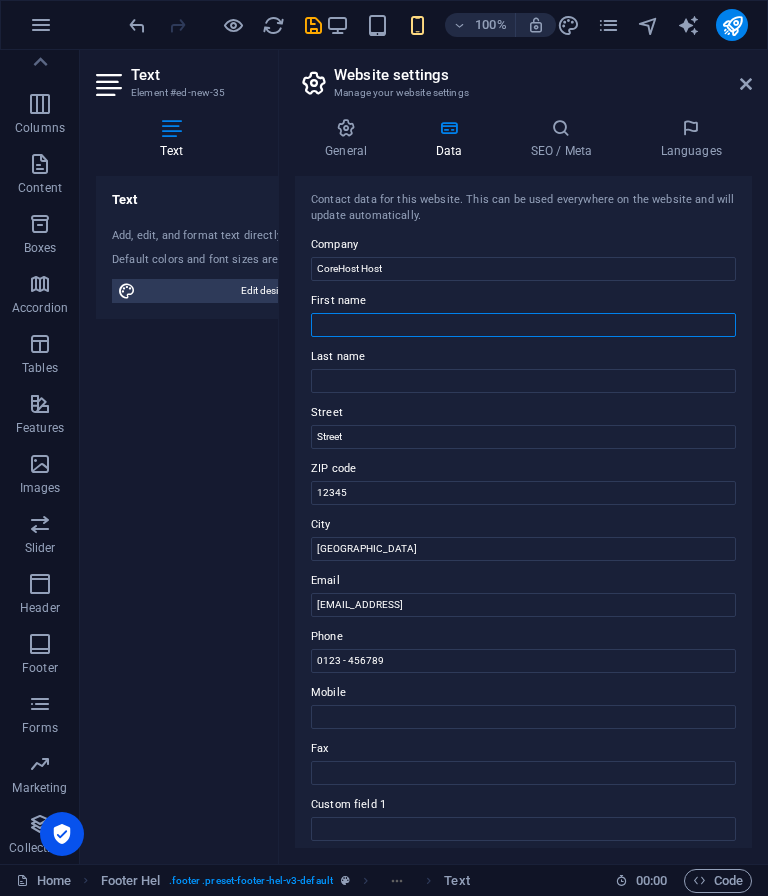 click on "First name" at bounding box center [523, 325] 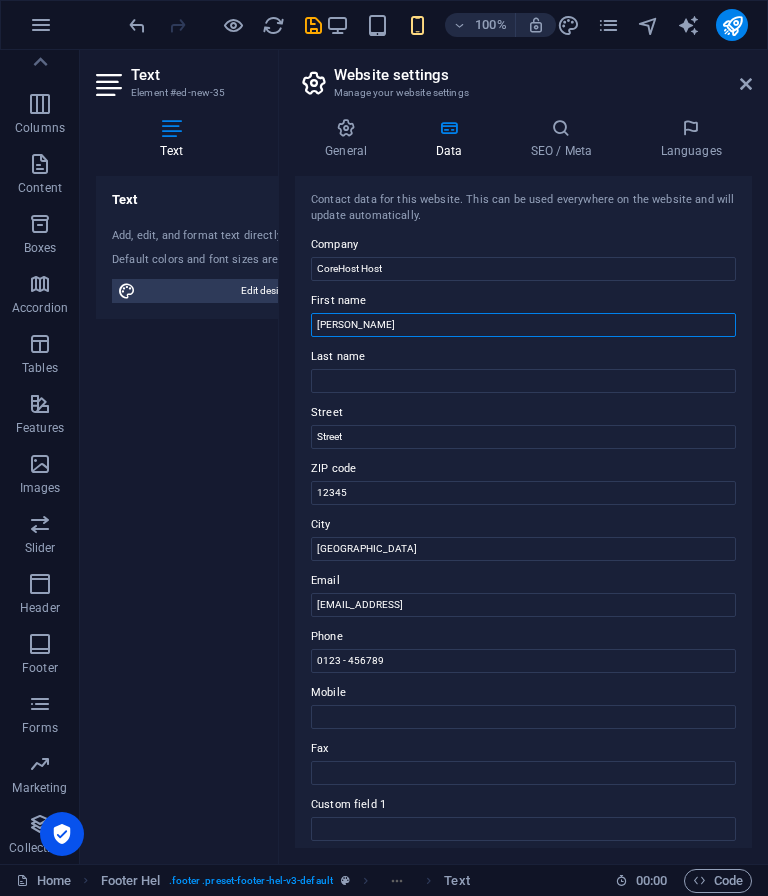 type on "Gary" 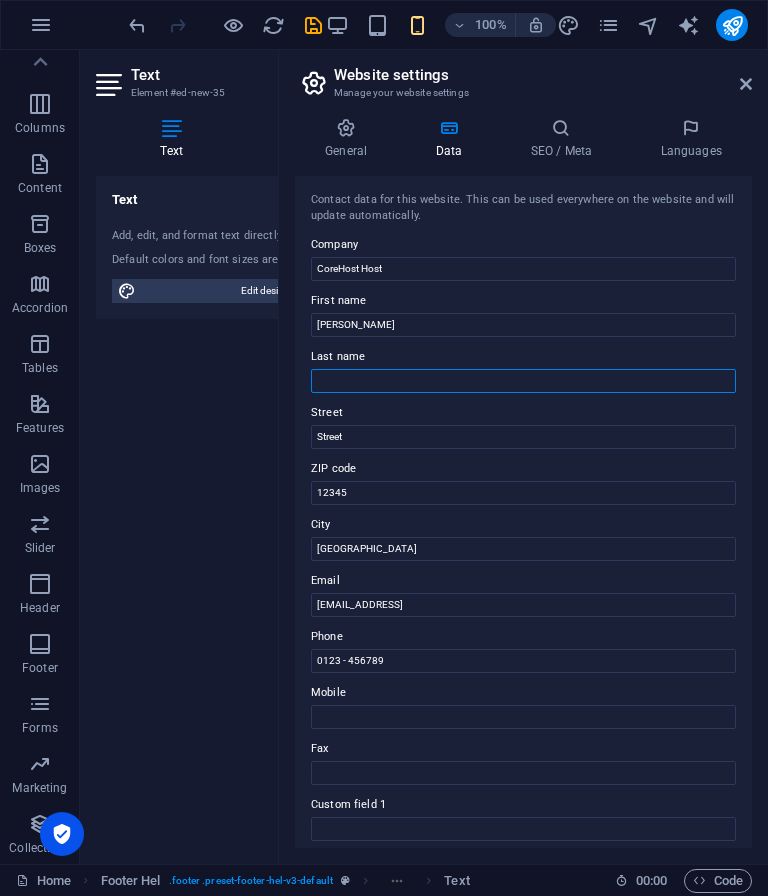 click on "Last name" at bounding box center [523, 381] 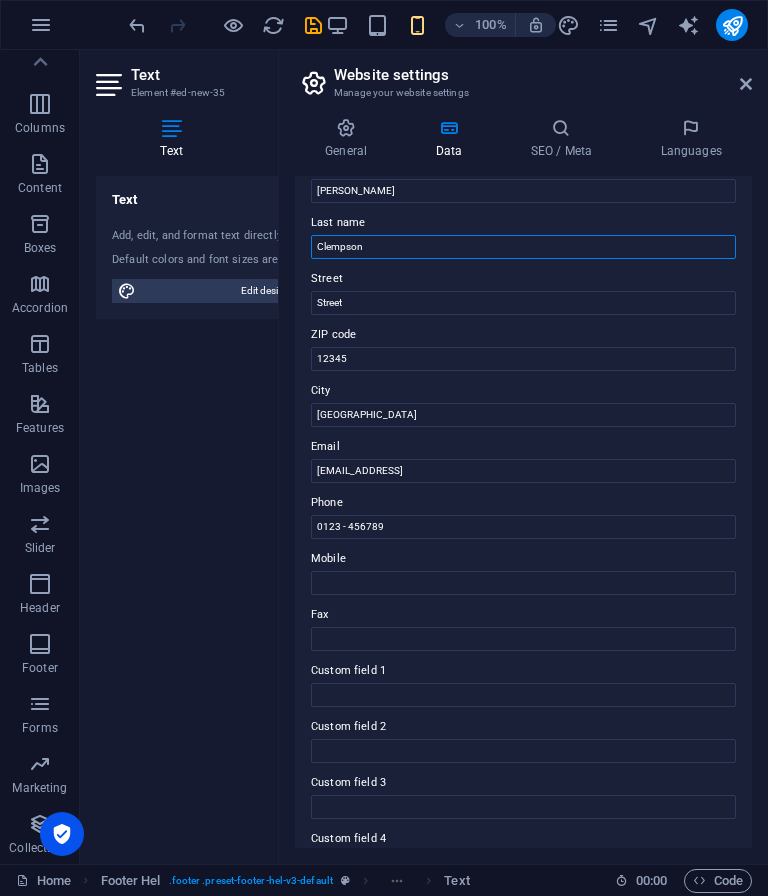 scroll, scrollTop: 137, scrollLeft: 0, axis: vertical 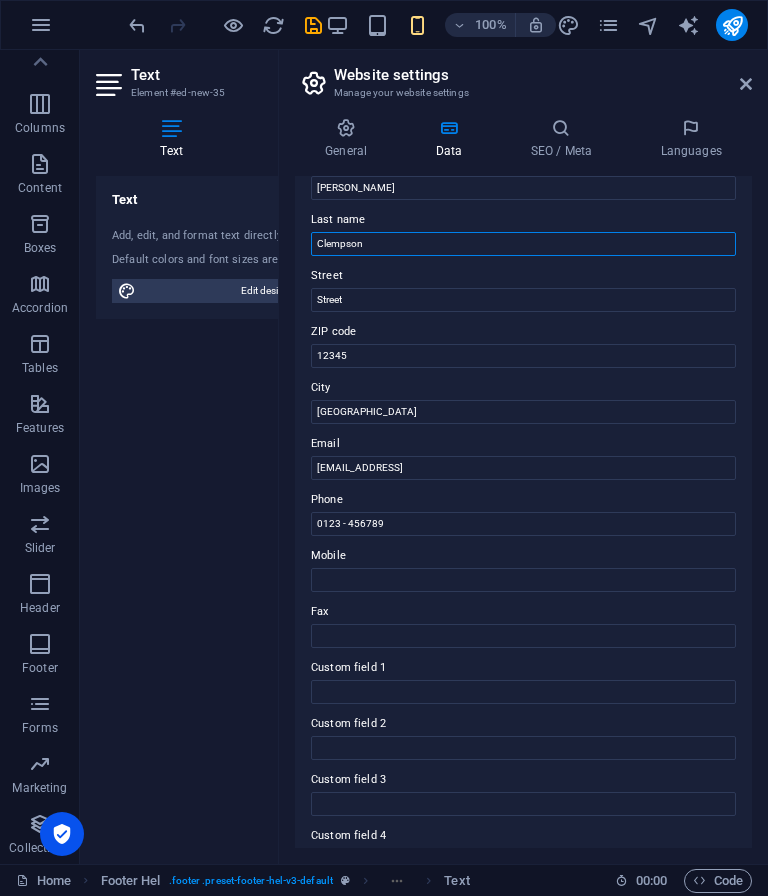 type on "Clempson" 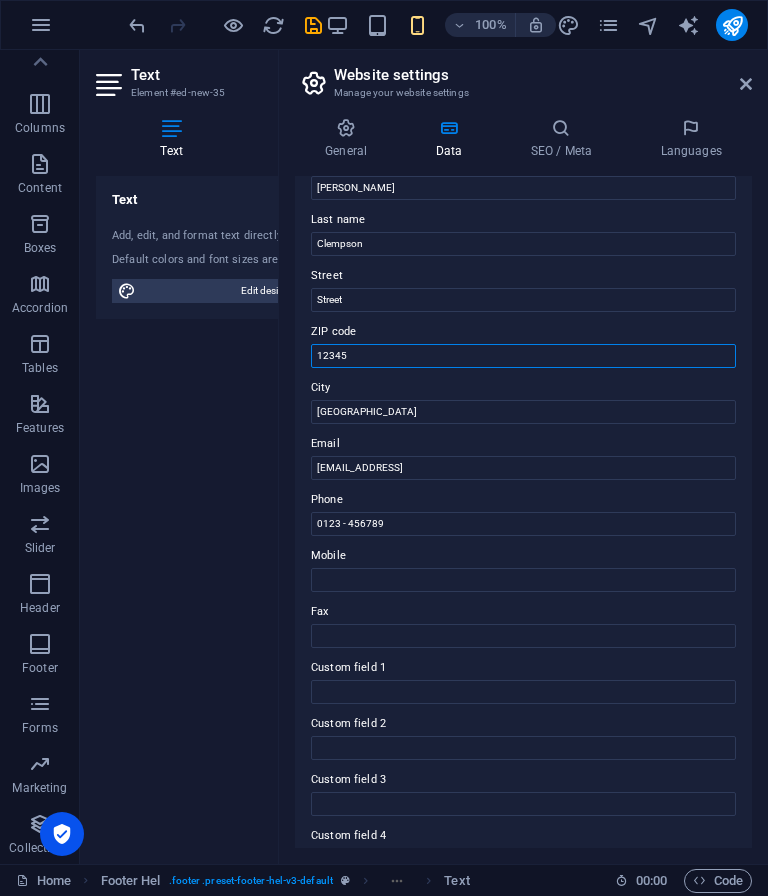 click on "12345" at bounding box center (523, 356) 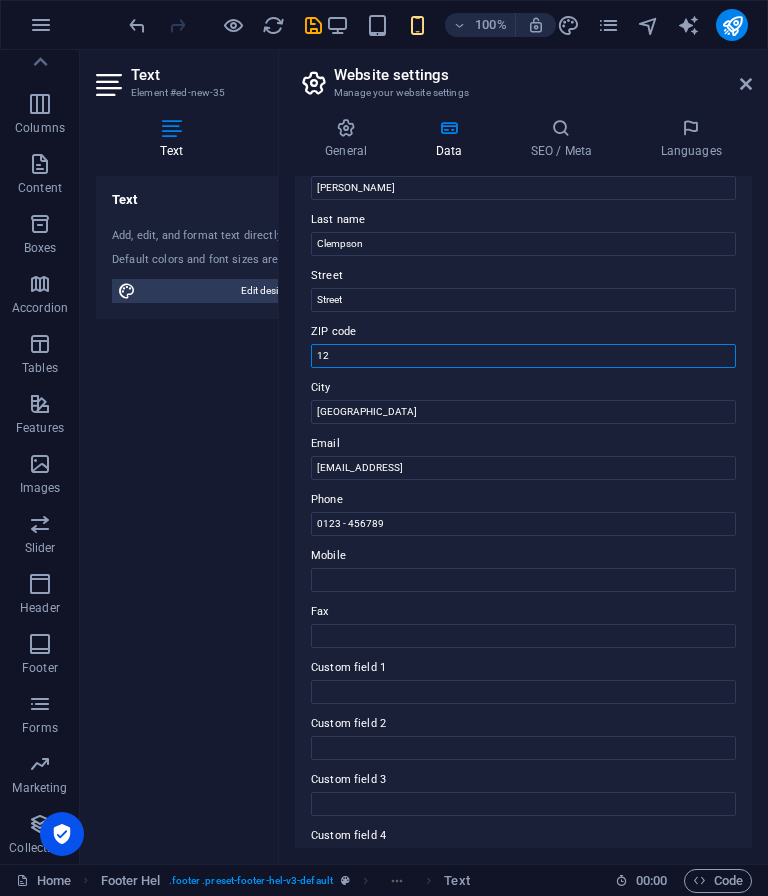 type on "1" 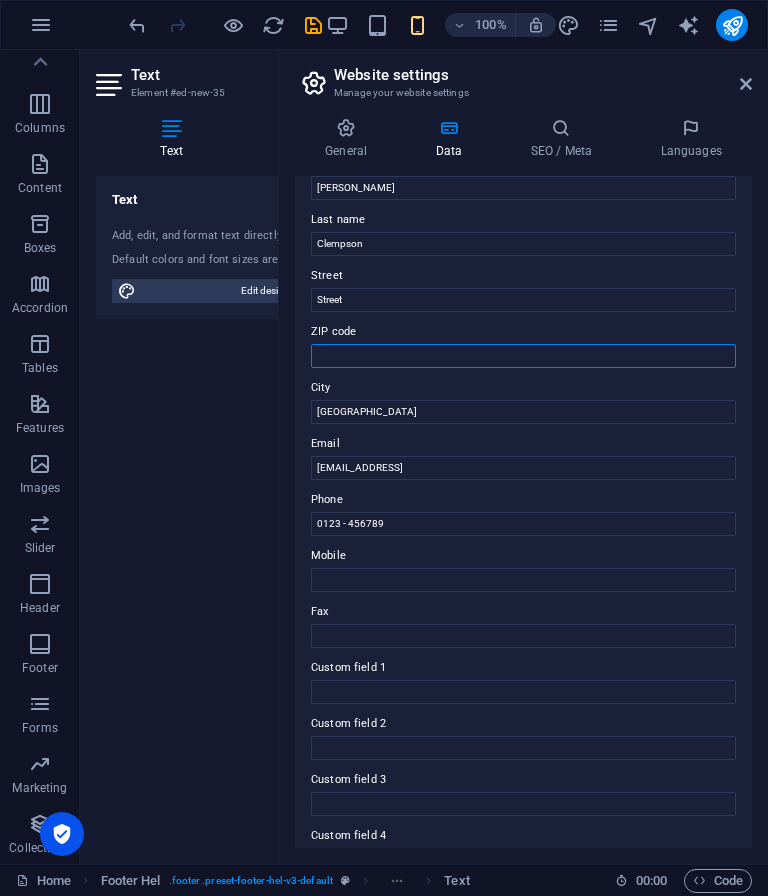 type 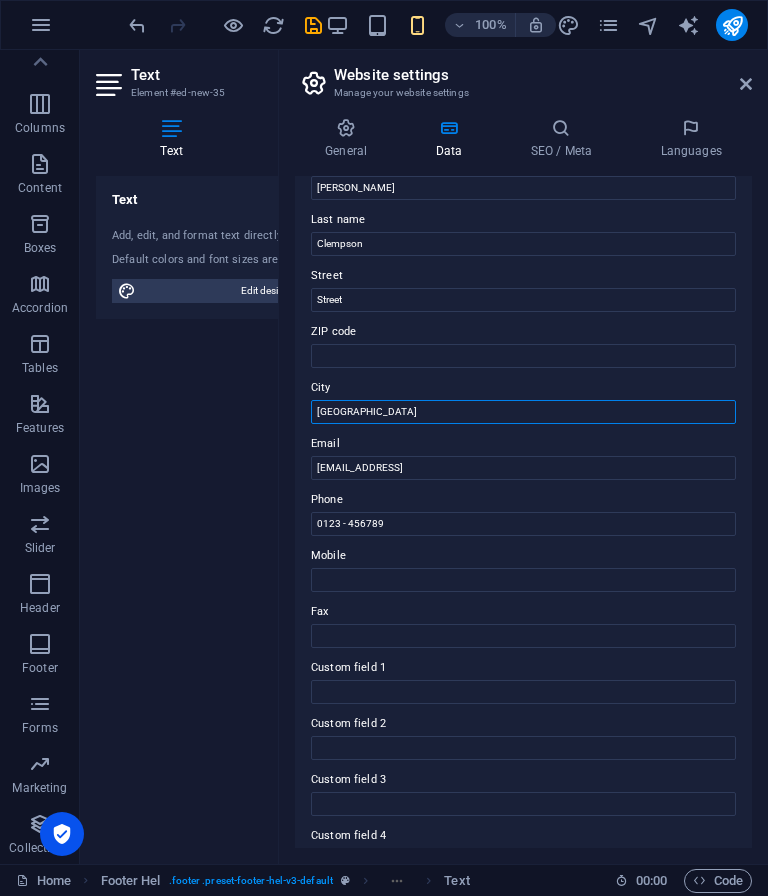 click on "Berlin" at bounding box center [523, 412] 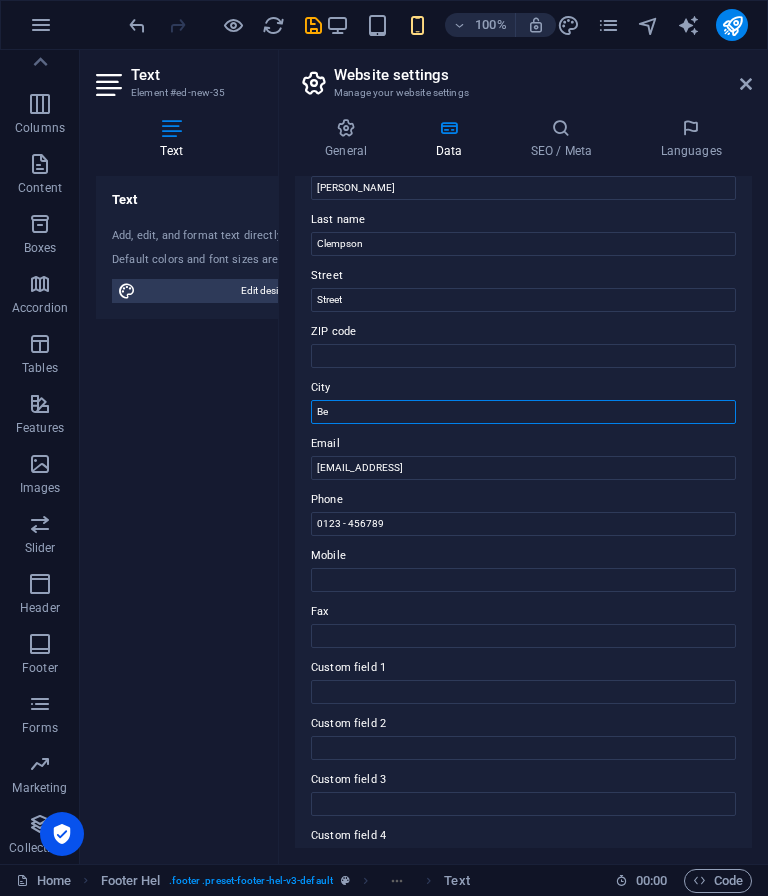 type on "B" 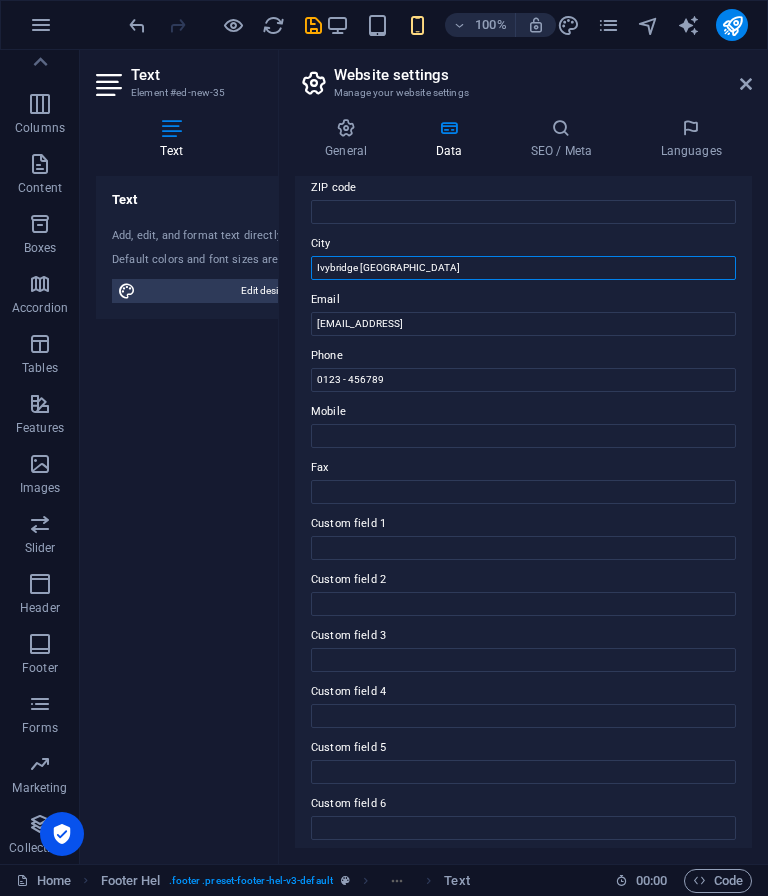 scroll, scrollTop: 284, scrollLeft: 0, axis: vertical 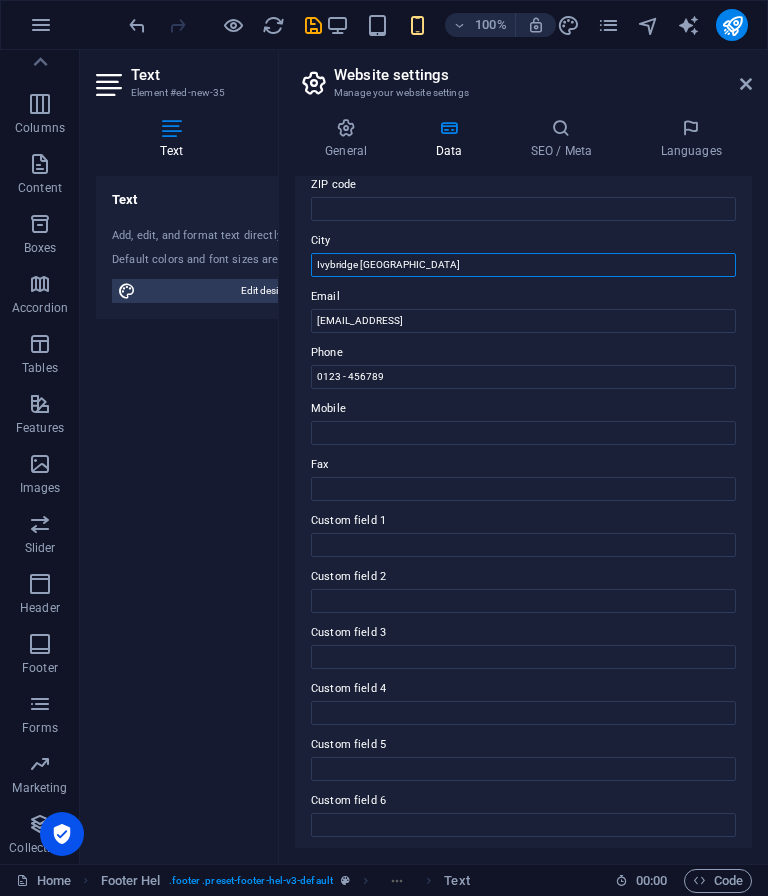type on "Ivybridge uk" 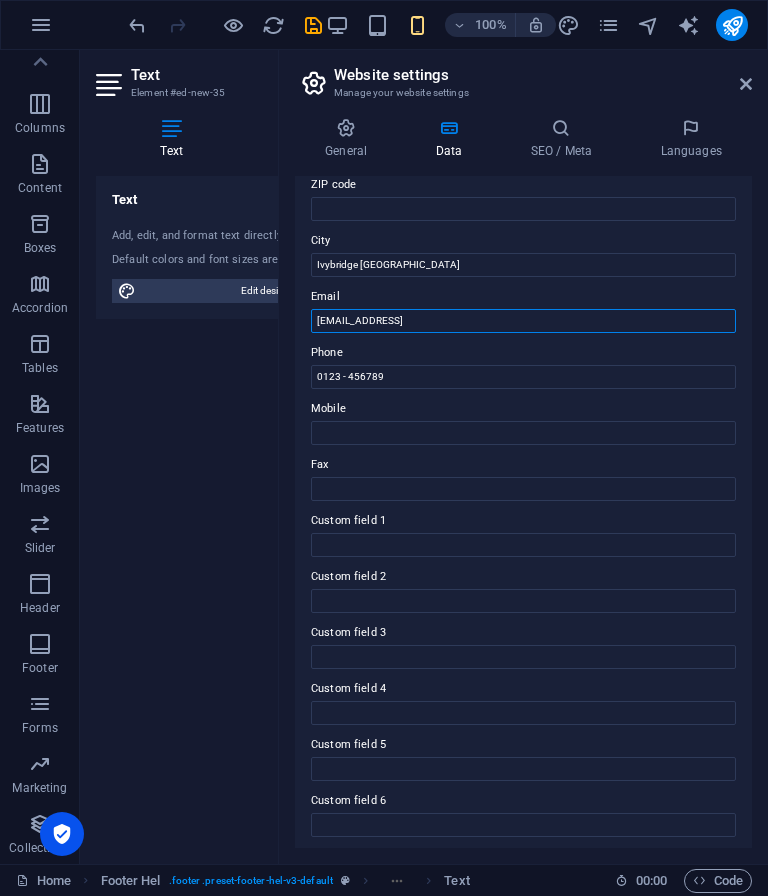 click on "dd2f798647f8dae2d5e9e1e5276e73@cpanel.local" at bounding box center (523, 321) 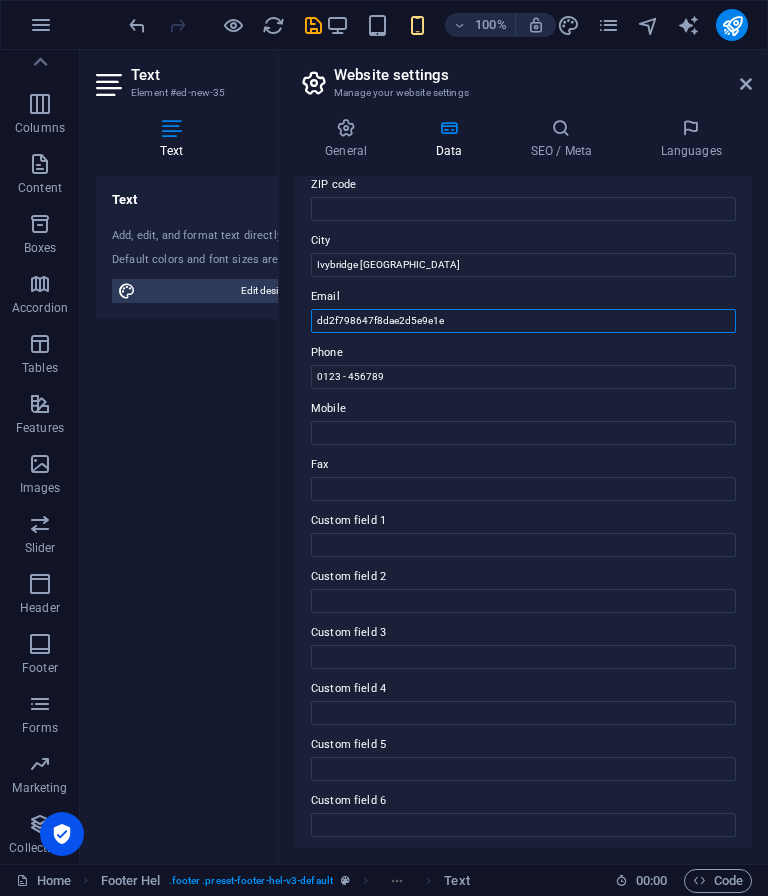 type on "dd2f798647f8dae2d5e9e1" 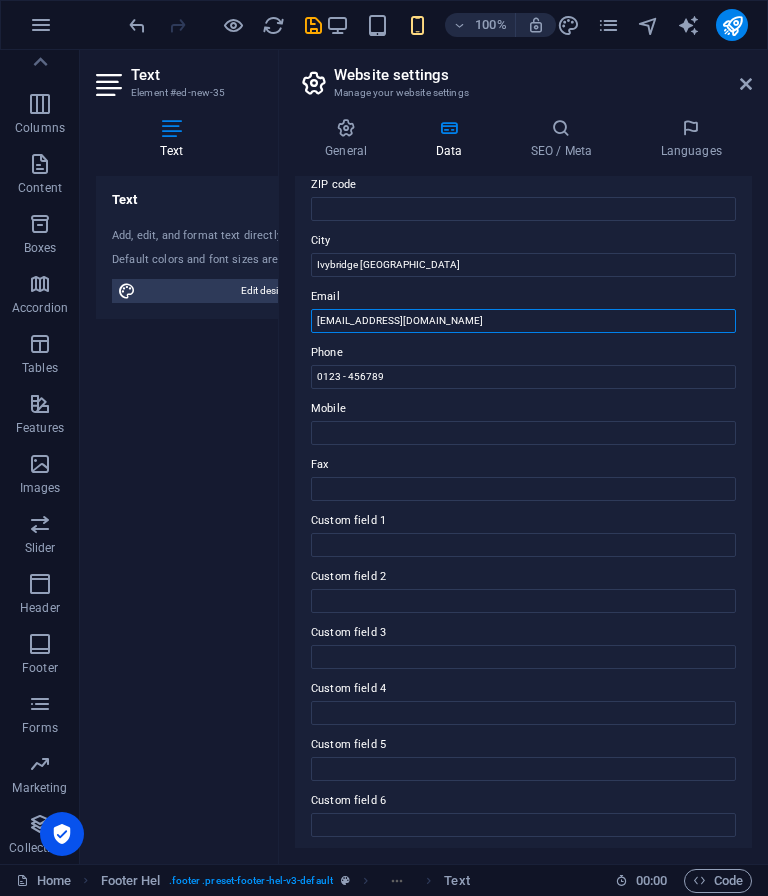 type on "contact@corehost.co.uk" 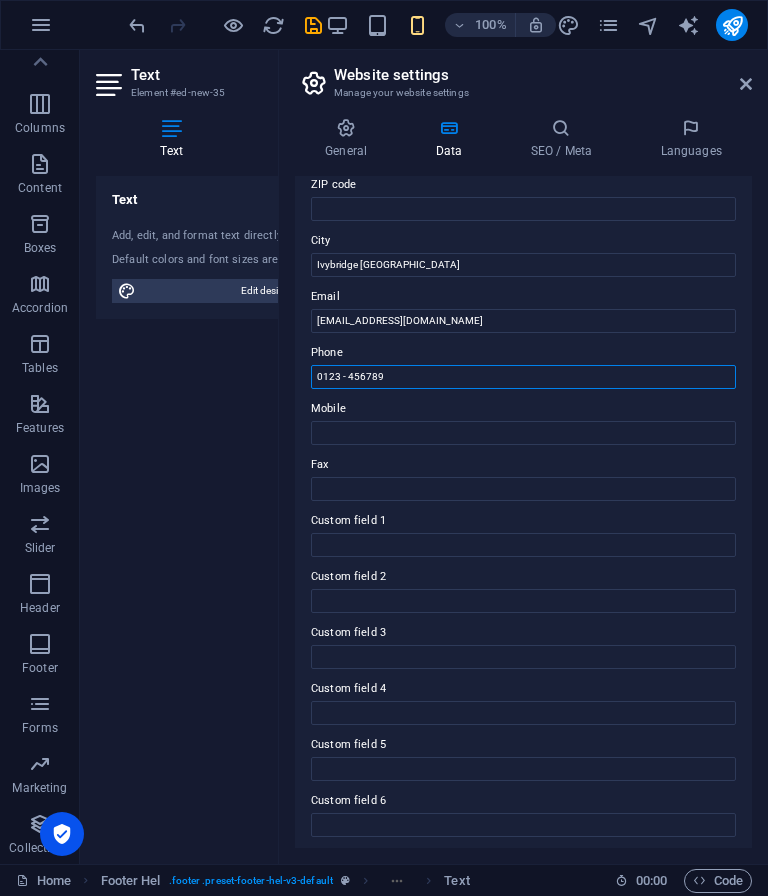 click on "0123 - 456789" at bounding box center [523, 377] 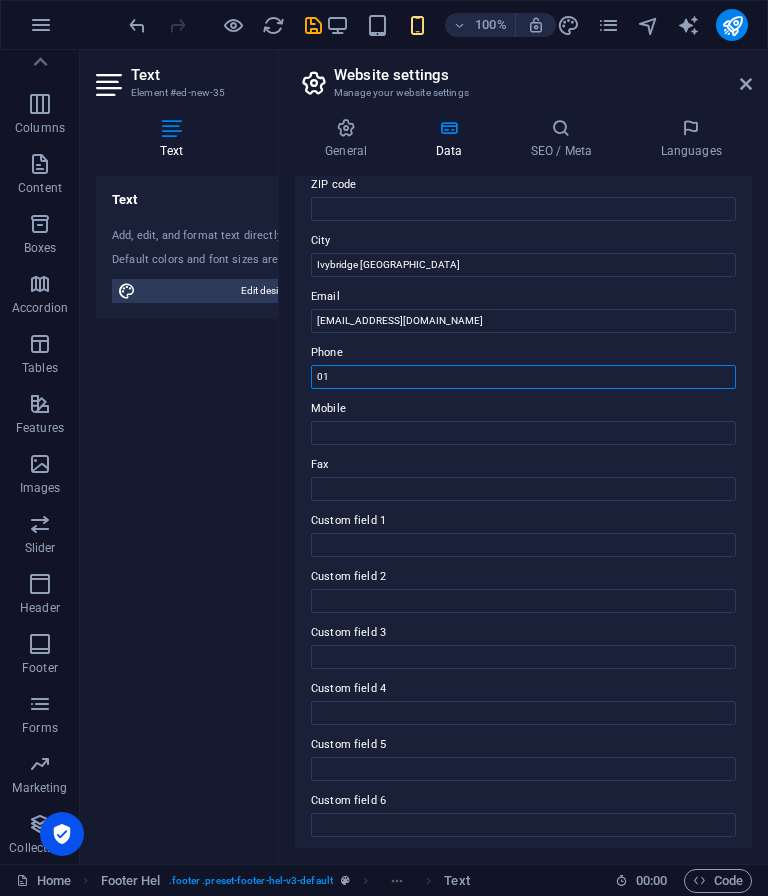type on "0" 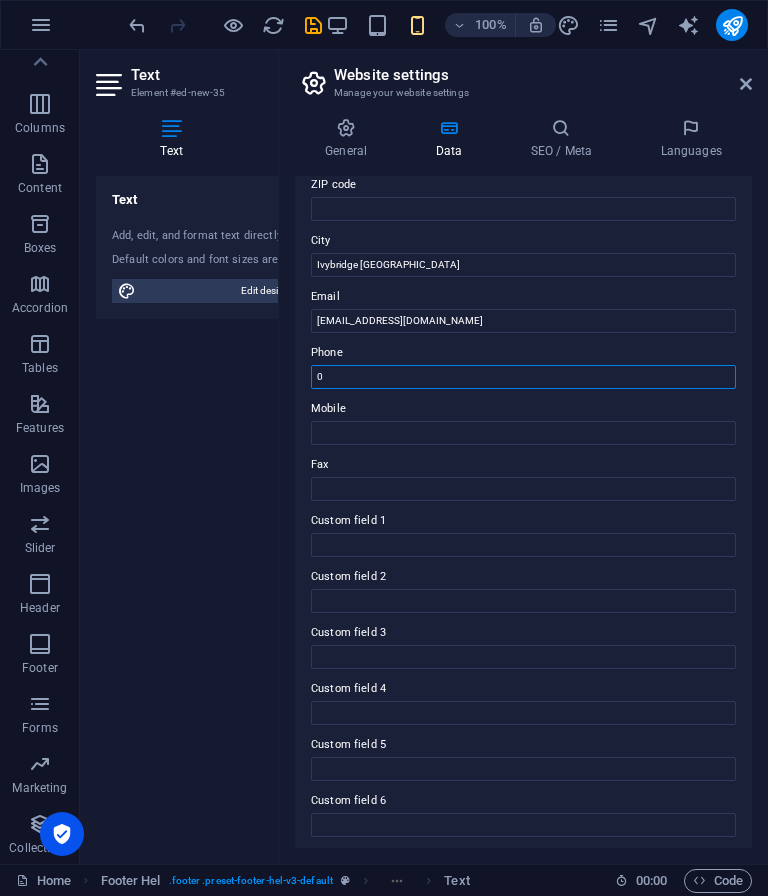 type 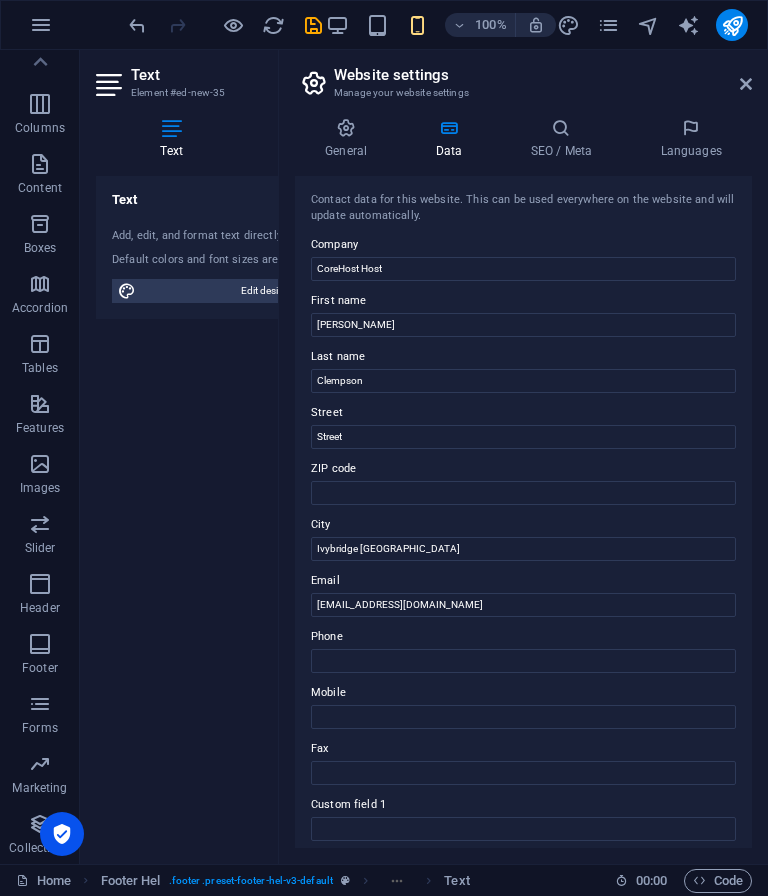 scroll, scrollTop: 0, scrollLeft: 0, axis: both 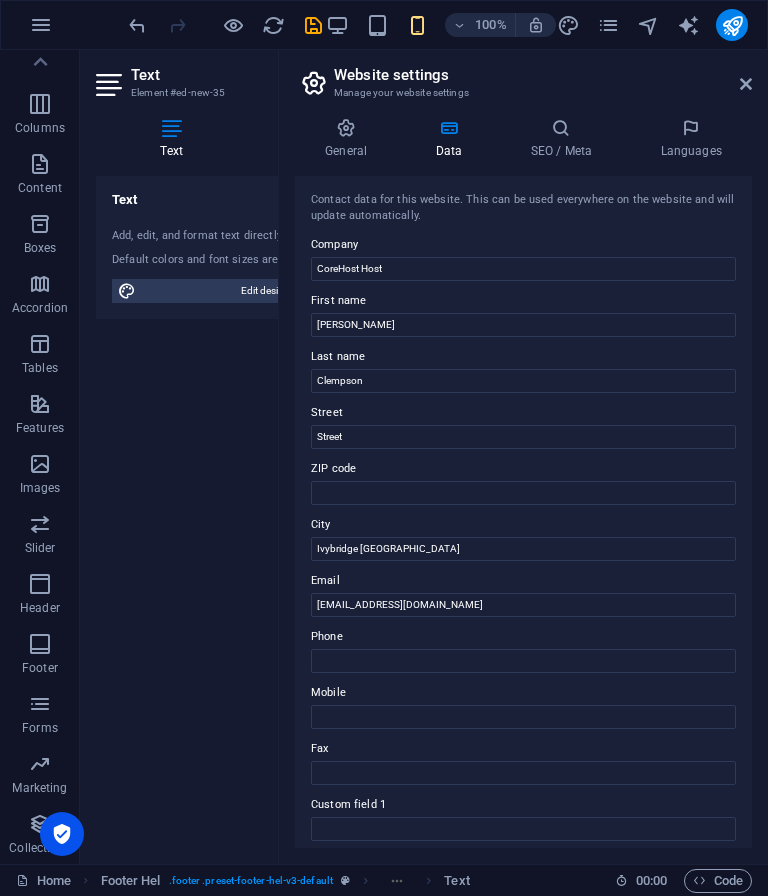 click on "General" at bounding box center (350, 139) 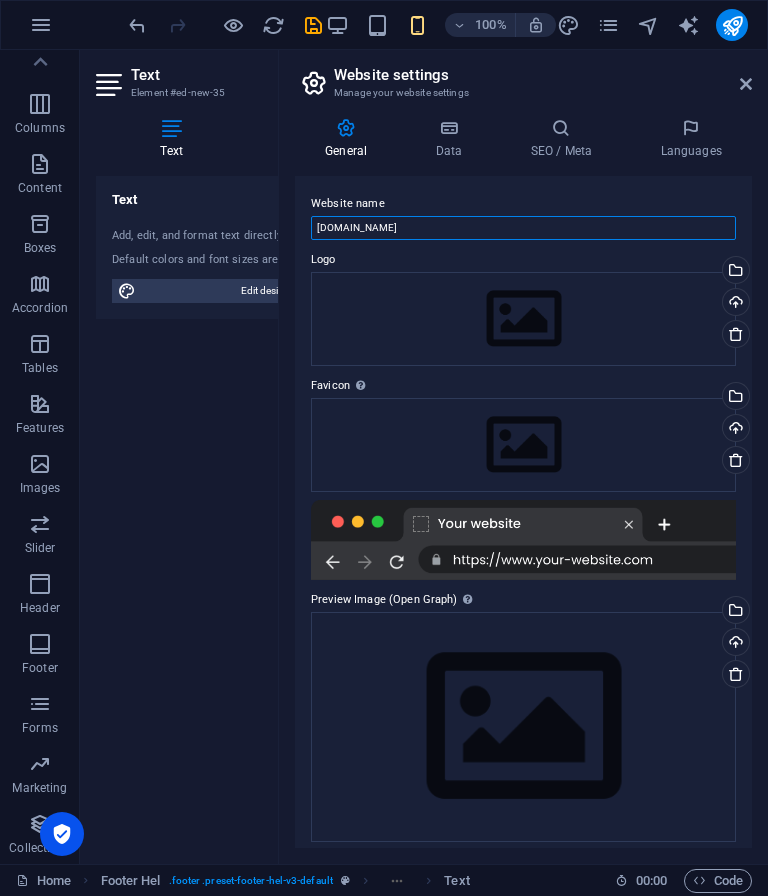 click on "[DOMAIN_NAME]" at bounding box center (523, 228) 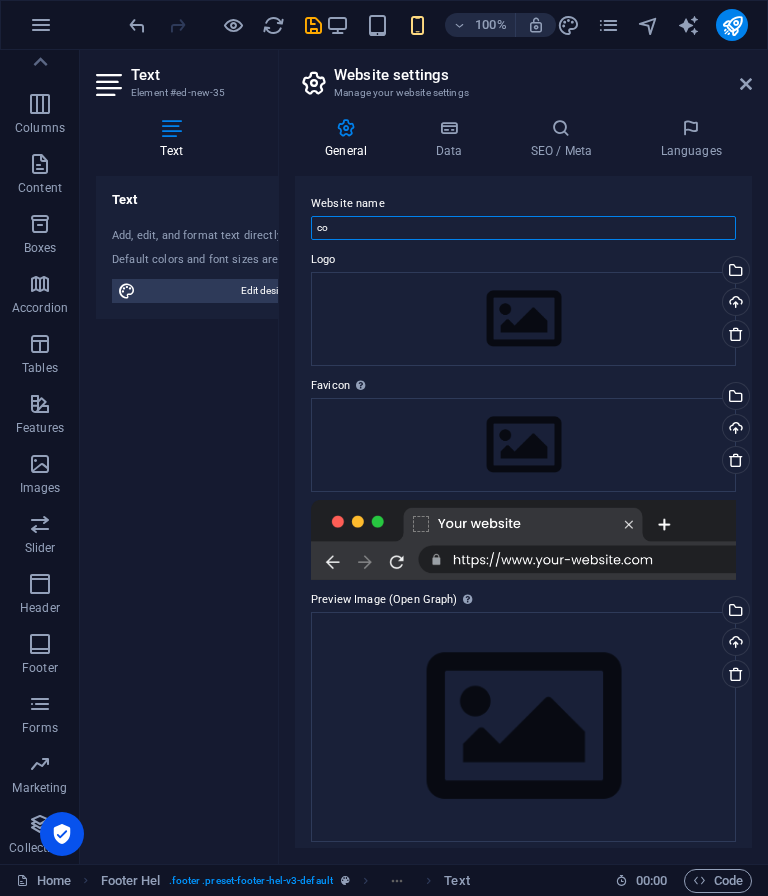 type on "c" 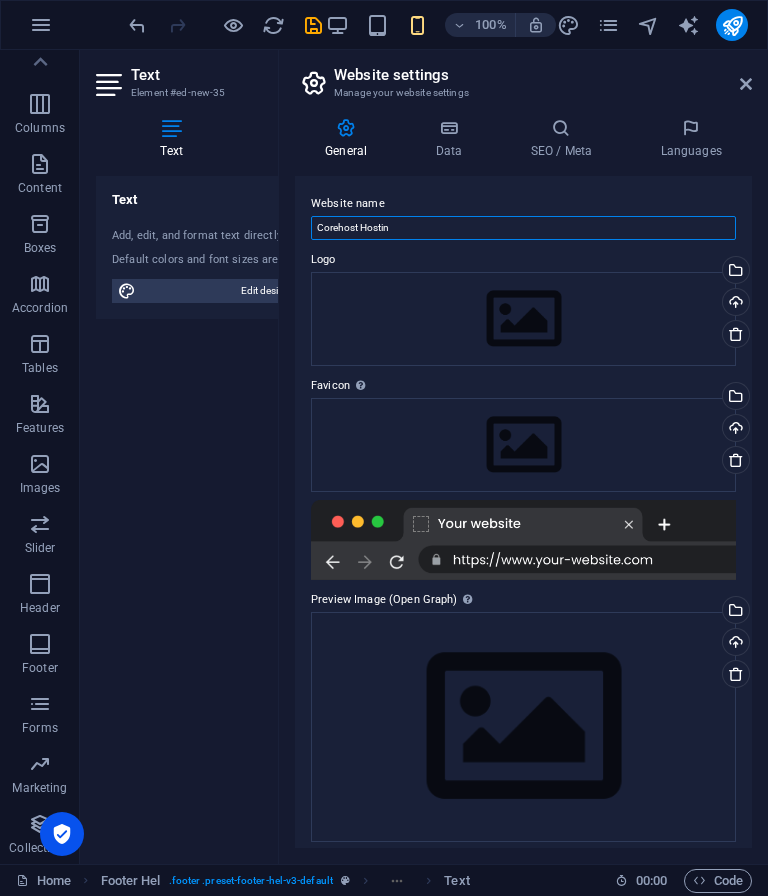 type on "Corehost Hosting" 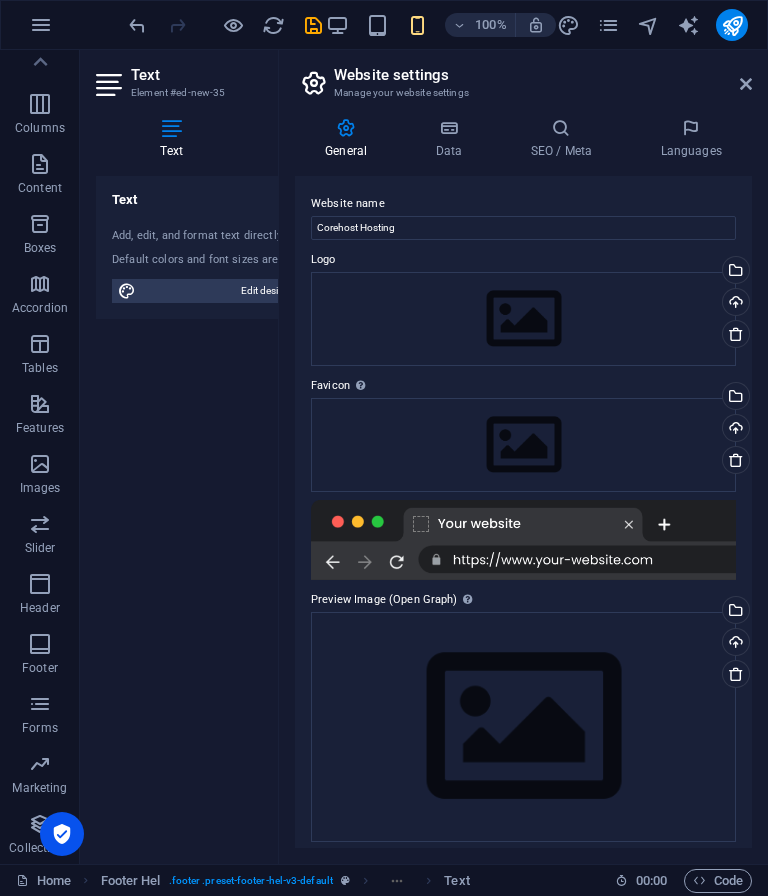 scroll, scrollTop: 0, scrollLeft: 0, axis: both 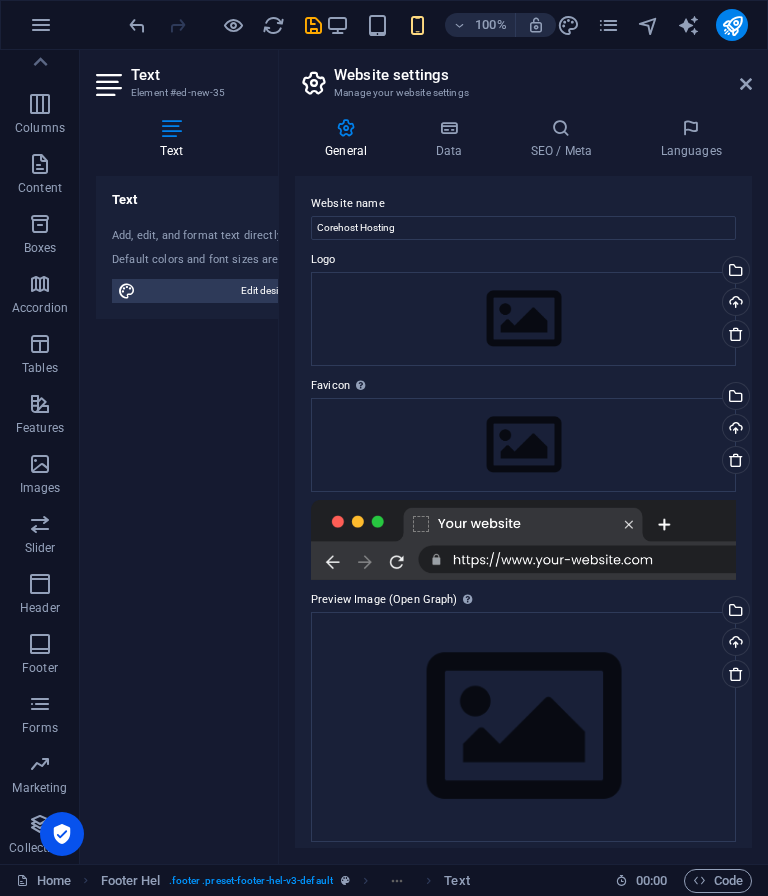 click at bounding box center [746, 84] 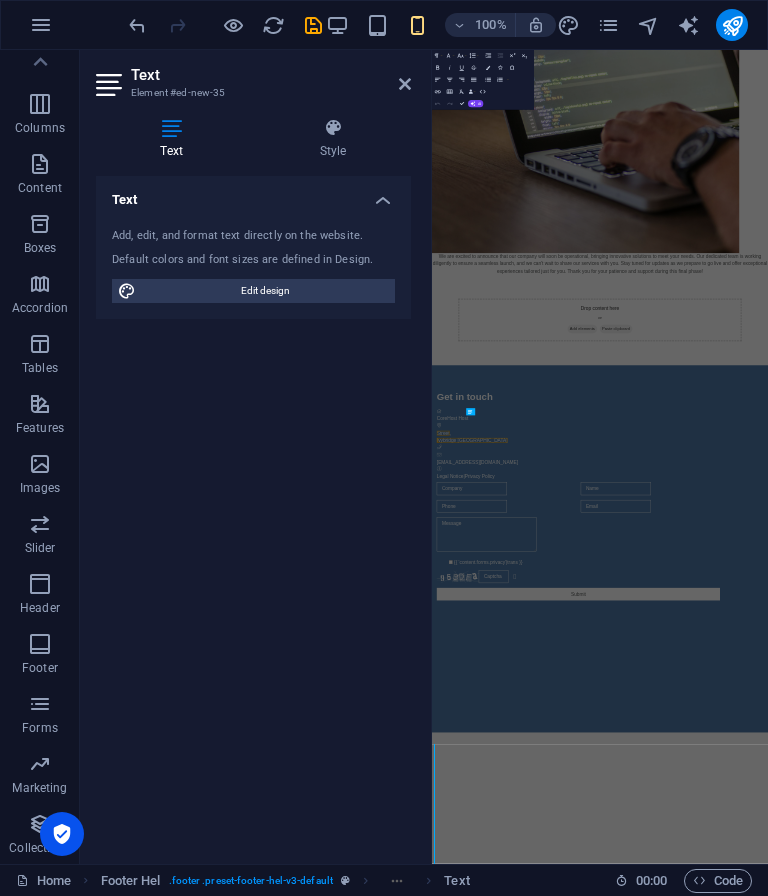 scroll, scrollTop: 0, scrollLeft: 0, axis: both 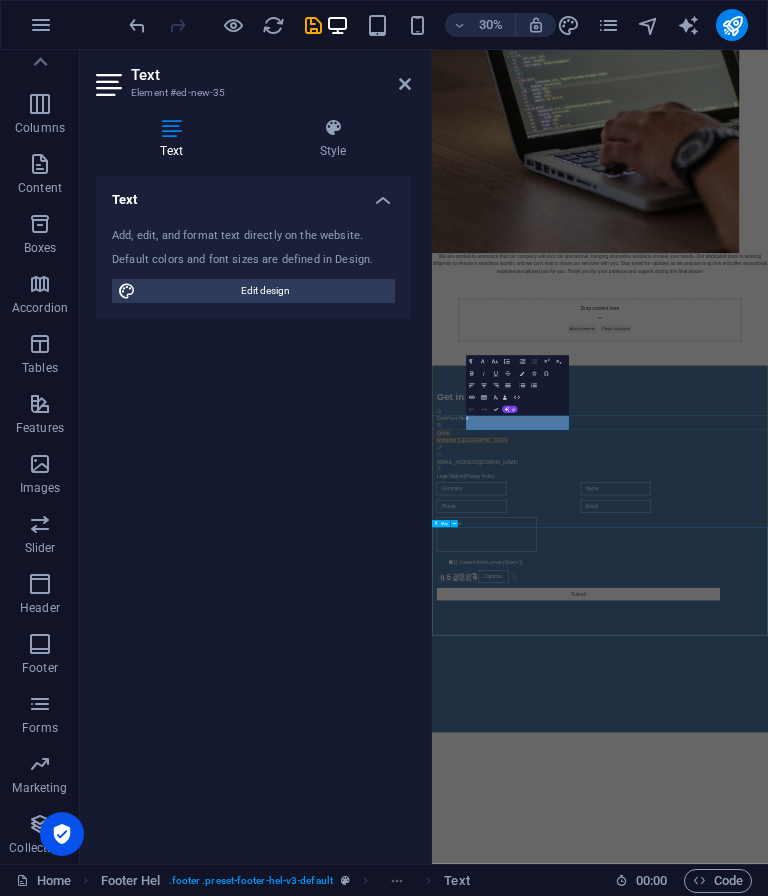 click at bounding box center (992, 2146) 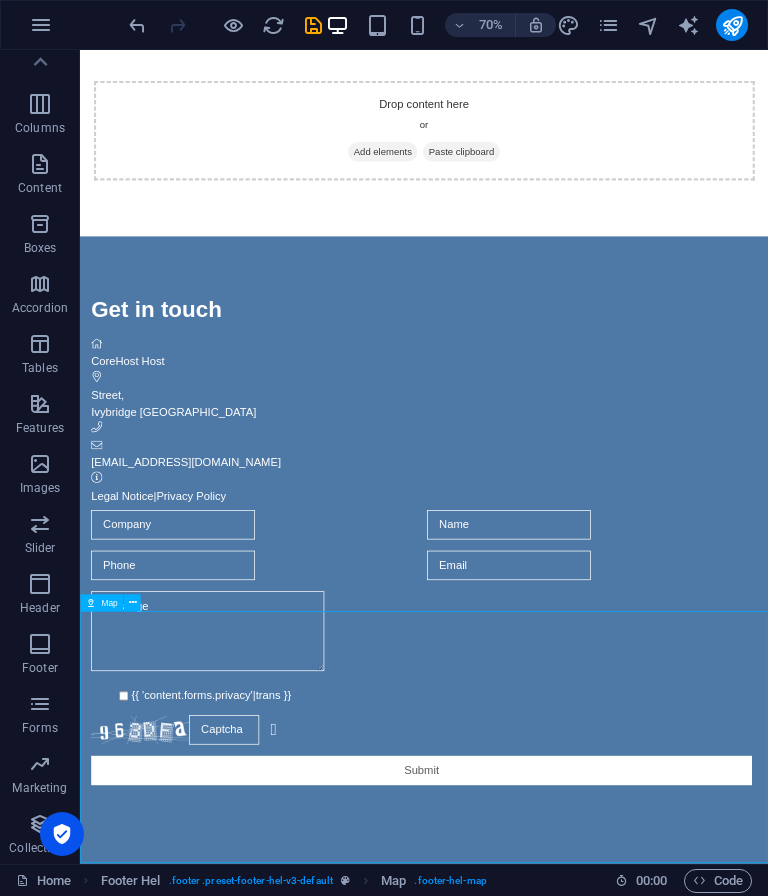 scroll, scrollTop: 786, scrollLeft: 0, axis: vertical 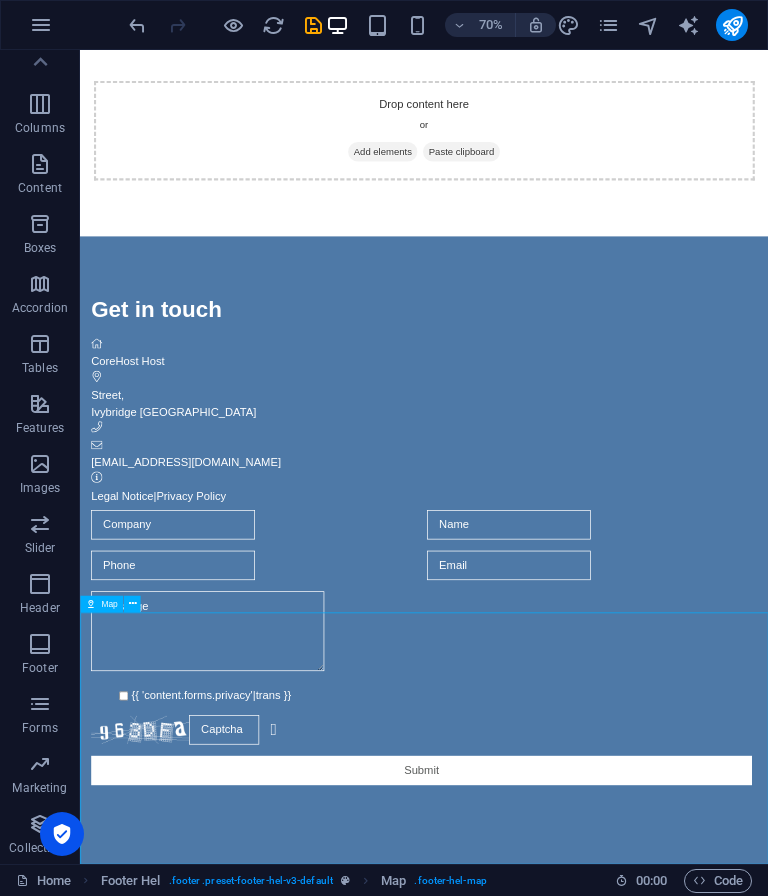 click at bounding box center (571, 1360) 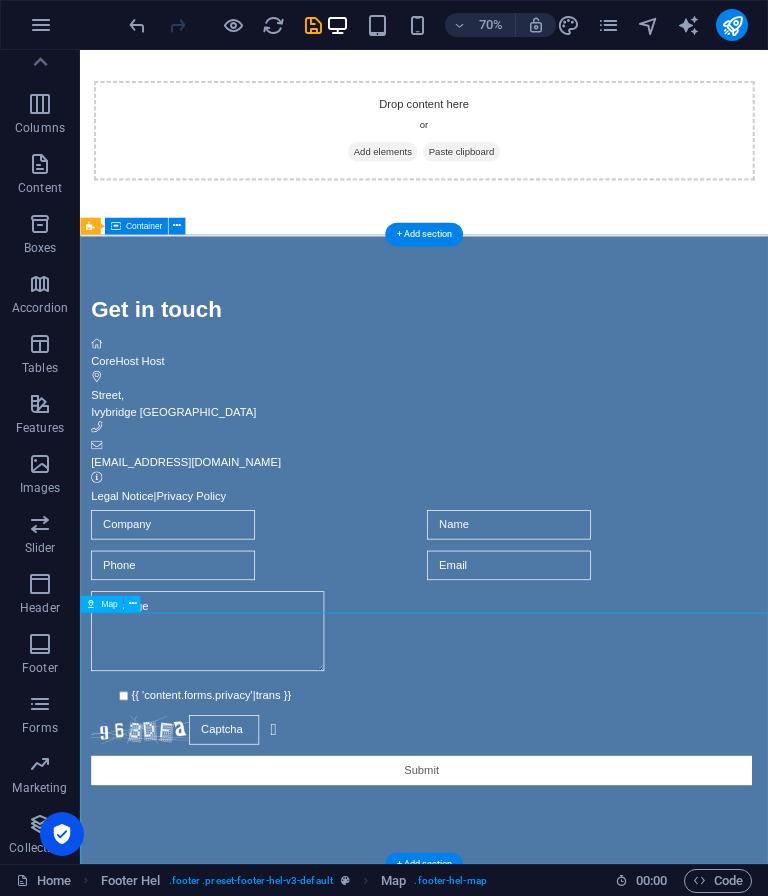 click at bounding box center [132, 603] 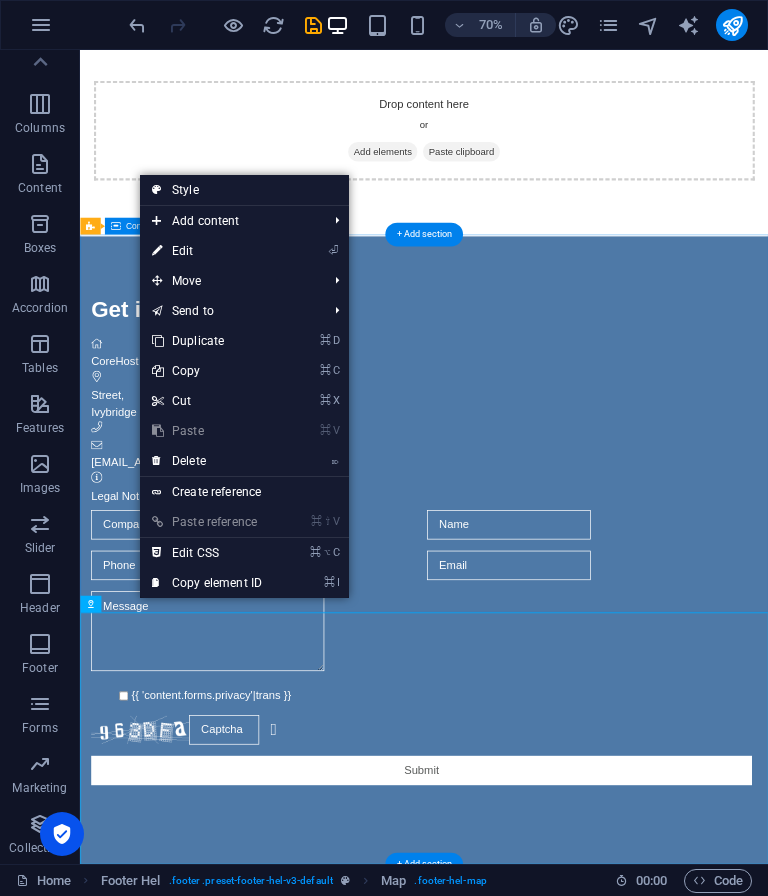 click on "⏎  Edit" at bounding box center [244, 251] 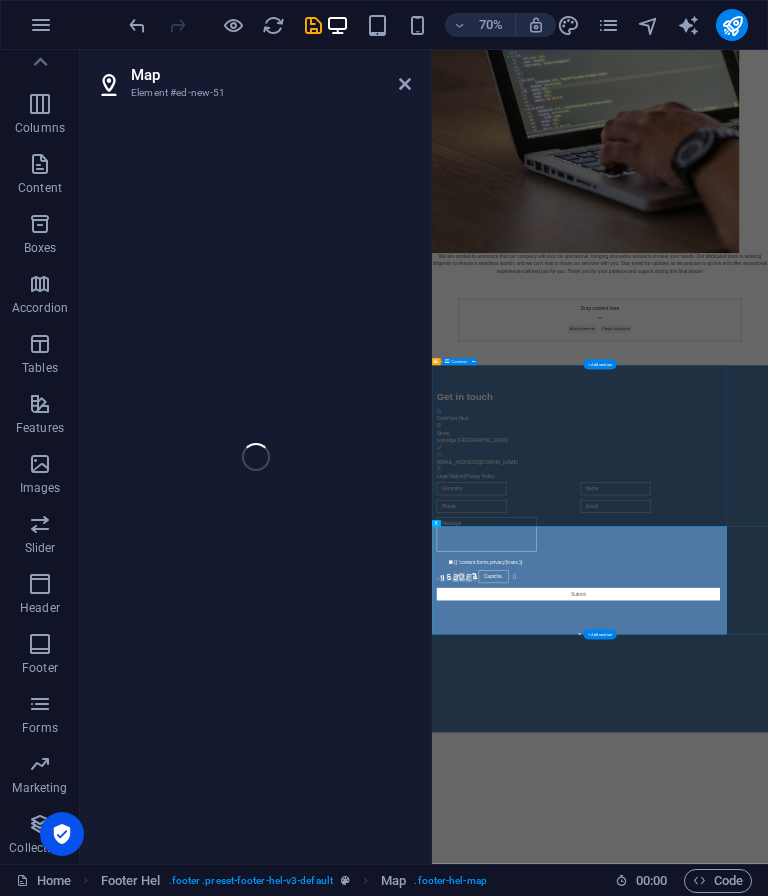 scroll, scrollTop: 0, scrollLeft: 0, axis: both 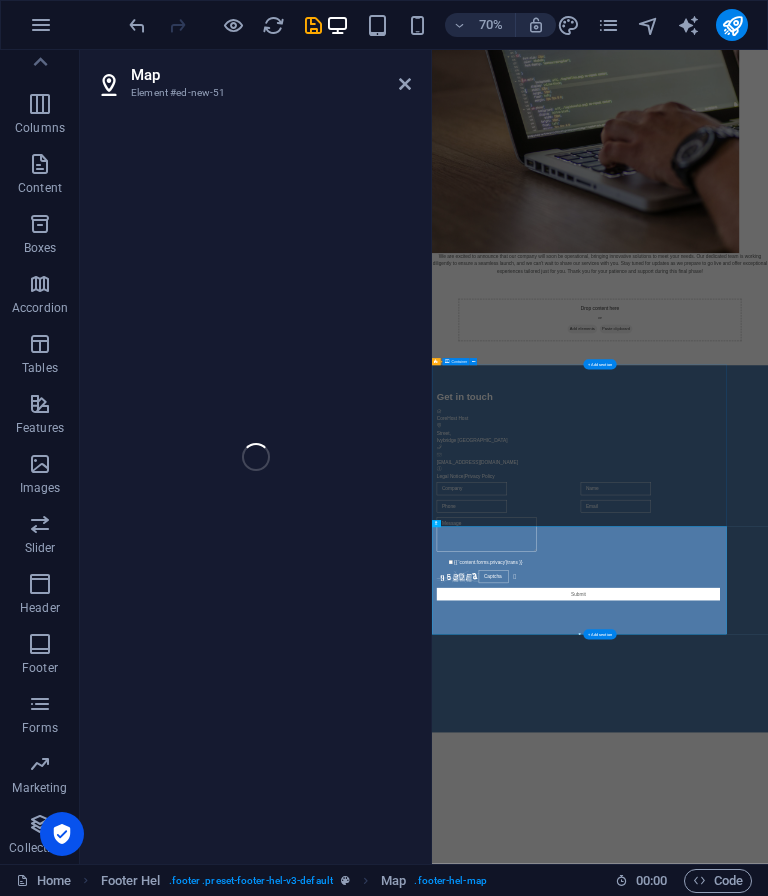 select on "1" 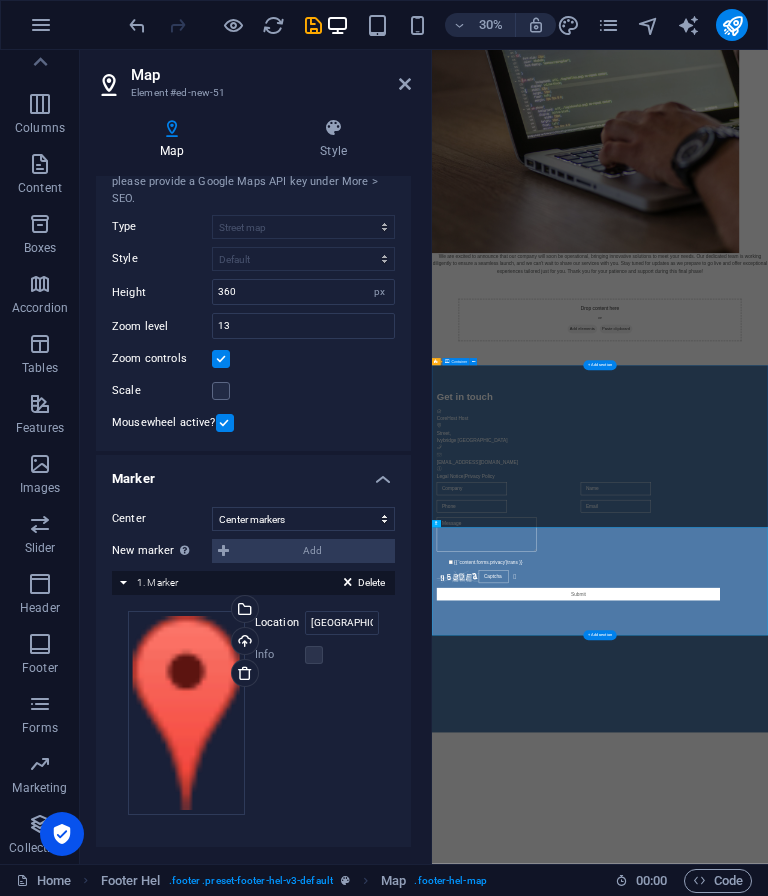 scroll, scrollTop: 84, scrollLeft: 0, axis: vertical 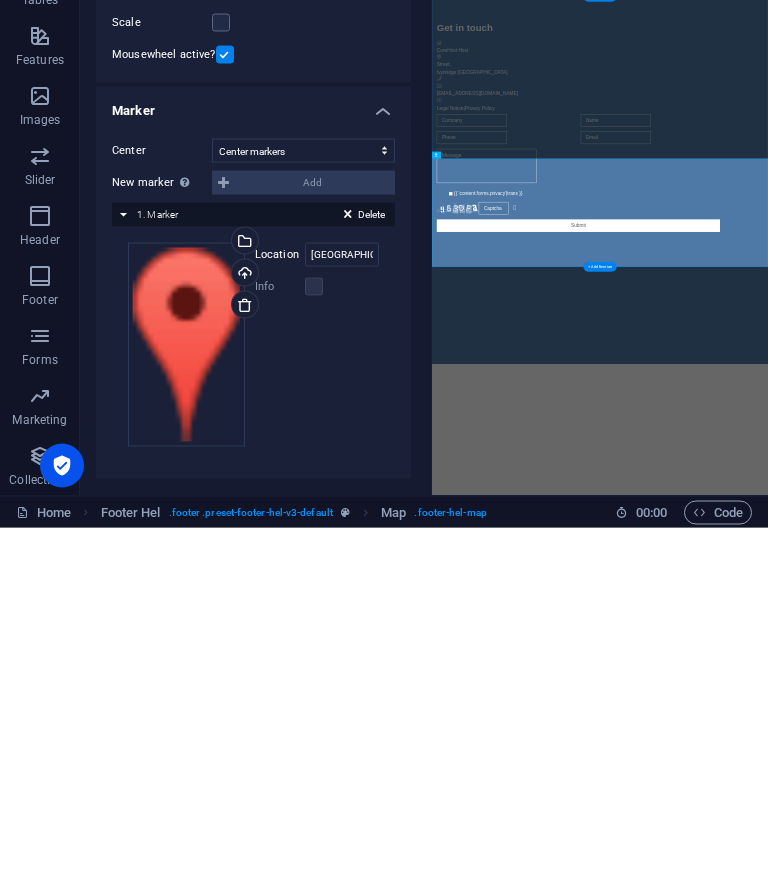 click on "Skip to main content
We are excited to announce that our company will soon be operational, bringing innovative solutions to meet your needs. Our dedicated team is working diligently to ensure a seamless launch, and we can't wait to share our services with you. Stay tuned for updates as we prepare to go live and offer exceptional experiences tailored just for you. Thank you for your patience and support during this final phase! Drop content here or  Add elements  Paste clipboard Get in touch CoreHost Host Street ,   Ivybridge uk contact@corehost.co.uk Legal Notice  |  Privacy Policy   {{ 'content.forms.privacy'|trans }} Nicht lesbar? Neu generieren Submit" at bounding box center (992, 820) 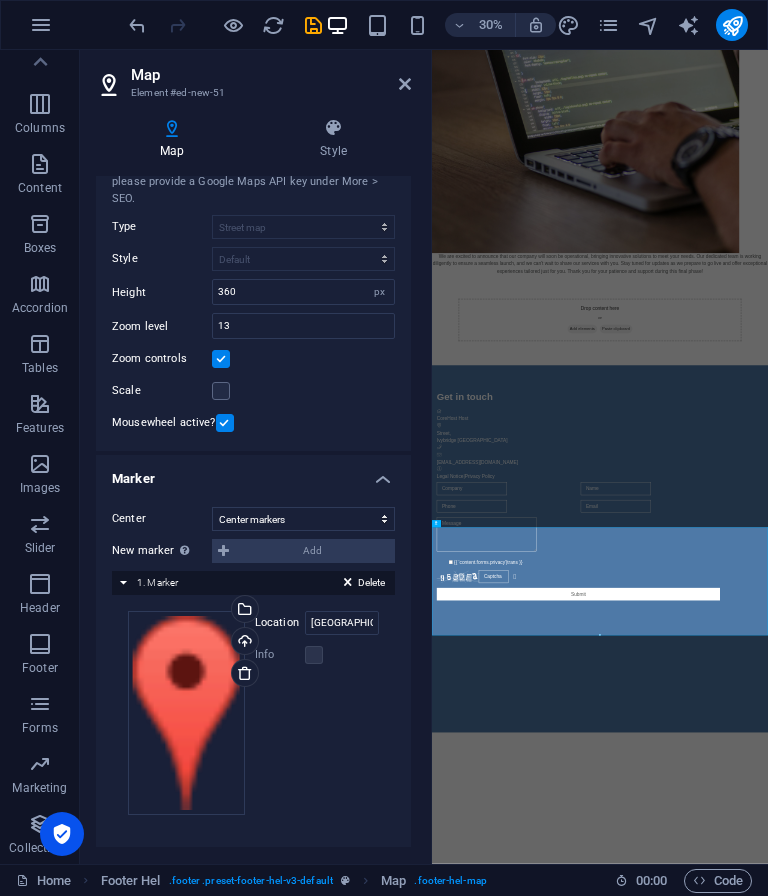 scroll, scrollTop: 84, scrollLeft: 0, axis: vertical 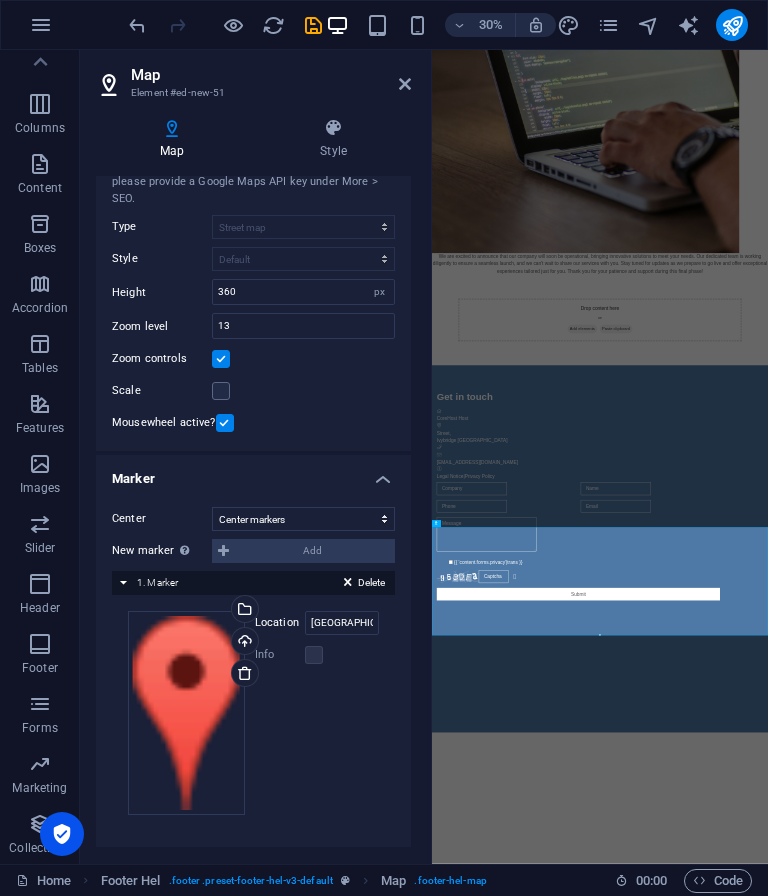 click at bounding box center (405, 84) 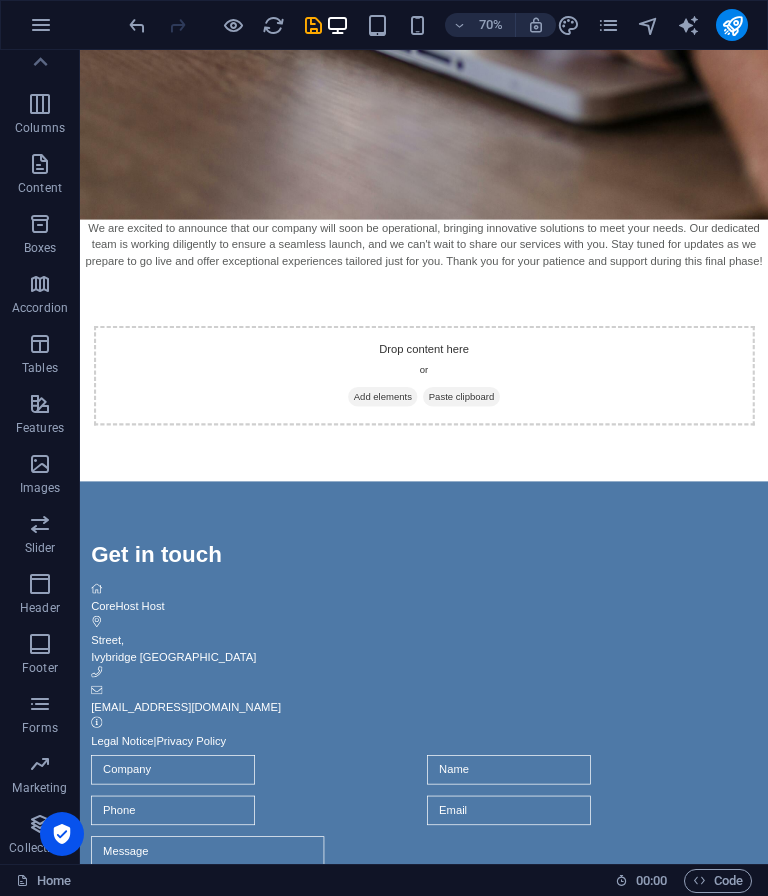 scroll, scrollTop: 435, scrollLeft: 0, axis: vertical 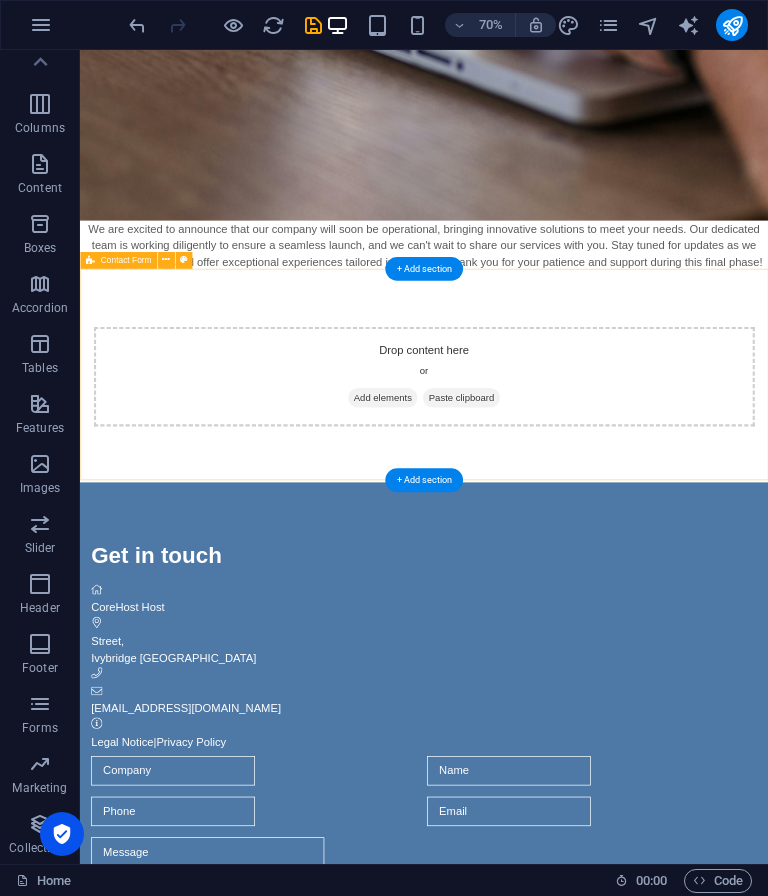 click on "Drop content here or  Add elements  Paste clipboard" at bounding box center [572, 516] 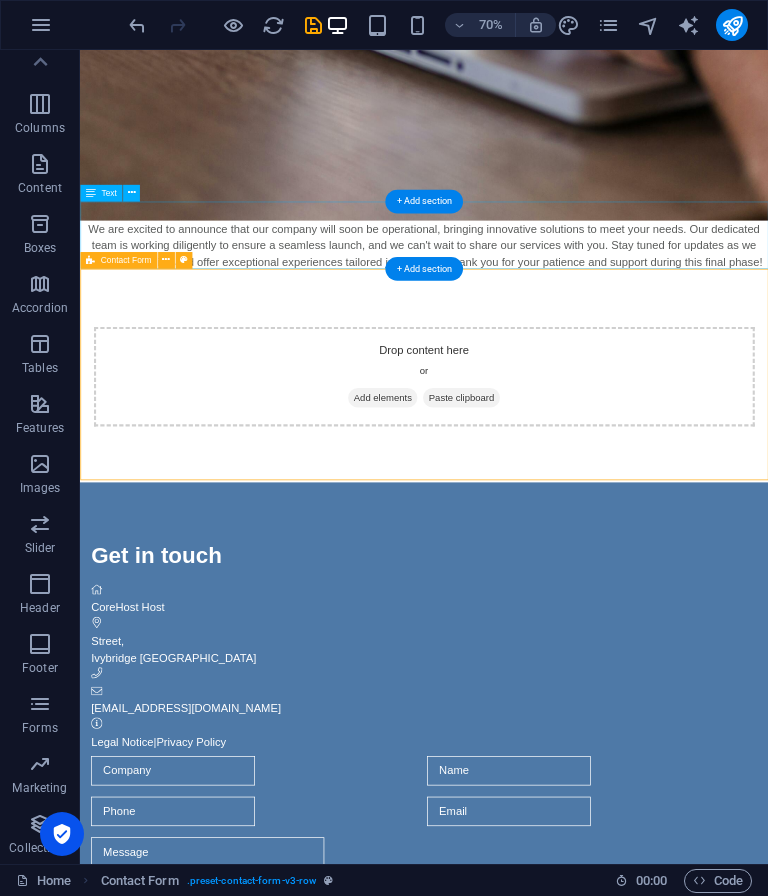 click at bounding box center [166, 260] 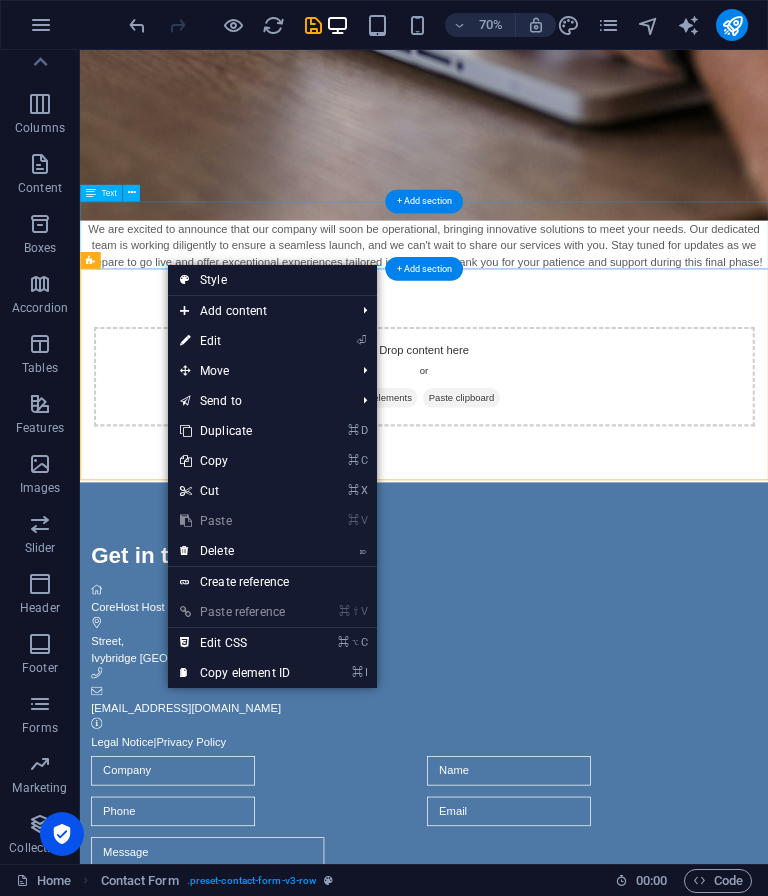 click on "⌦  Delete" at bounding box center [235, 551] 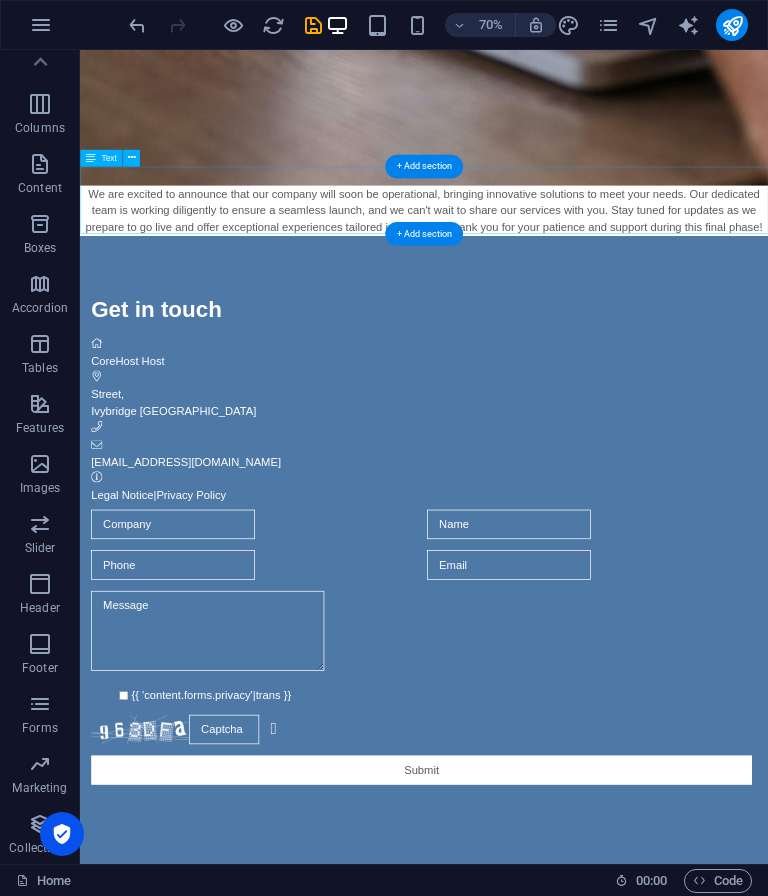 scroll, scrollTop: 484, scrollLeft: 0, axis: vertical 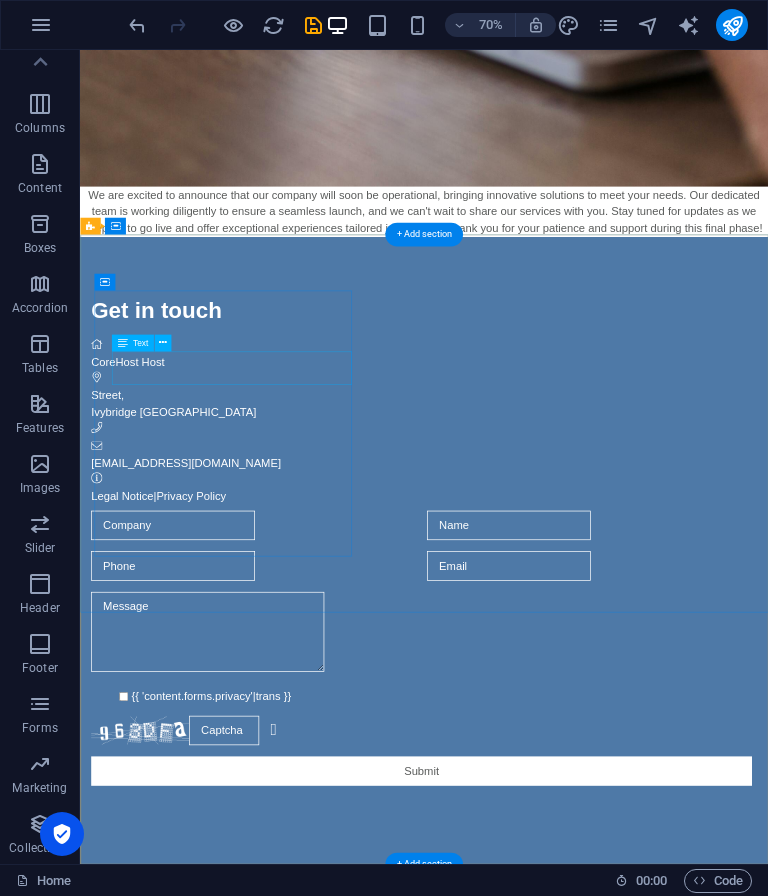 click on "Street ,   Ivybridge uk" at bounding box center (568, 555) 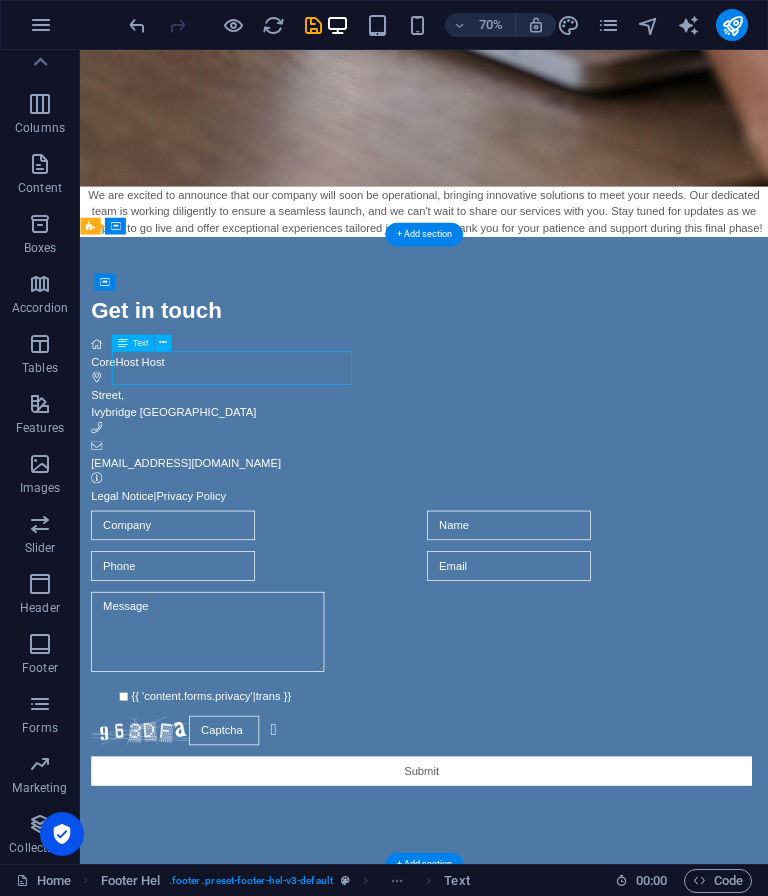 click on "Street ,   Ivybridge uk" at bounding box center [568, 555] 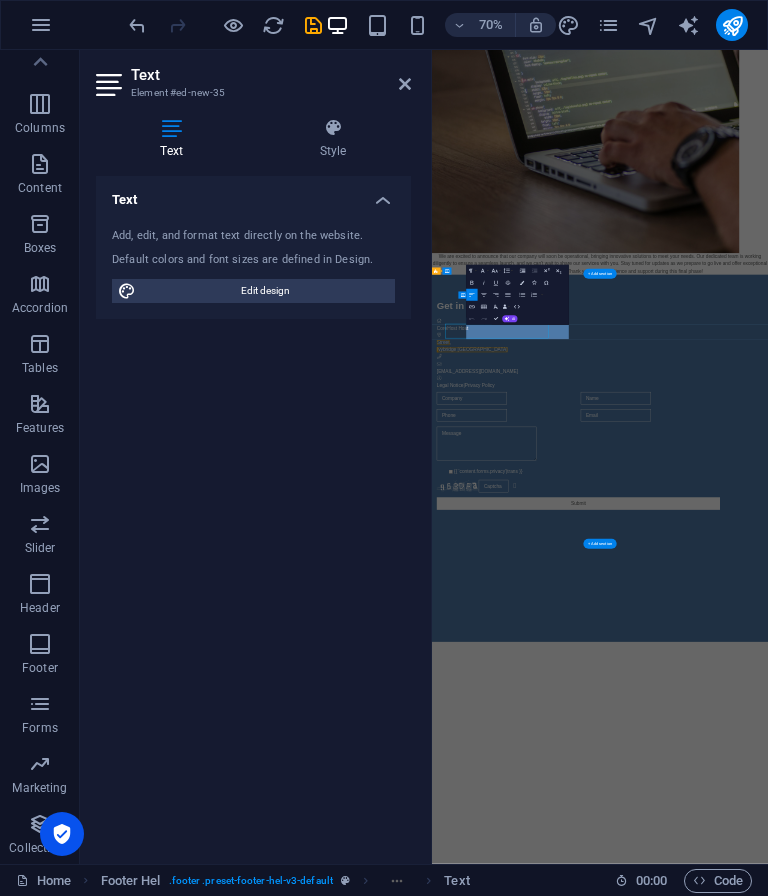 scroll, scrollTop: 0, scrollLeft: 0, axis: both 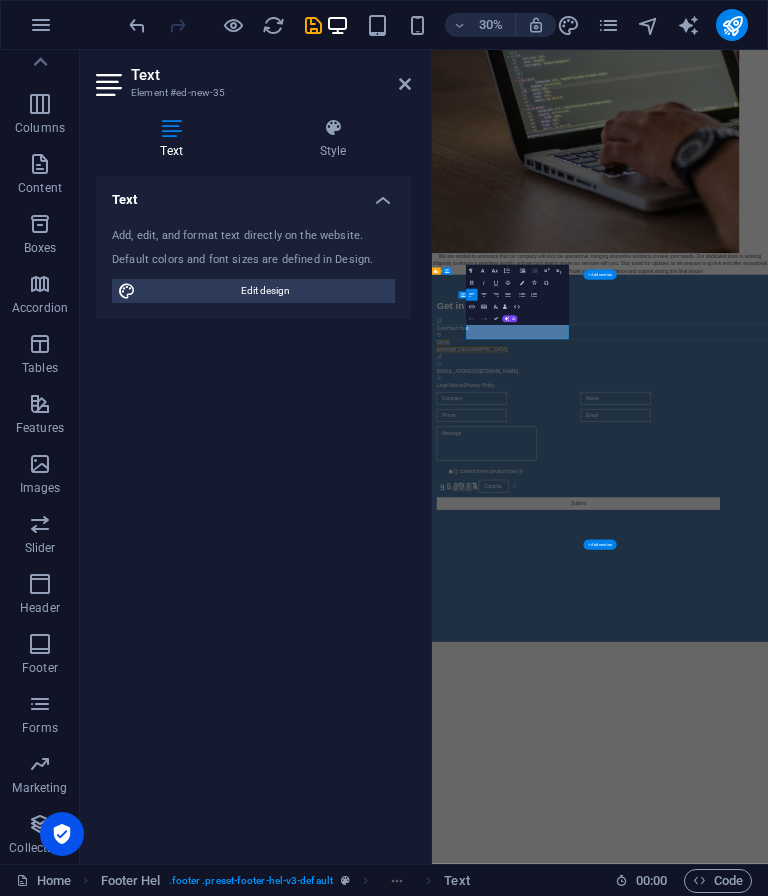 click at bounding box center (405, 84) 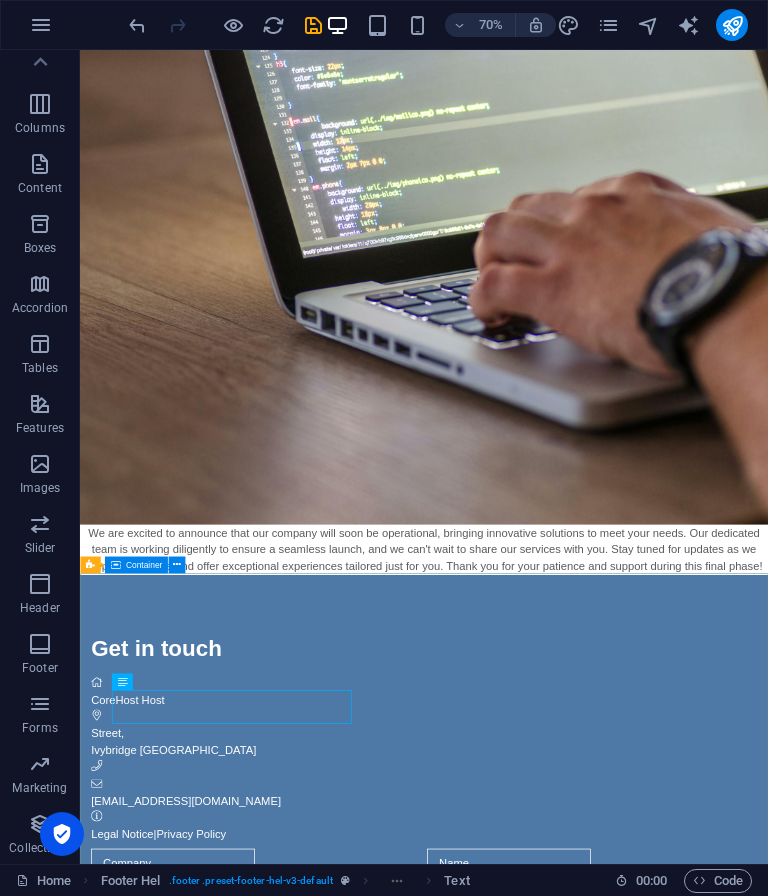click at bounding box center [177, 564] 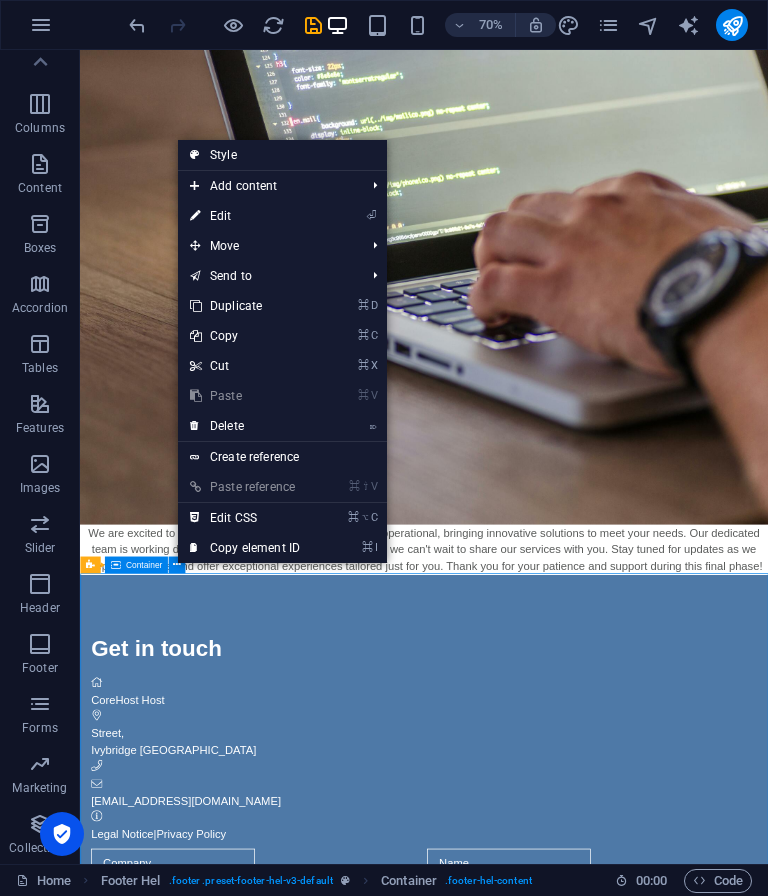 click on "⏎  Edit" at bounding box center [245, 216] 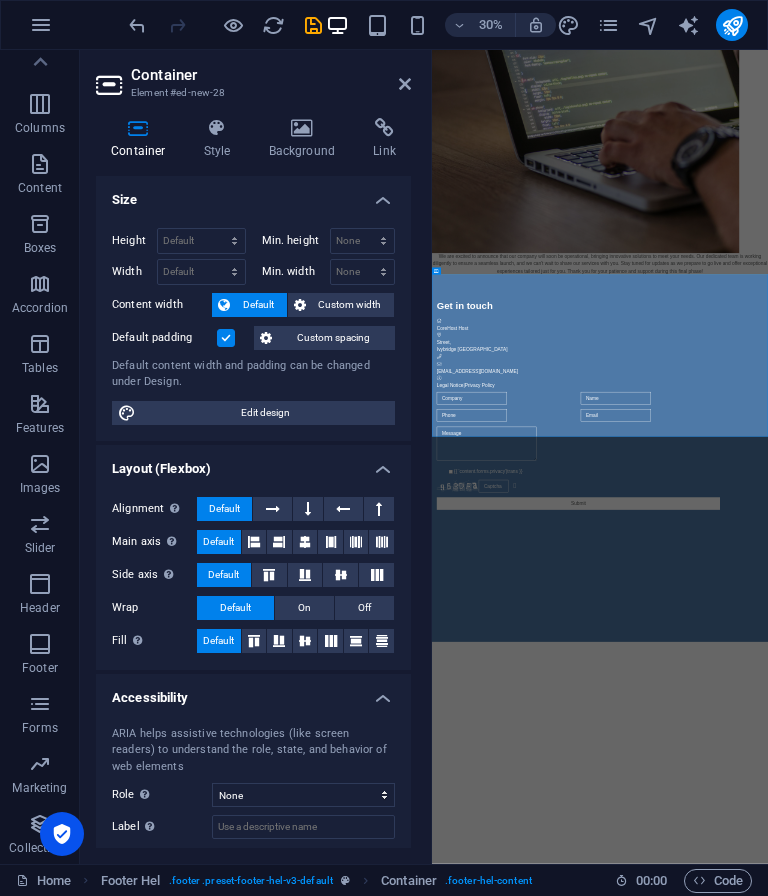 scroll, scrollTop: 0, scrollLeft: 0, axis: both 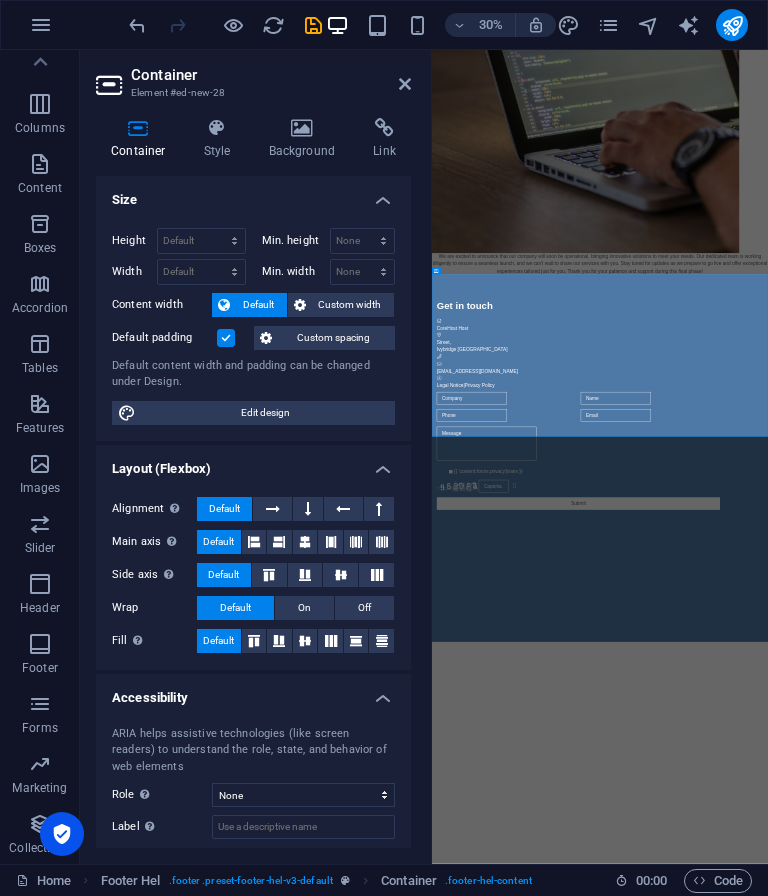 click at bounding box center (405, 84) 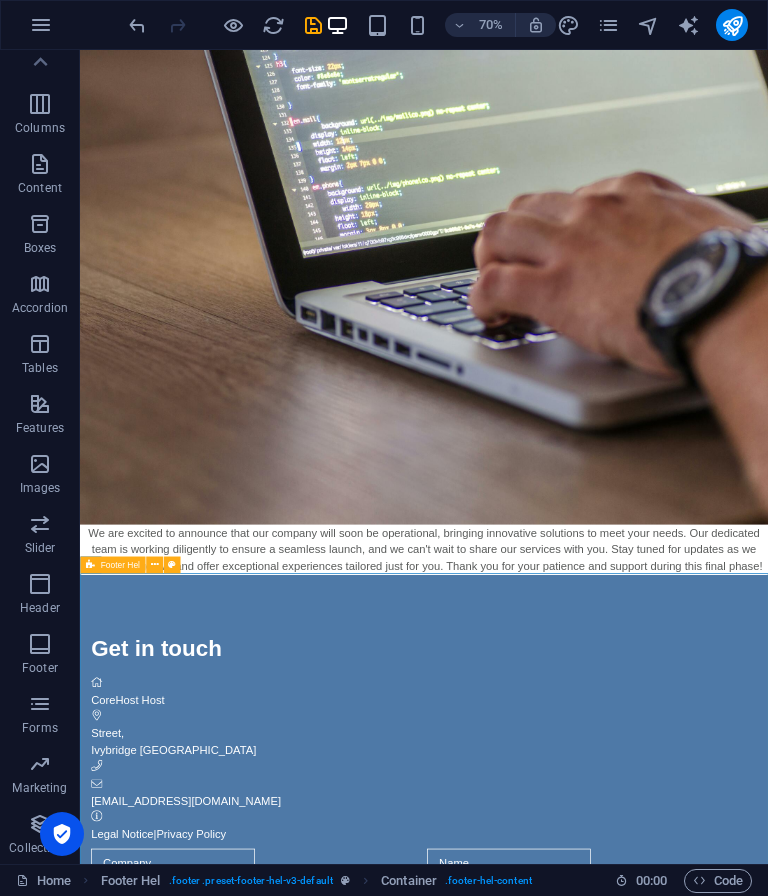 click on "Footer Hel" at bounding box center (119, 564) 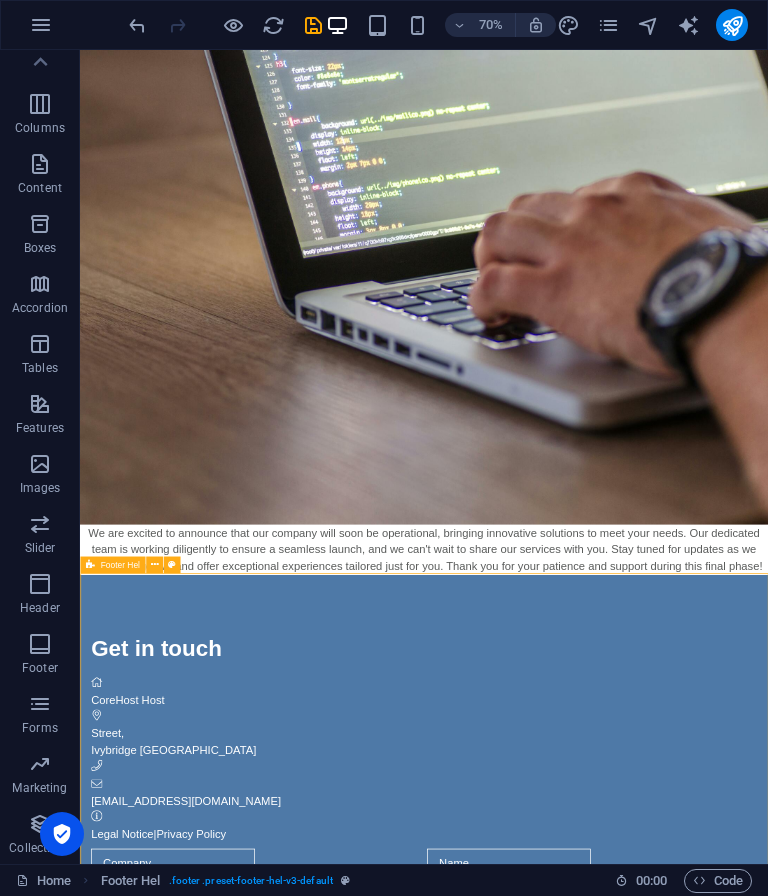 click on "Footer Hel" at bounding box center (119, 564) 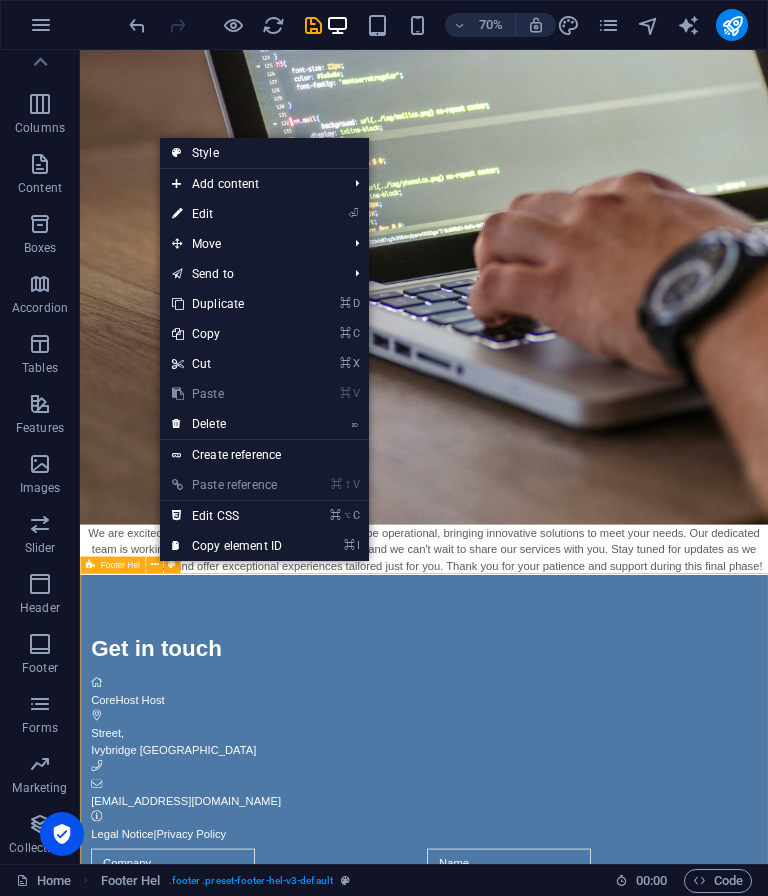 click on "⏎  Edit" at bounding box center (227, 214) 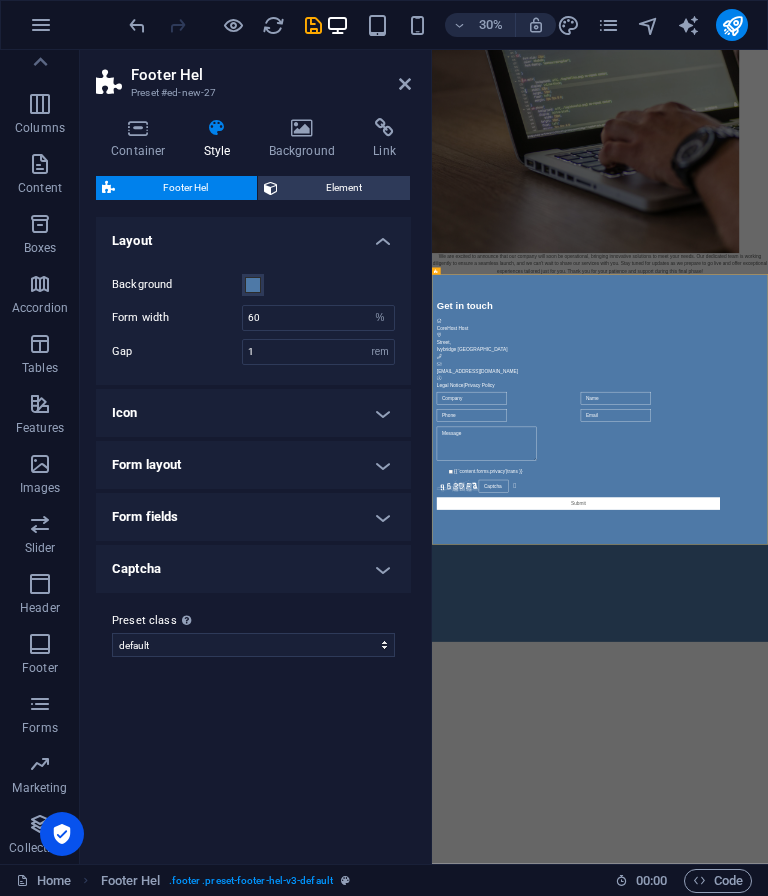 click on "Icon" at bounding box center (253, 413) 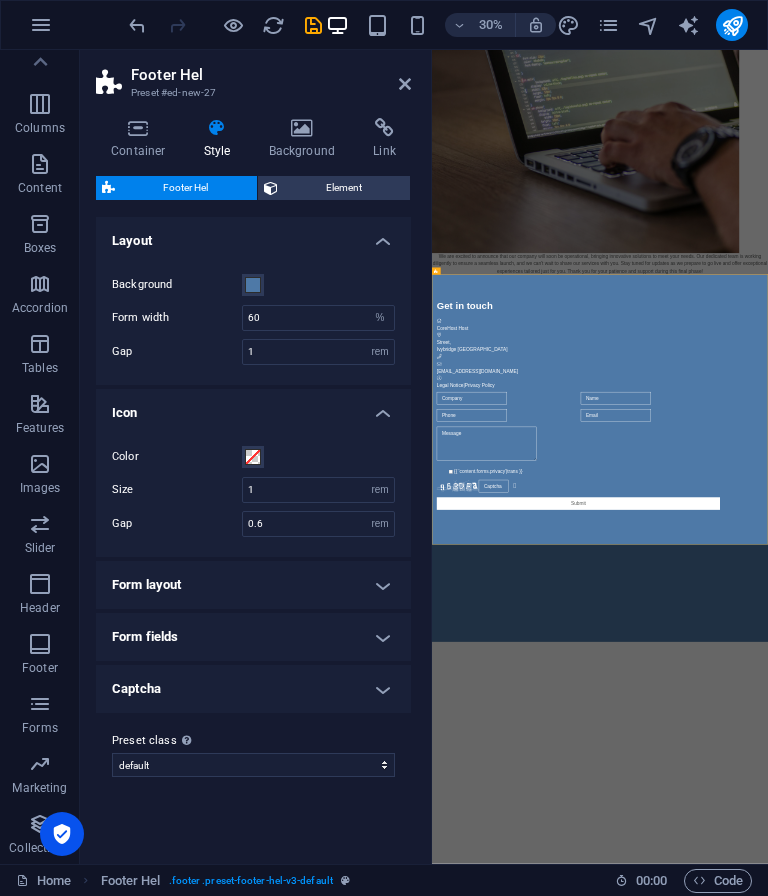 click on "Icon" at bounding box center (253, 407) 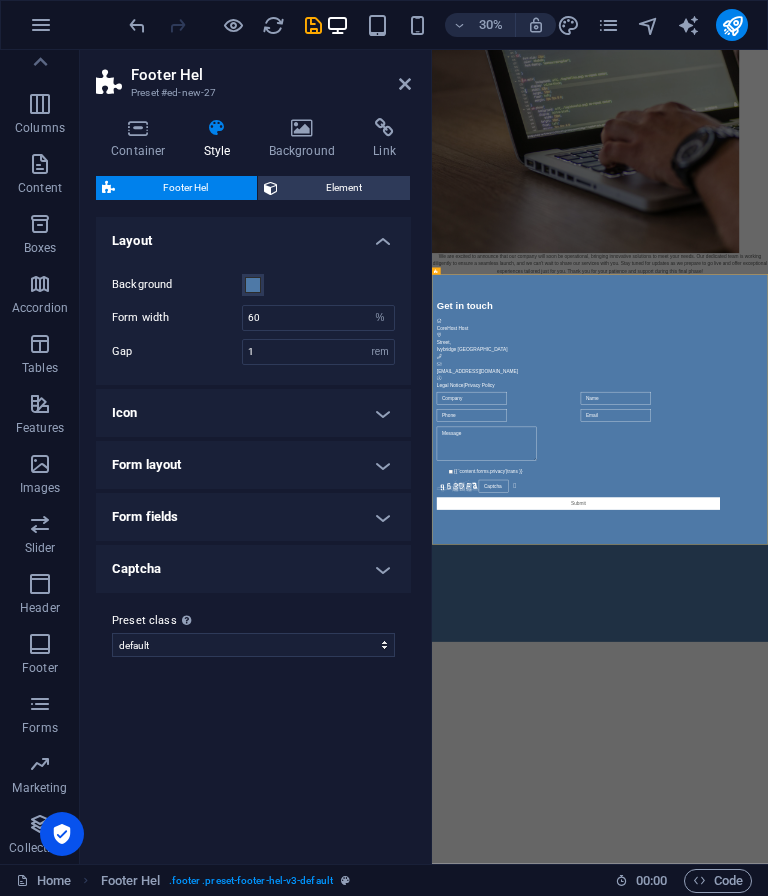 click on "Link" at bounding box center (384, 139) 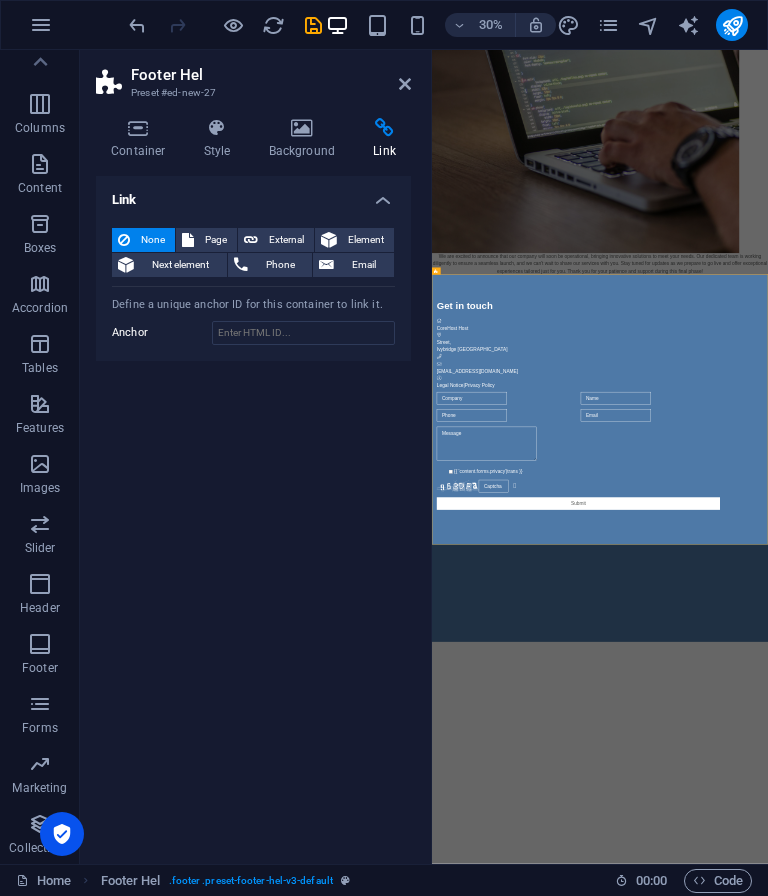 click on "Page" at bounding box center (215, 240) 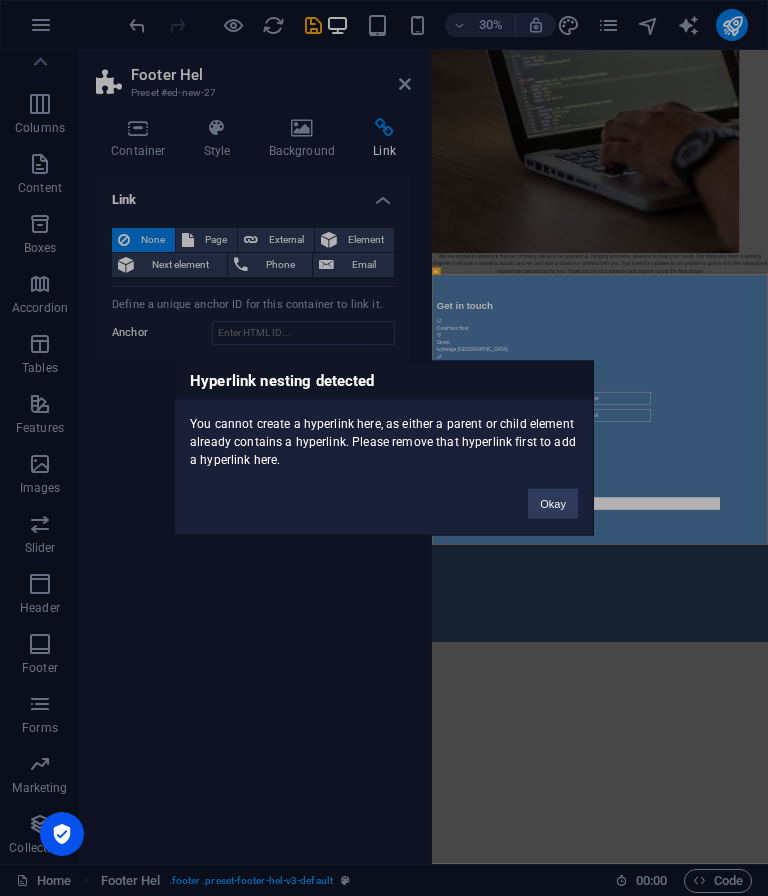 click on "Okay" at bounding box center [553, 504] 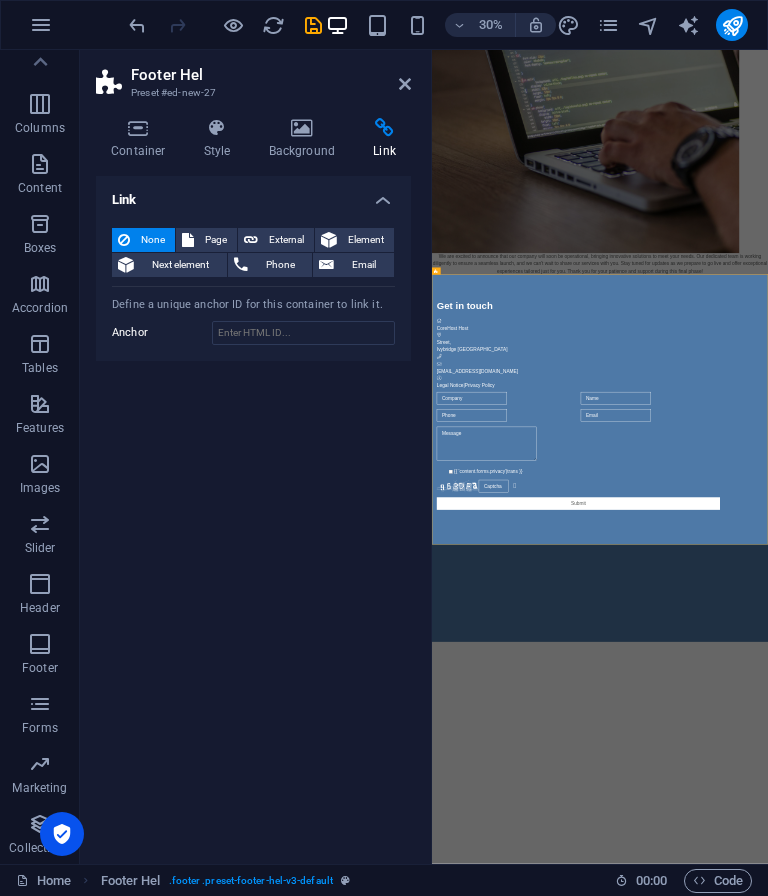 click on "Container" at bounding box center [142, 139] 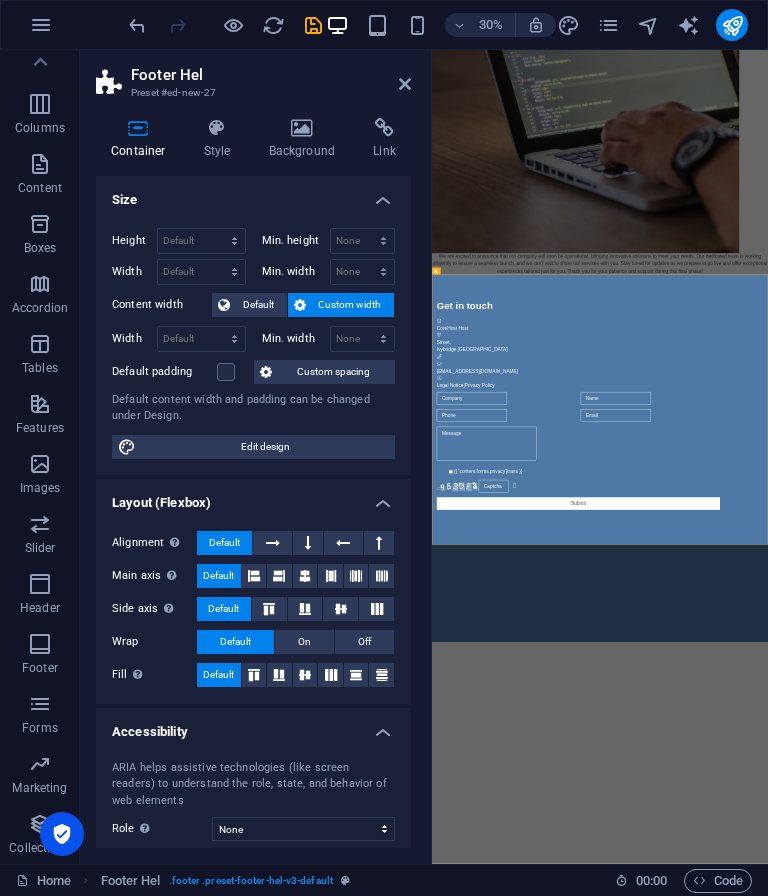 click on "Skip to main content
We are excited to announce that our company will soon be operational, bringing innovative solutions to meet your needs. Our dedicated team is working diligently to ensure a seamless launch, and we can't wait to share our services with you. Stay tuned for updates as we prepare to go live and offer exceptional experiences tailored just for you. Thank you for your patience and support during this final phase! Get in touch CoreHost Host Street ,   Ivybridge uk contact@corehost.co.uk Legal Notice  |  Privacy Policy   {{ 'content.forms.privacy'|trans }} Nicht lesbar? Neu generieren Submit" at bounding box center [992, 1037] 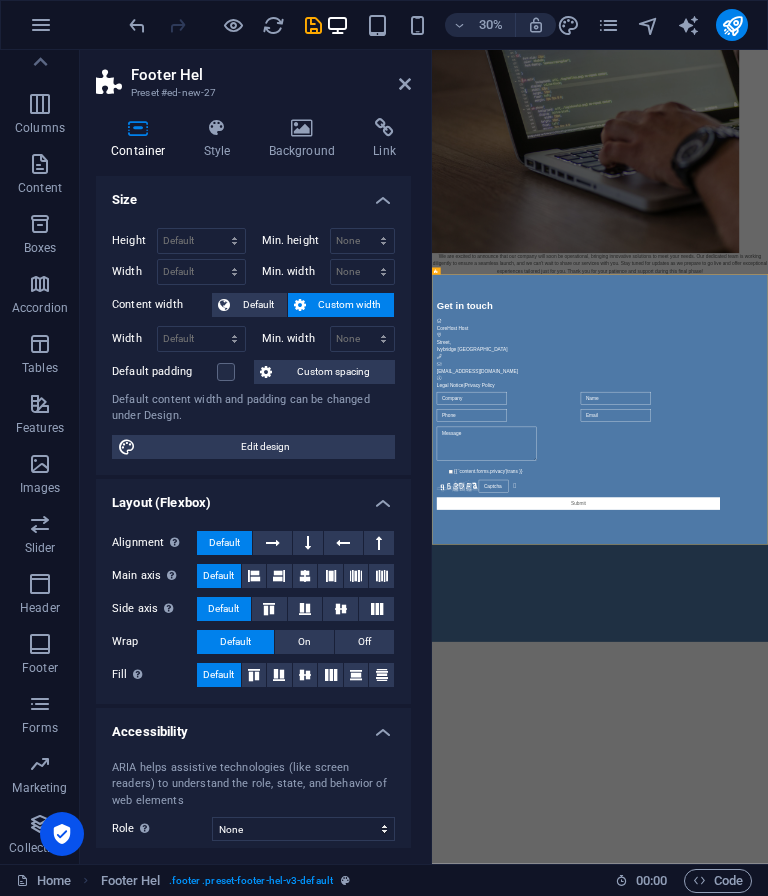 click at bounding box center (405, 84) 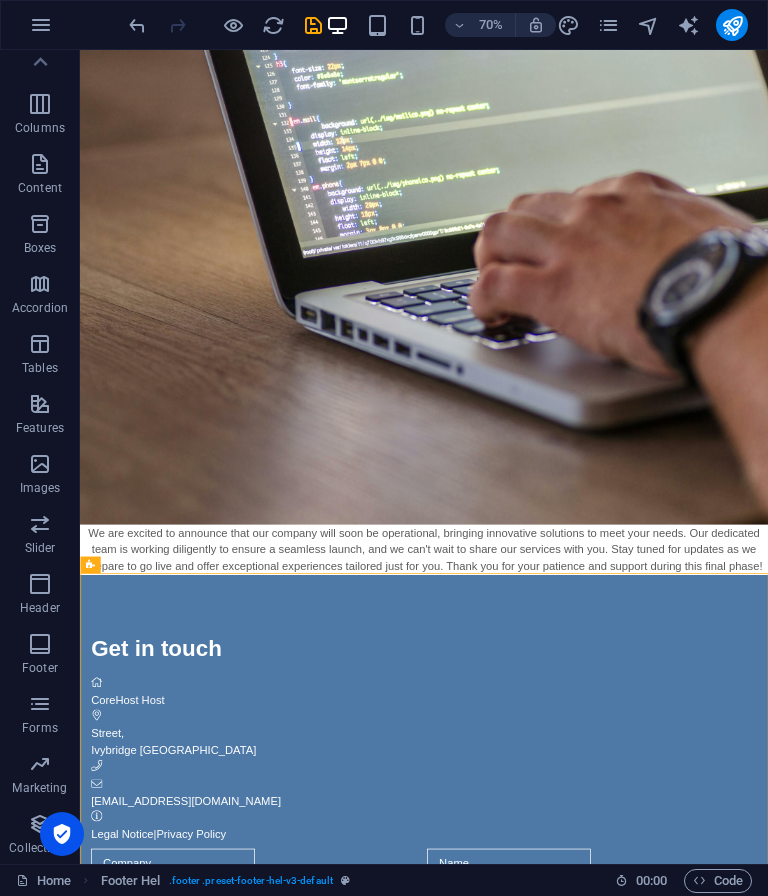 click on "Street" at bounding box center (117, 1026) 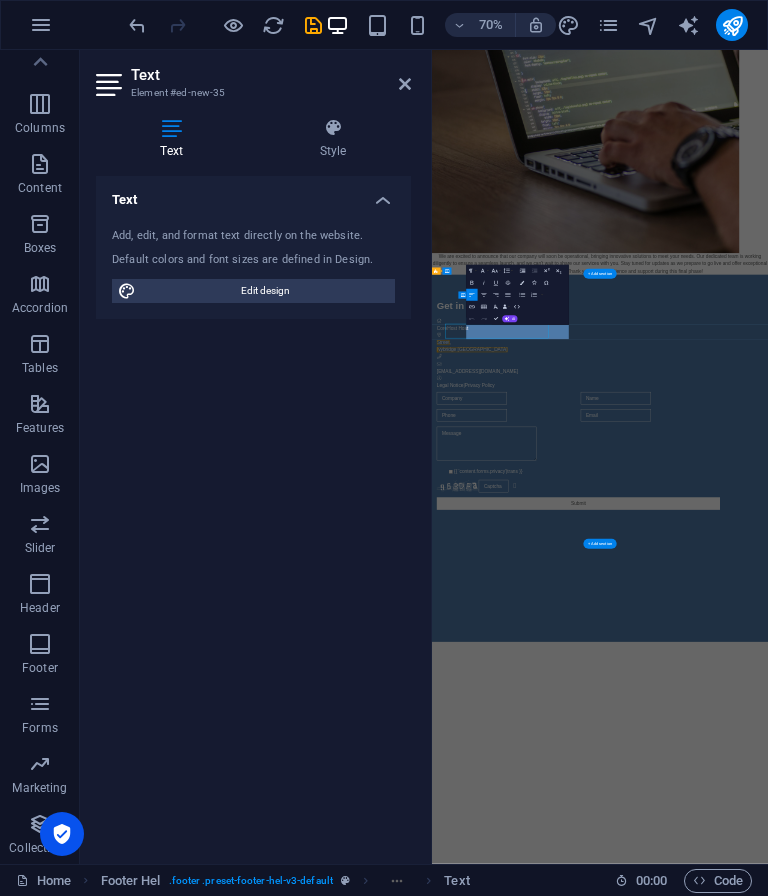 click on "Text Add, edit, and format text directly on the website. Default colors and font sizes are defined in Design. Edit design Alignment Left aligned Centered Right aligned" at bounding box center (253, 512) 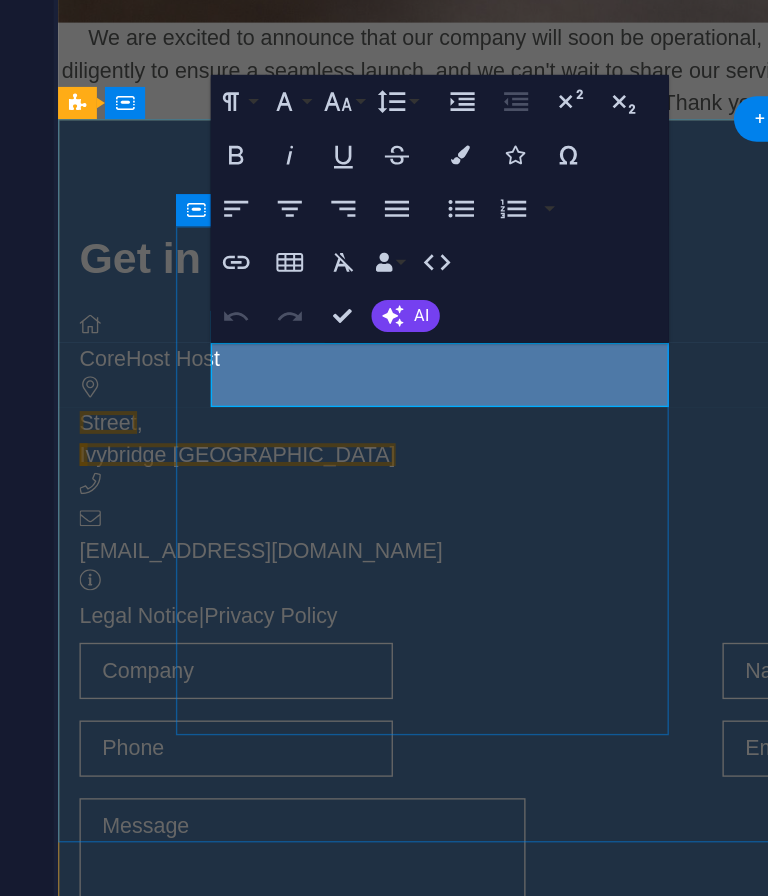 click on "Street ," at bounding box center (546, 93) 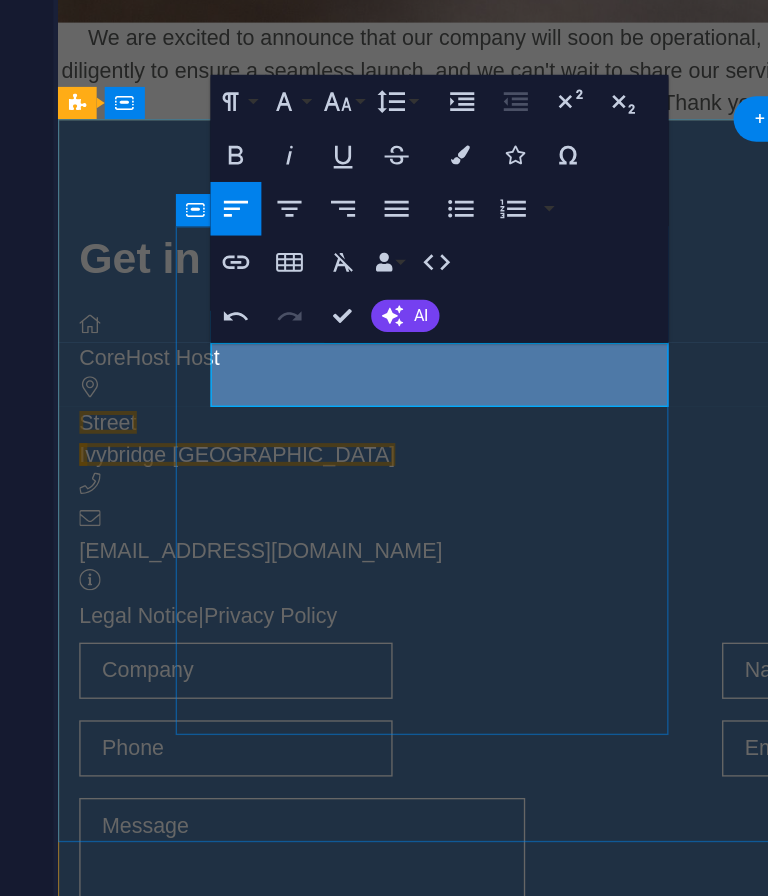 click on "Street" at bounding box center (94, 93) 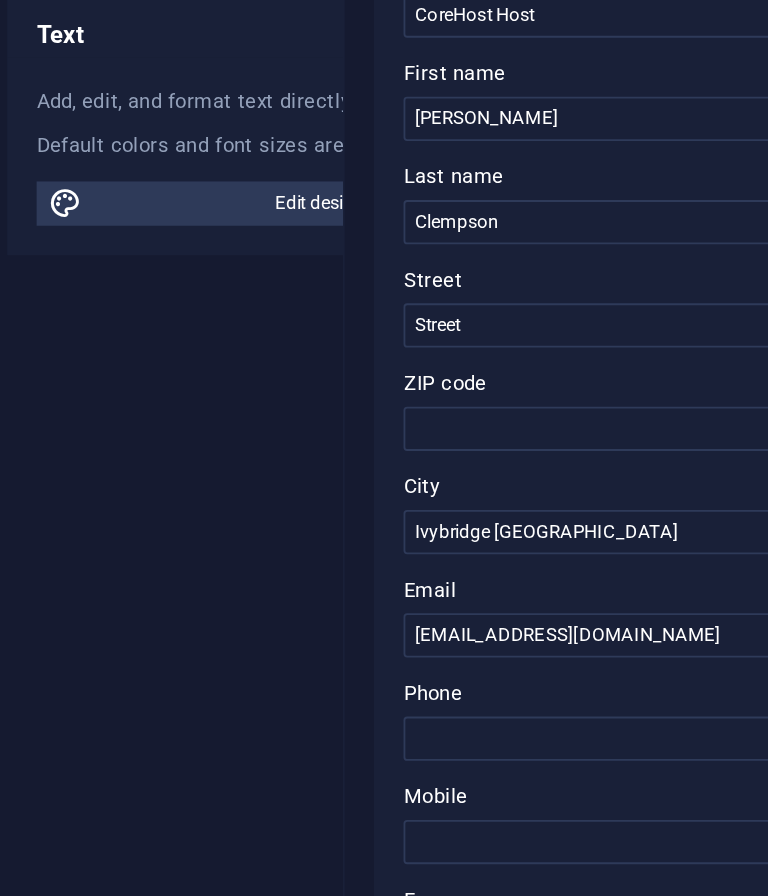 scroll, scrollTop: 98, scrollLeft: 0, axis: vertical 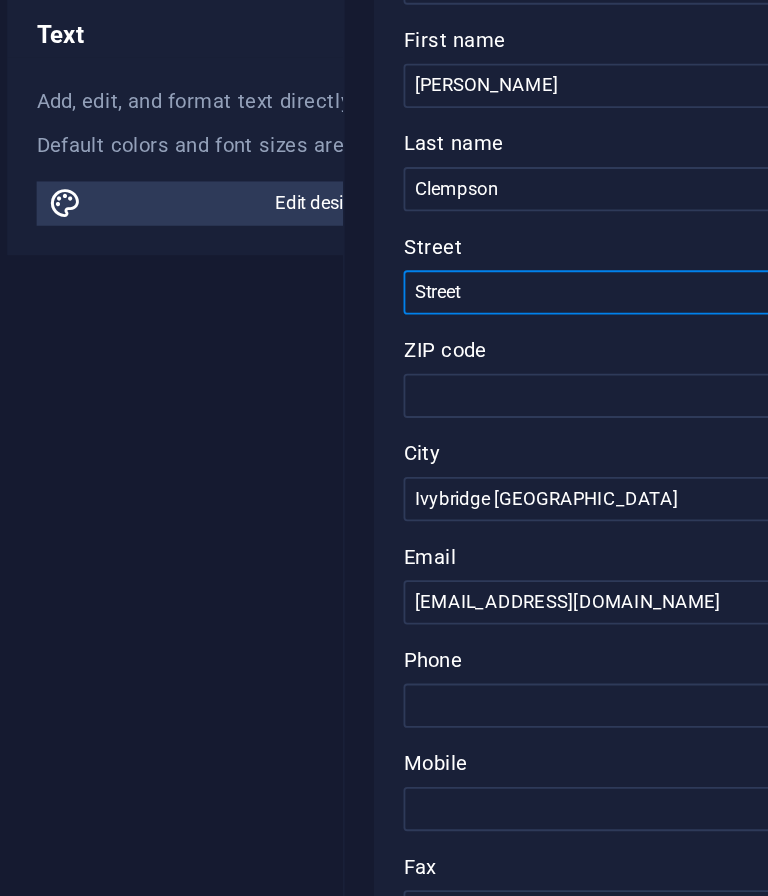 click on "Street" at bounding box center (523, 339) 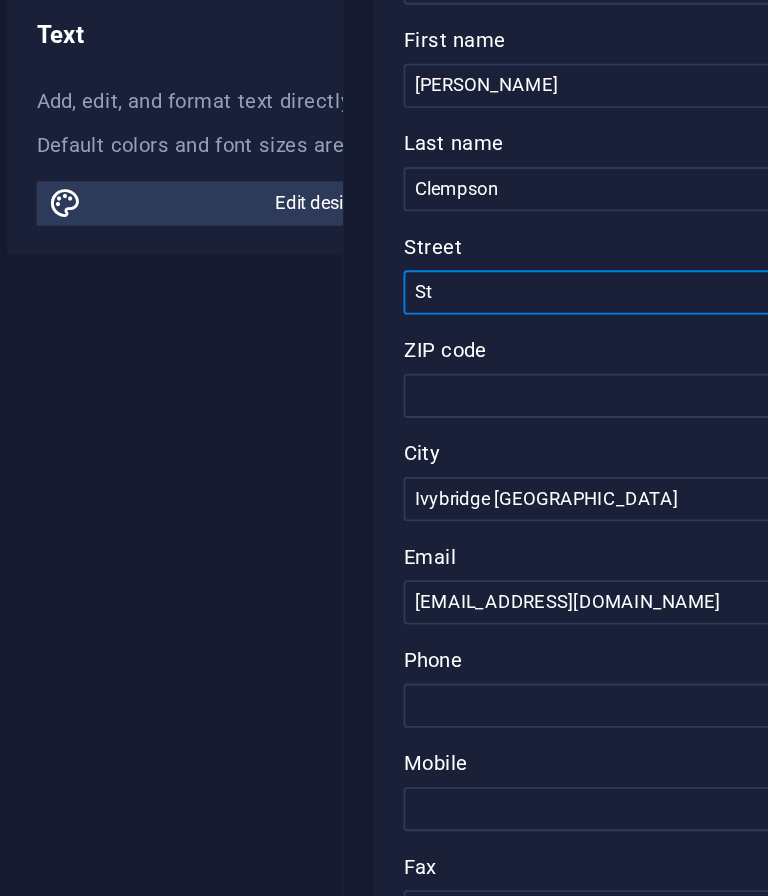 type on "S" 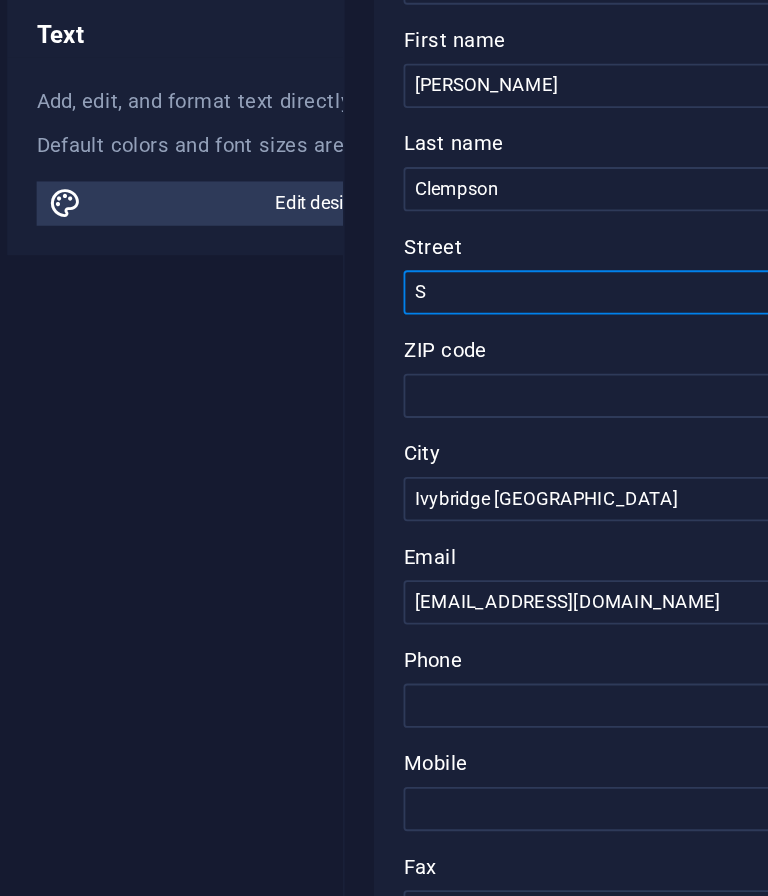 type 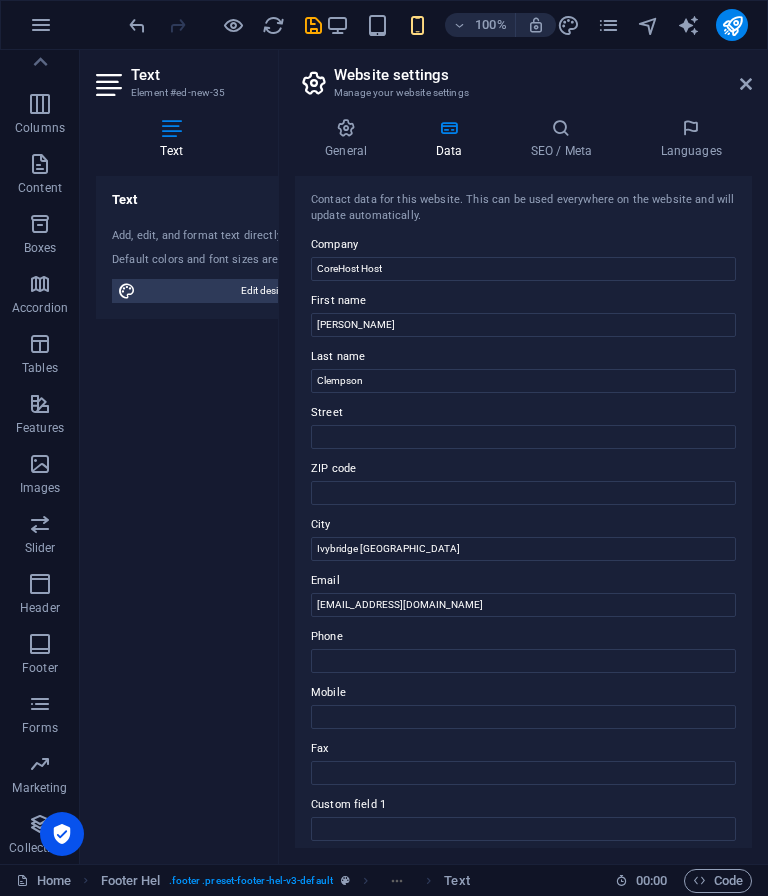 scroll, scrollTop: 0, scrollLeft: 0, axis: both 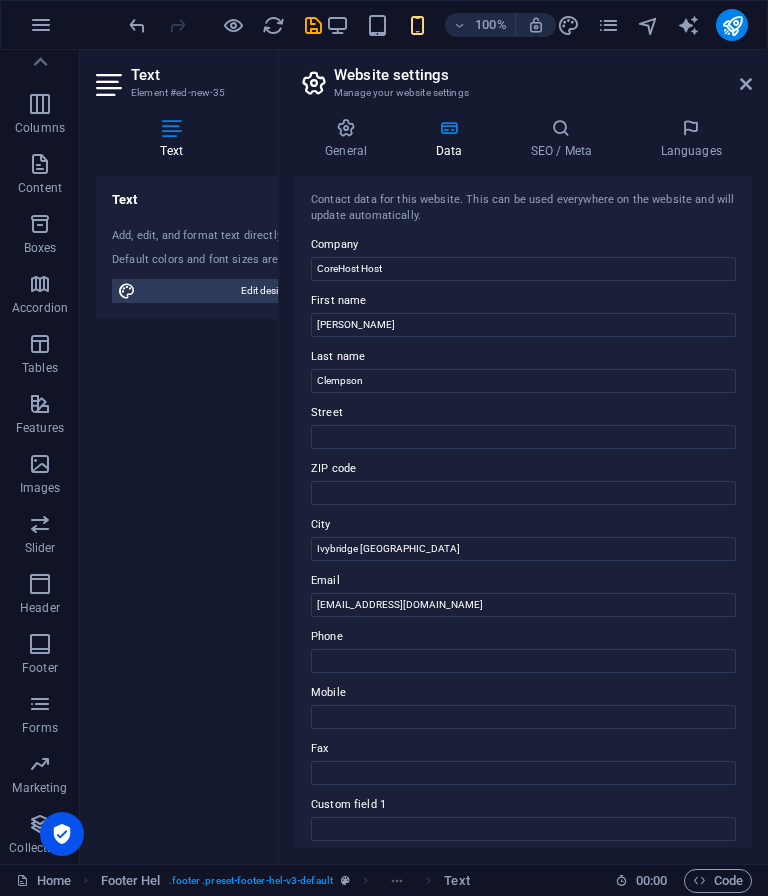 click at bounding box center [746, 84] 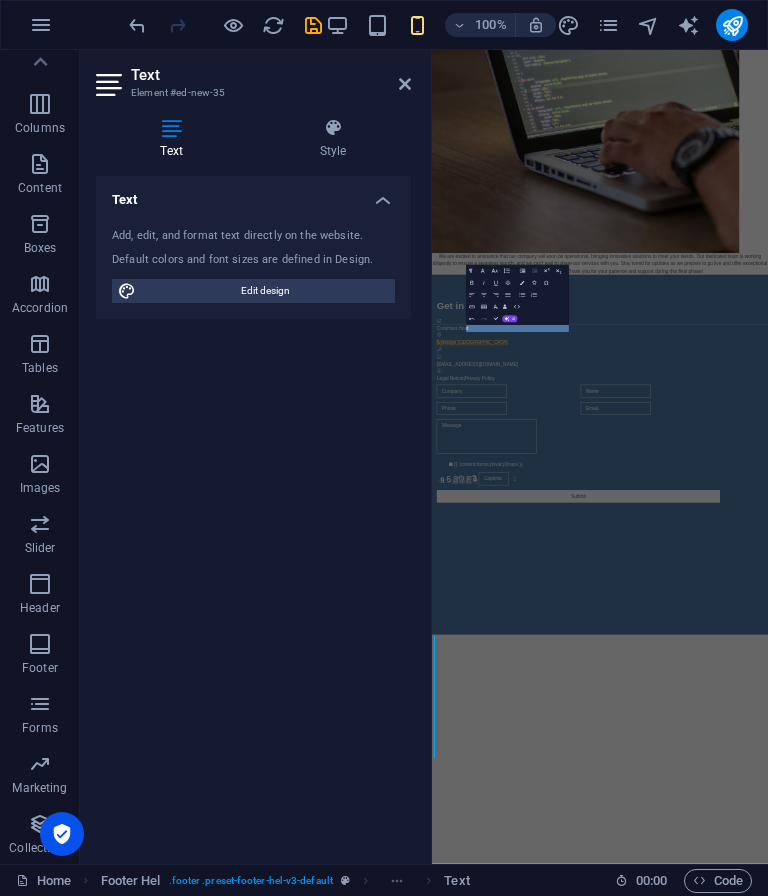 scroll, scrollTop: 0, scrollLeft: 0, axis: both 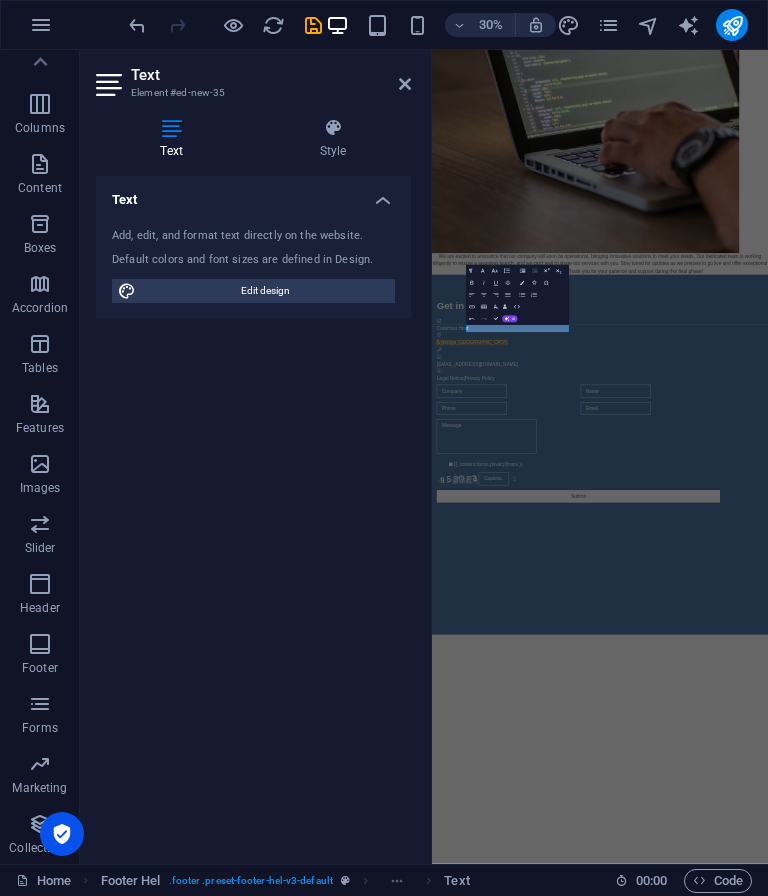 click on "Skip to main content
We are excited to announce that our company will soon be operational, bringing innovative solutions to meet your needs. Our dedicated team is working diligently to ensure a seamless launch, and we can't wait to share our services with you. Stay tuned for updates as we prepare to go live and offer exceptional experiences tailored just for you. Thank you for your patience and support during this final phase! Get in touch CoreHost Host   Ivybridge uk contact@corehost.co.uk Legal Notice  |  Privacy Policy   {{ 'content.forms.privacy'|trans }} Nicht lesbar? Neu generieren Submit" at bounding box center [992, 1025] 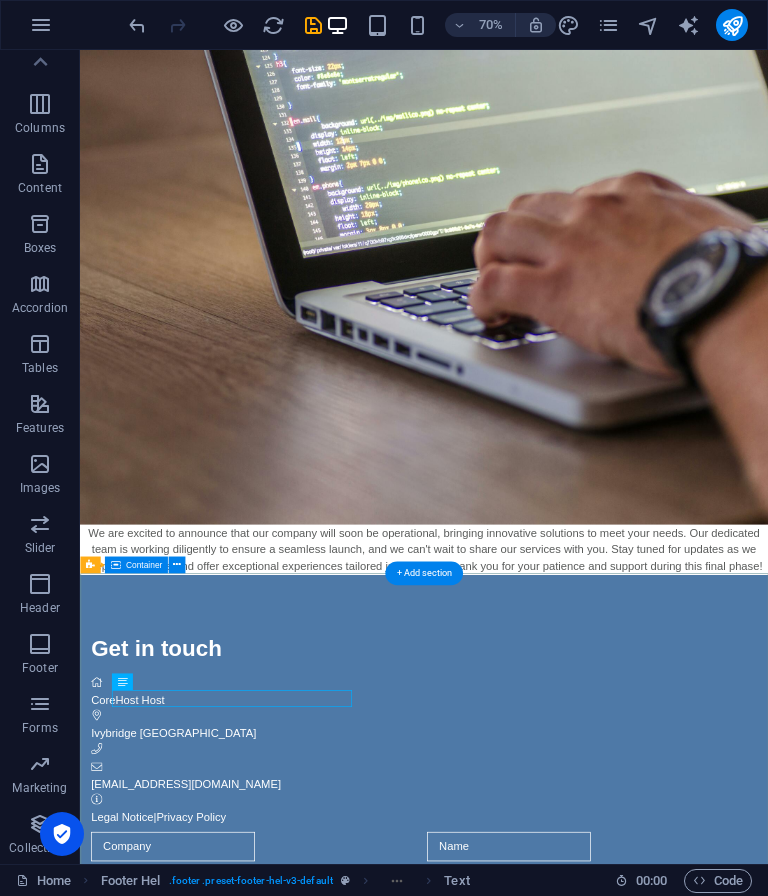 click on "Get in touch CoreHost Host   Ivybridge uk contact@corehost.co.uk Legal Notice  |  Privacy Policy   {{ 'content.forms.privacy'|trans }} Nicht lesbar? Neu generieren Submit" at bounding box center (571, 1220) 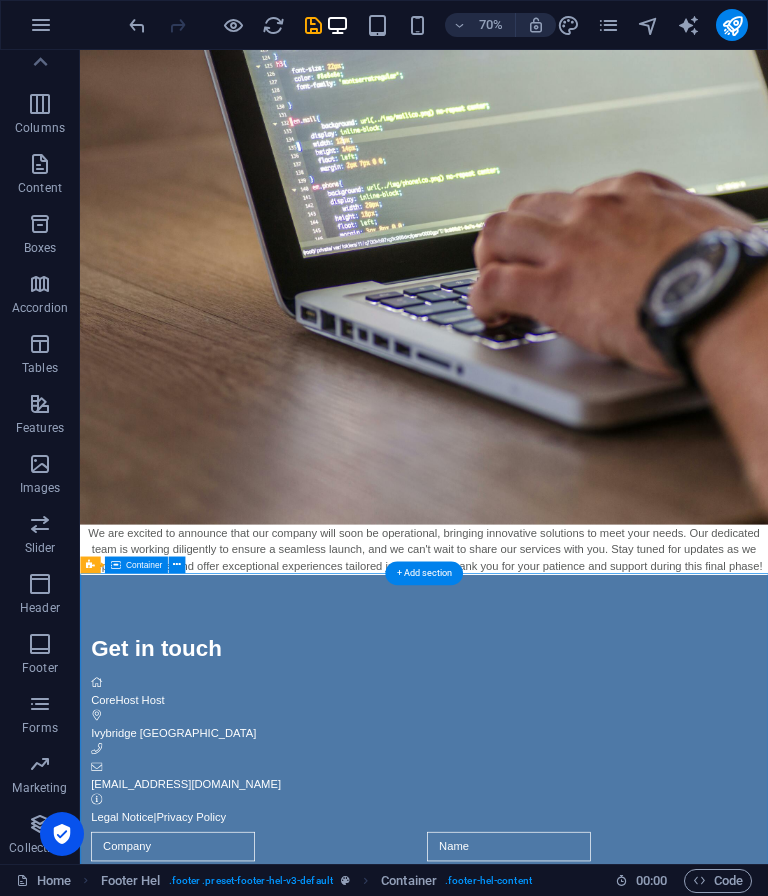 click at bounding box center [732, 25] 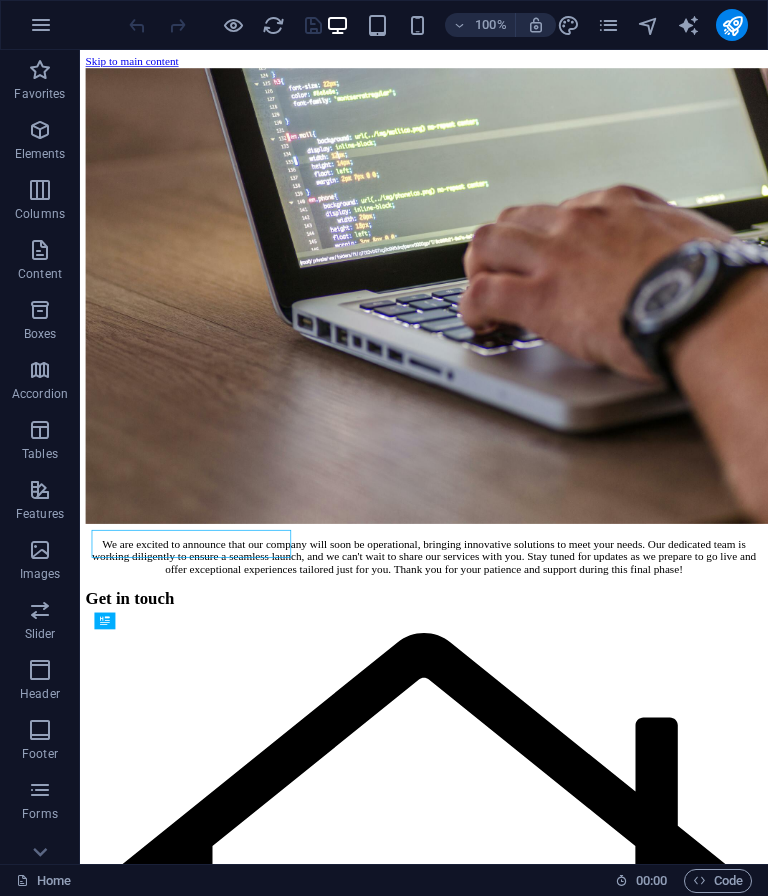 scroll, scrollTop: 0, scrollLeft: 0, axis: both 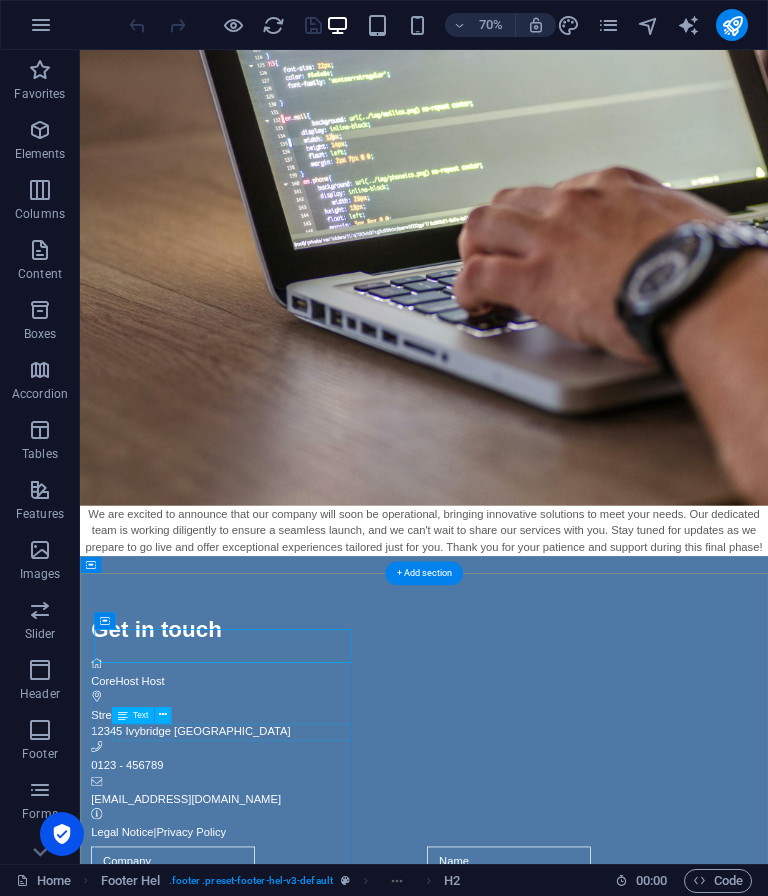 click on "0123 - 456789" at bounding box center [147, 1071] 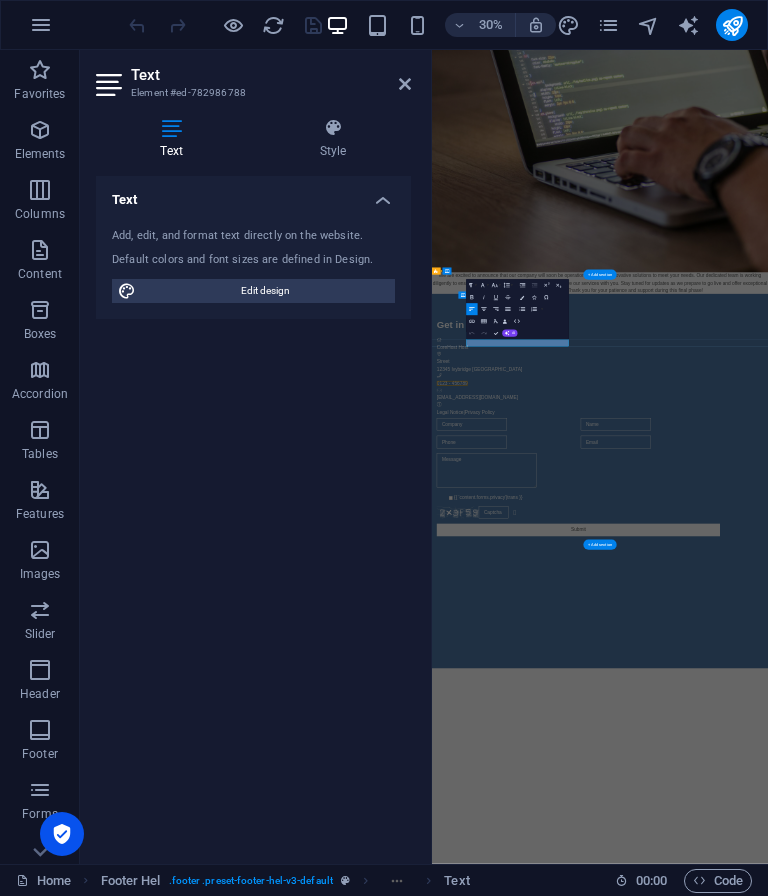 click at bounding box center [992, 1932] 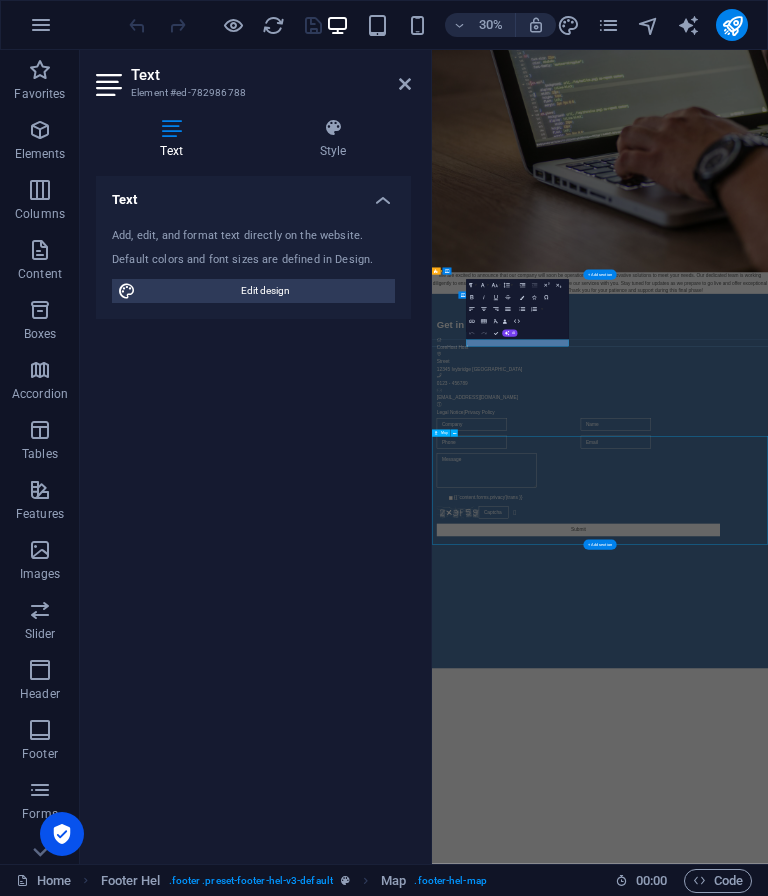 scroll, scrollTop: 484, scrollLeft: 0, axis: vertical 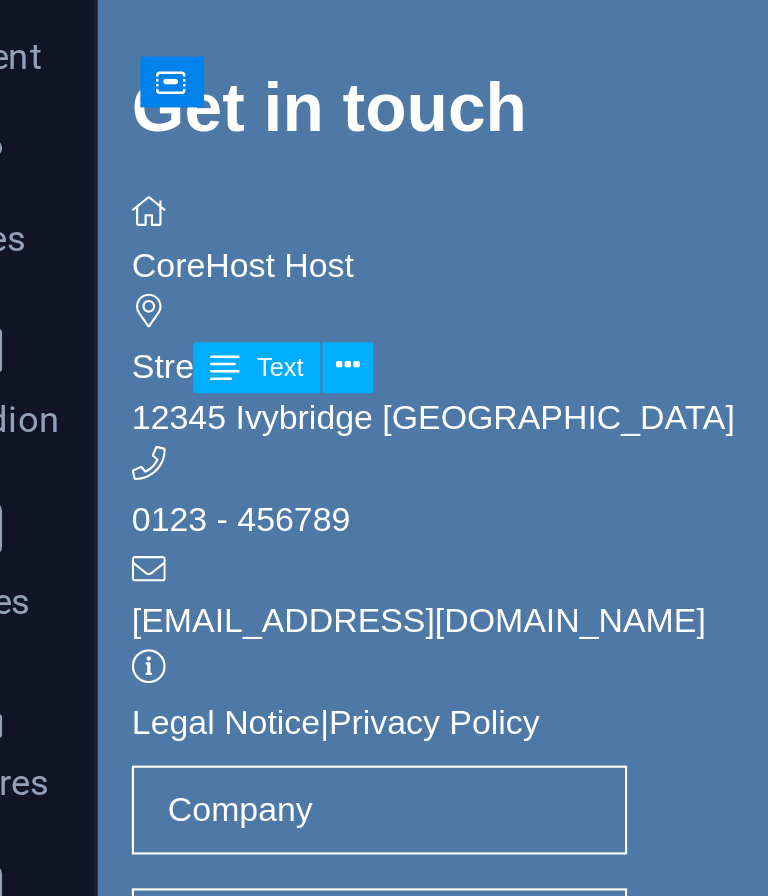 click on "0123 - 456789" at bounding box center (163, -82) 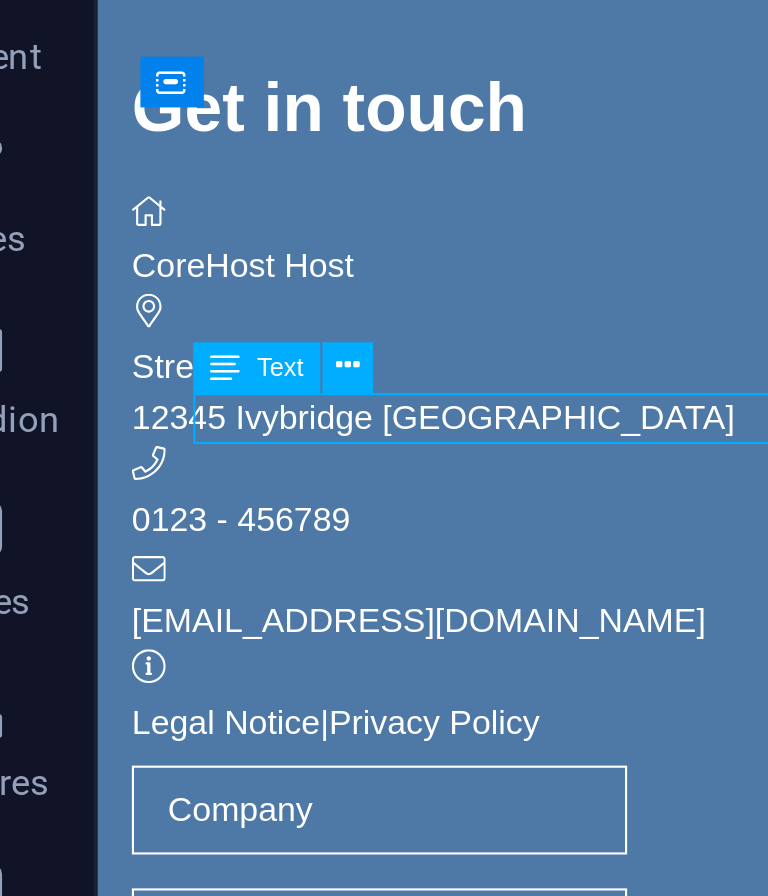 click on "0123 - 456789" at bounding box center [584, -81] 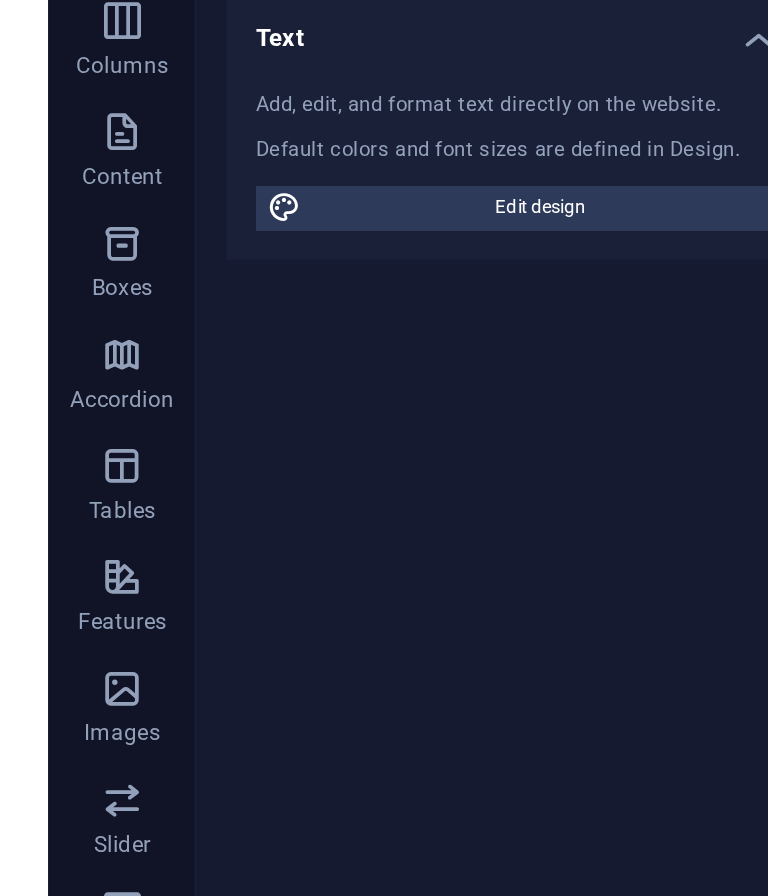 scroll, scrollTop: 0, scrollLeft: 0, axis: both 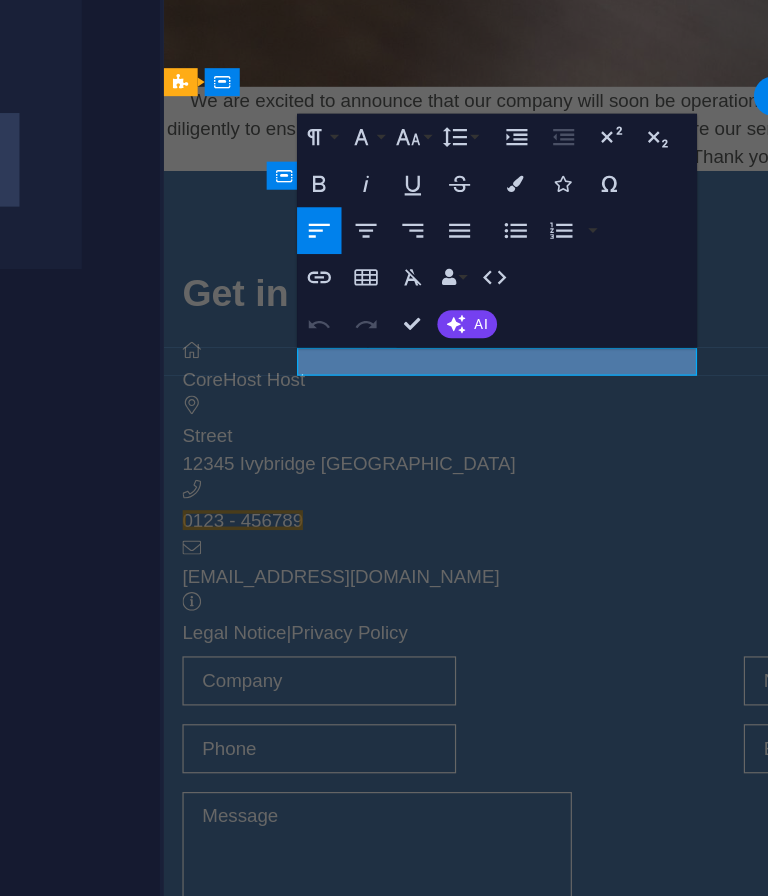 click on "0123 - 456789" at bounding box center (230, 333) 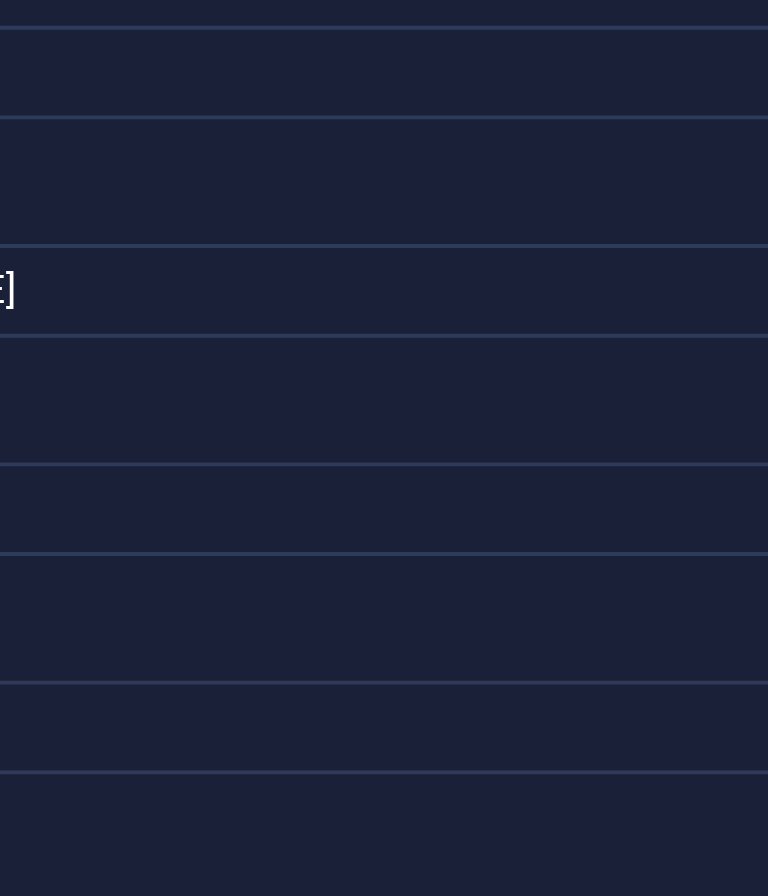 scroll, scrollTop: 1799, scrollLeft: 0, axis: vertical 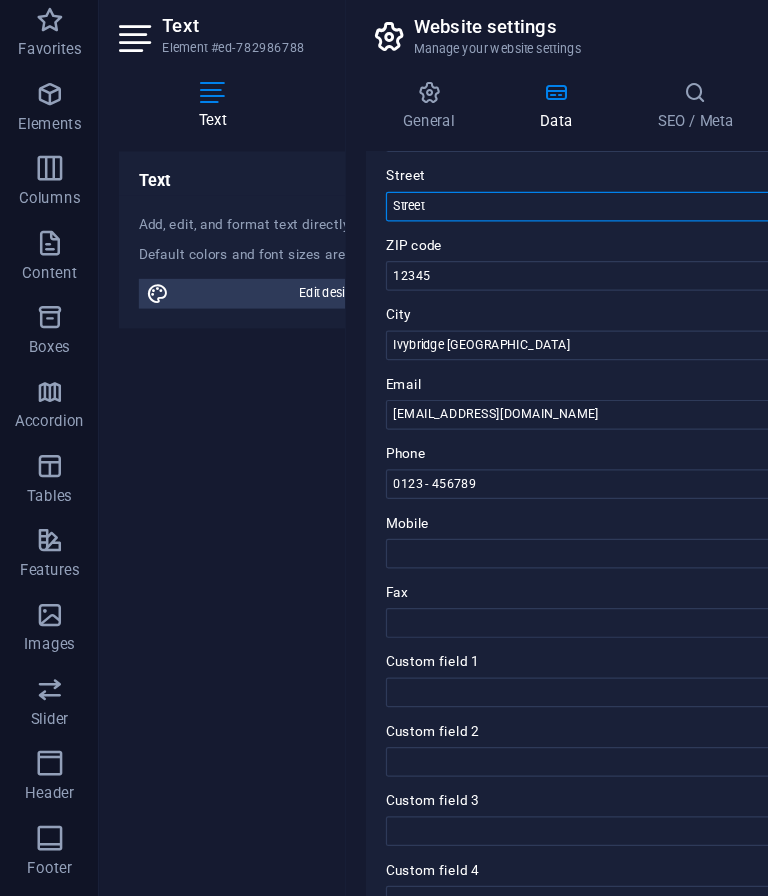 click on "Street" at bounding box center (523, 220) 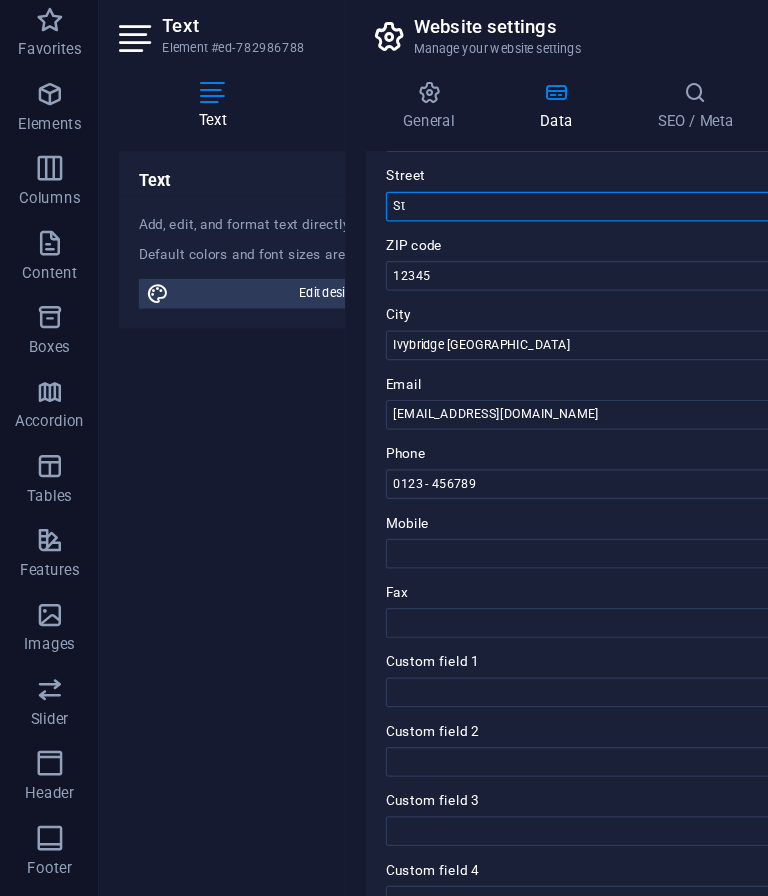 type on "S" 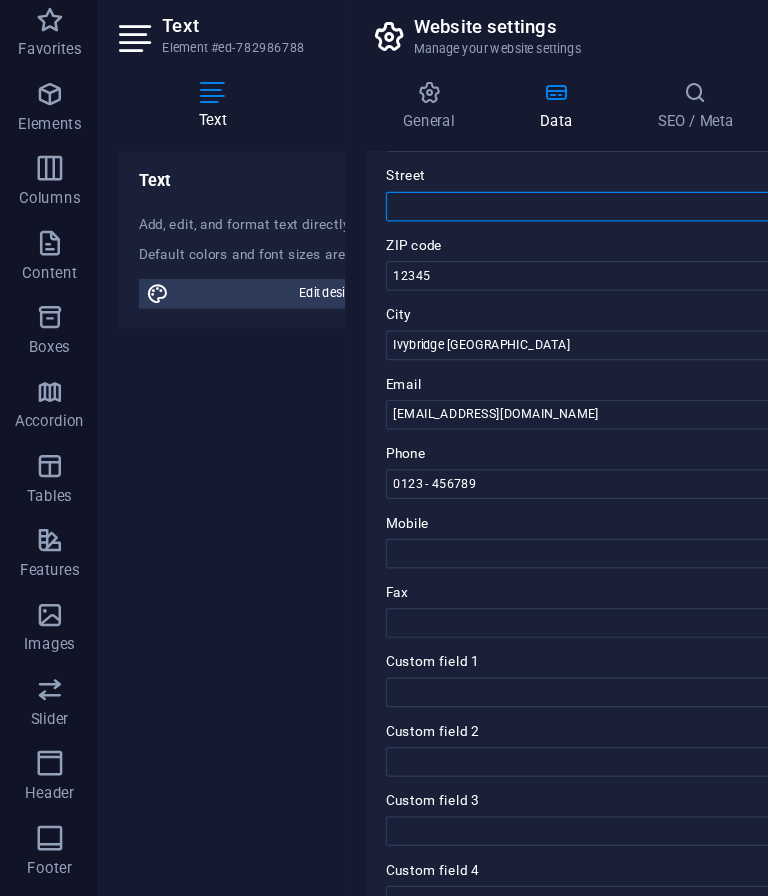 type 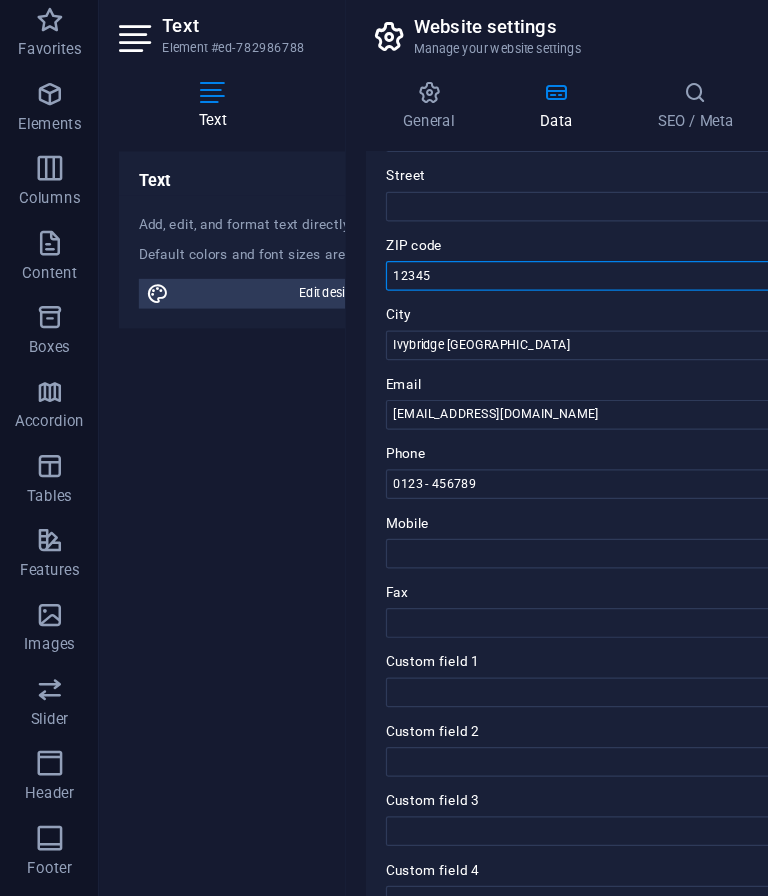 click on "12345" at bounding box center [523, 276] 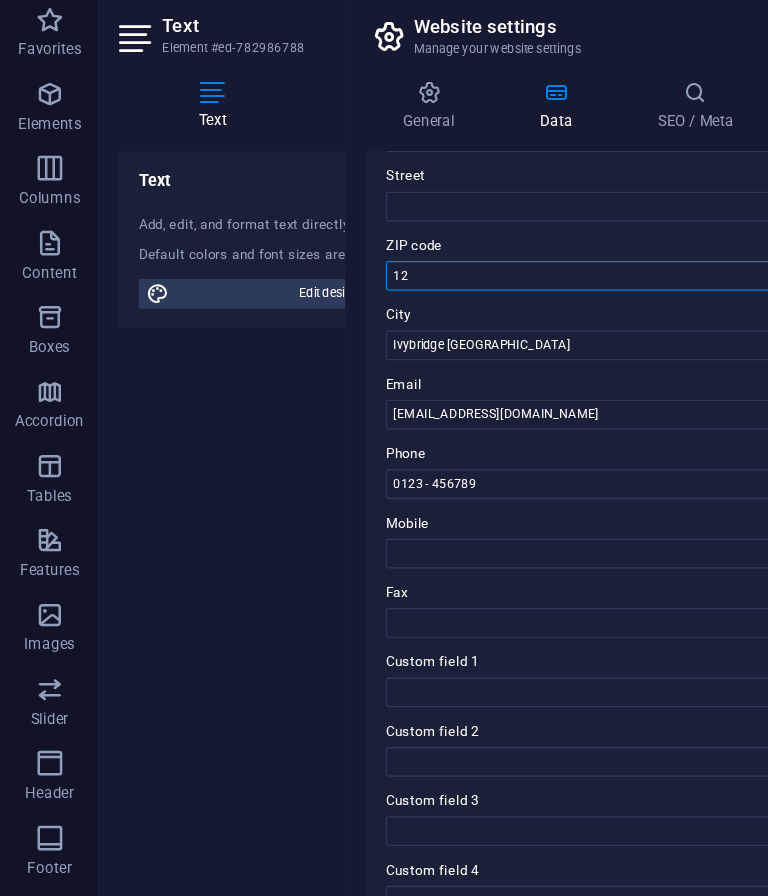 type on "1" 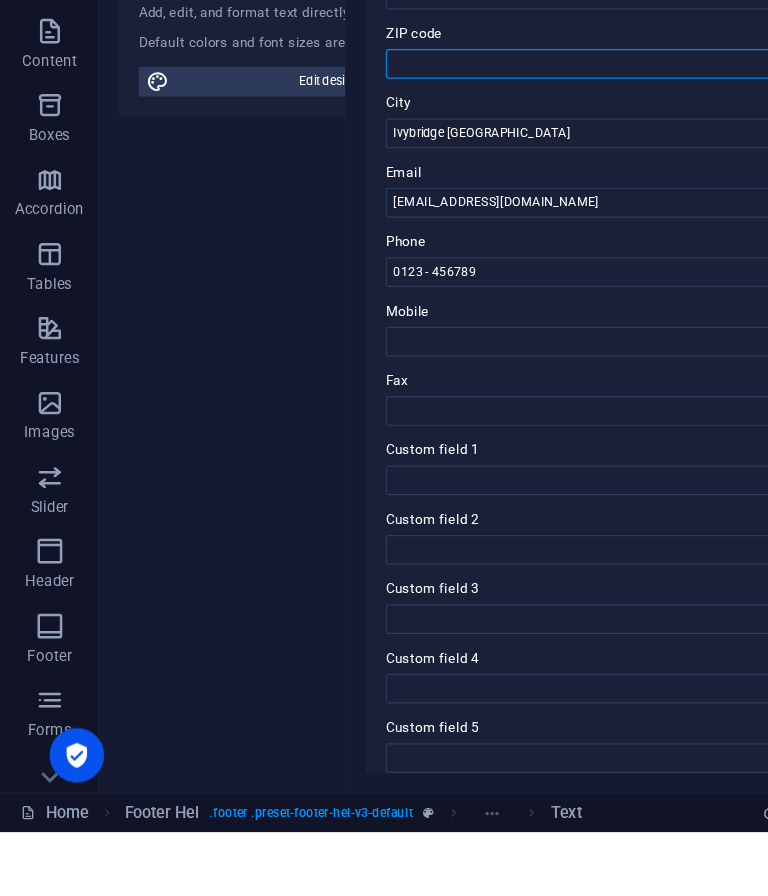 type 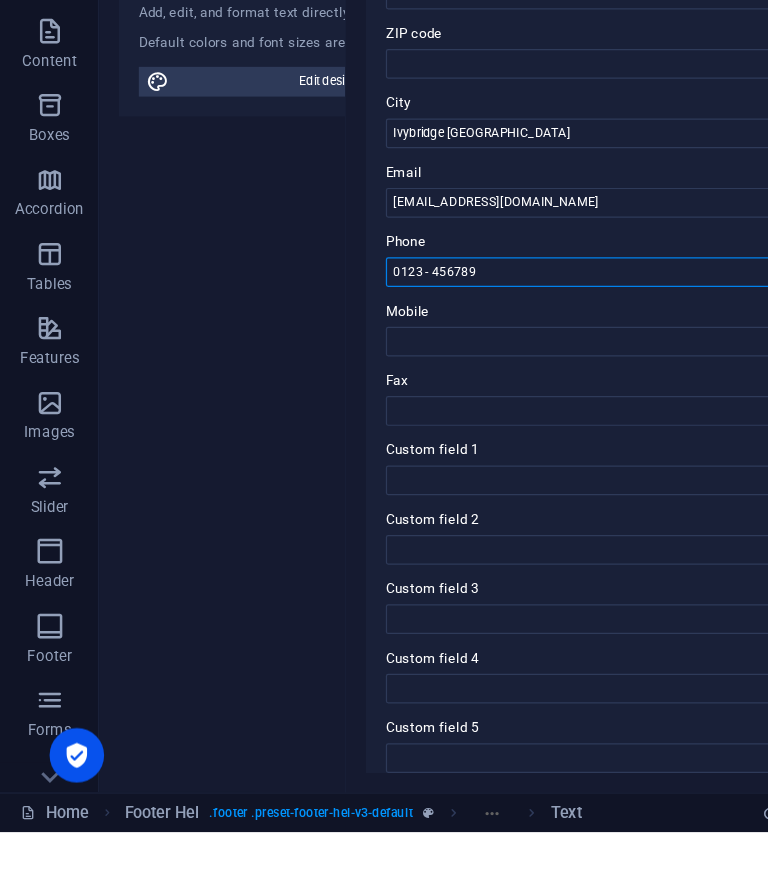 click on "0123 - 456789" at bounding box center (523, 444) 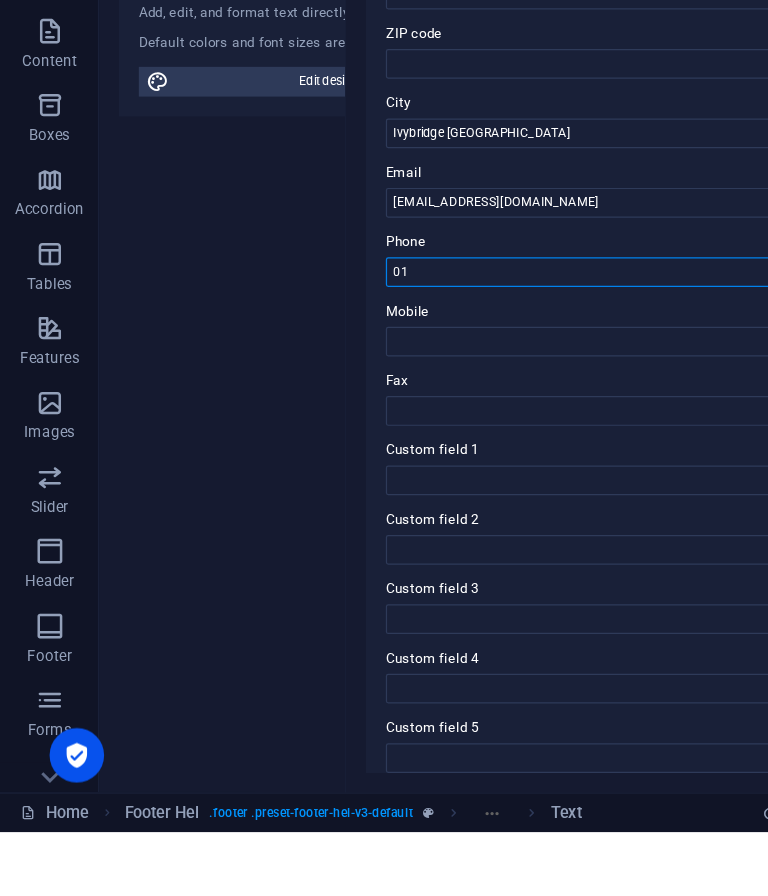 type on "0" 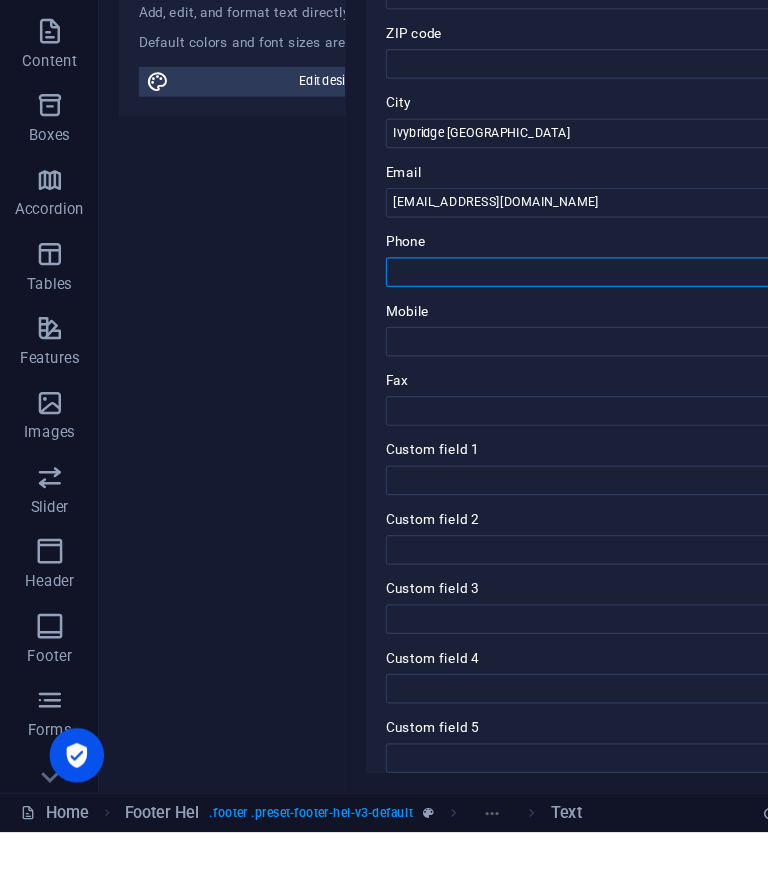 type 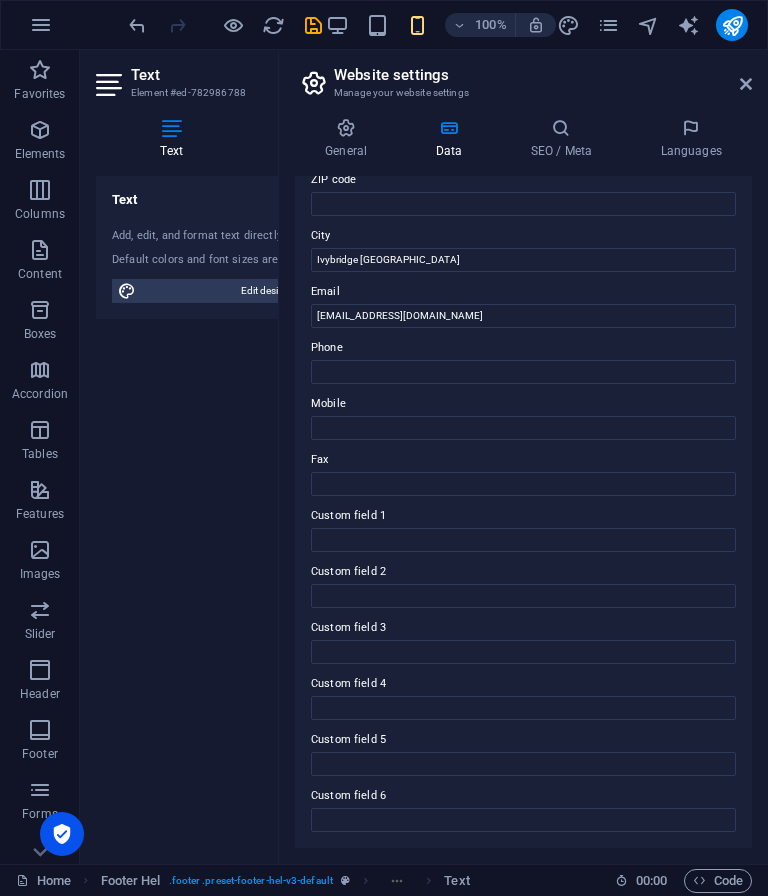 scroll, scrollTop: 287, scrollLeft: 0, axis: vertical 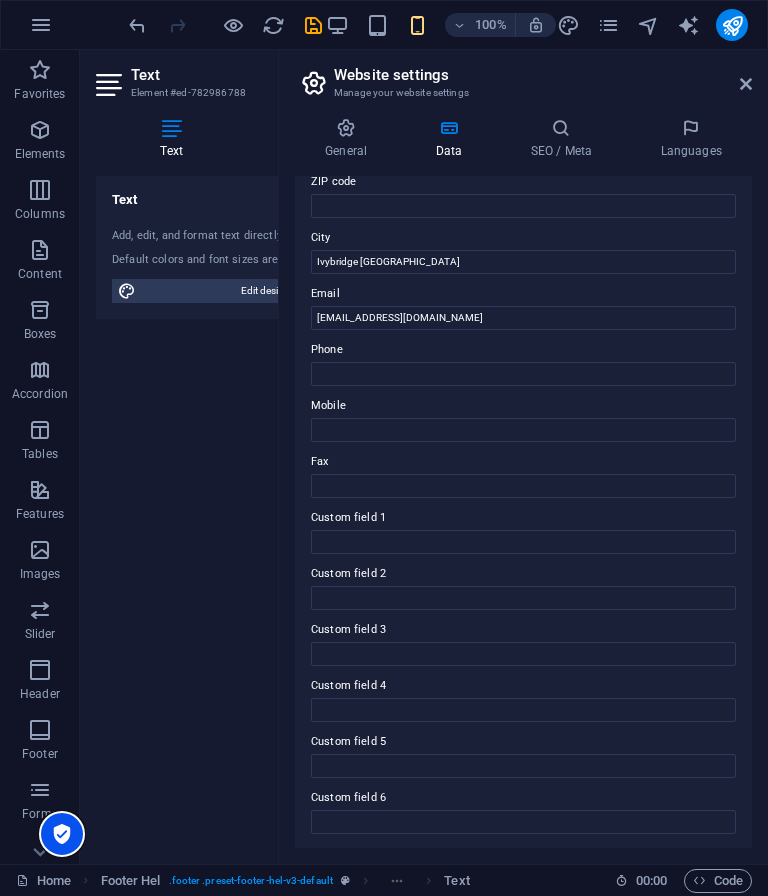 click at bounding box center (62, 834) 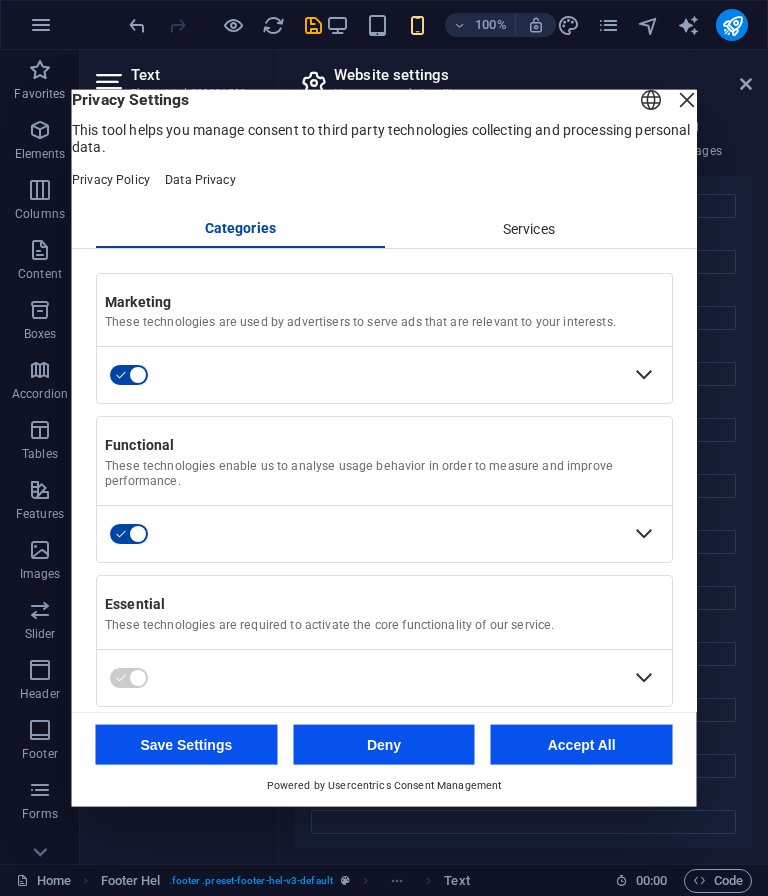 click at bounding box center [687, 100] 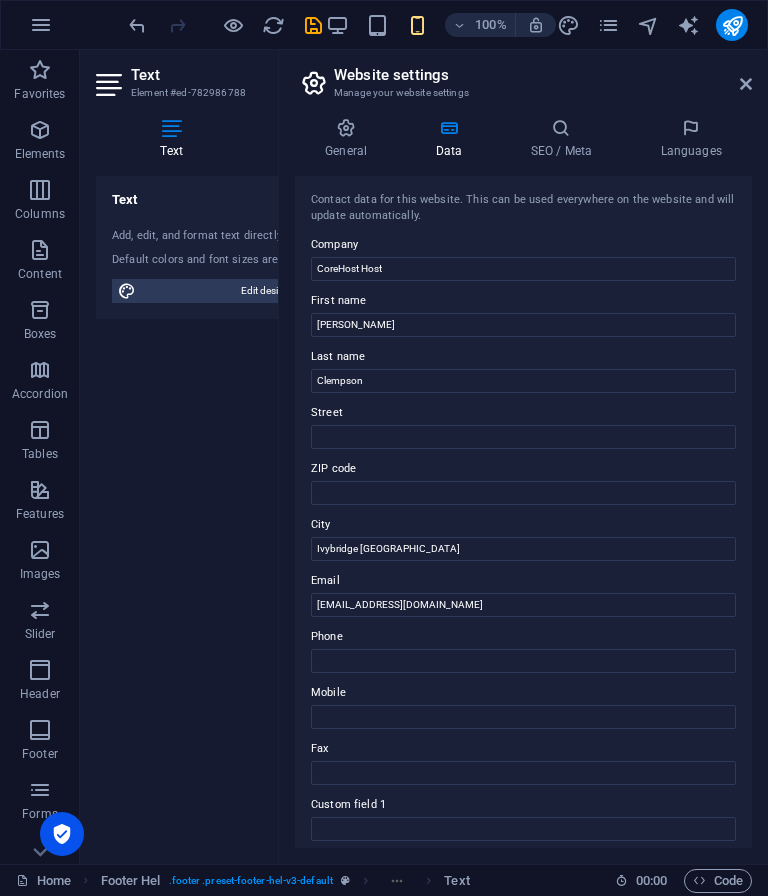 scroll, scrollTop: 0, scrollLeft: 0, axis: both 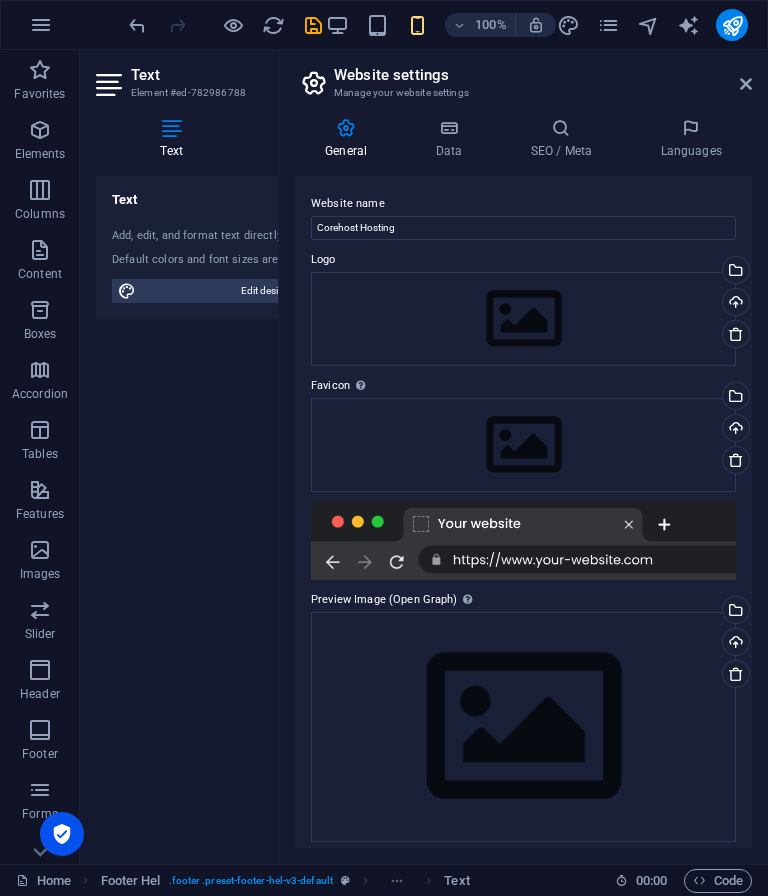 click at bounding box center (732, 25) 